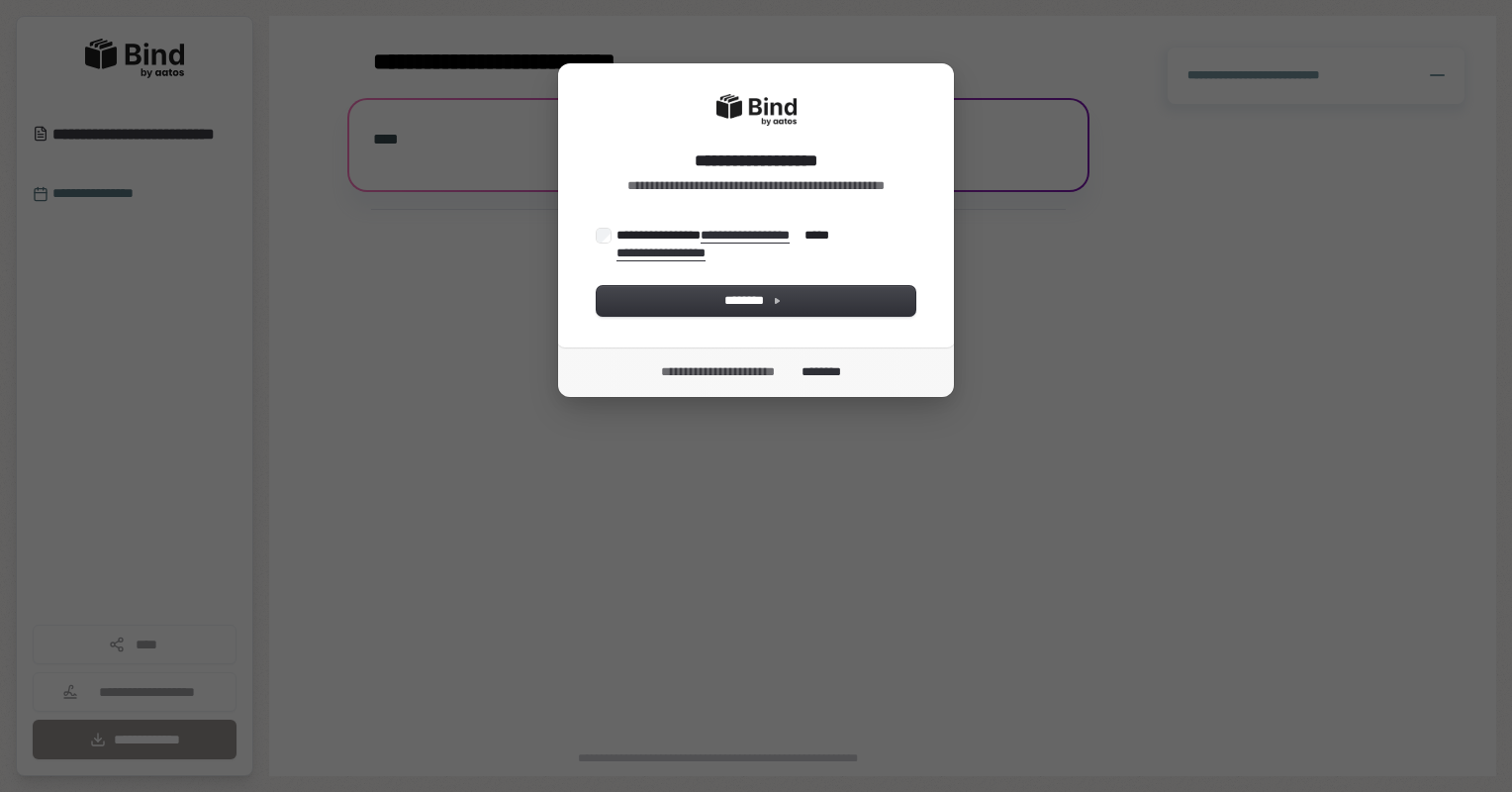 scroll, scrollTop: 0, scrollLeft: 0, axis: both 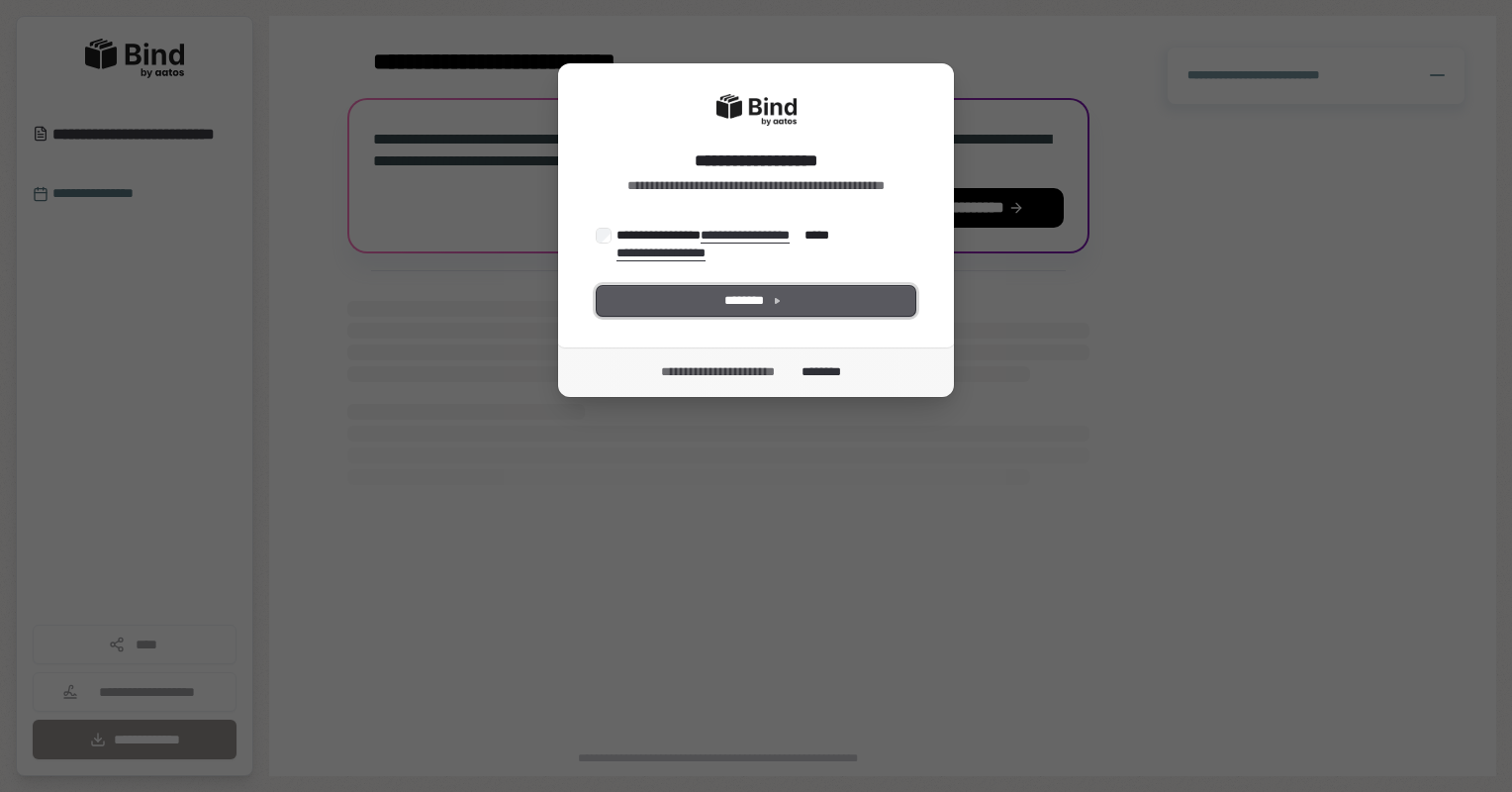 click on "********" at bounding box center (756, 301) 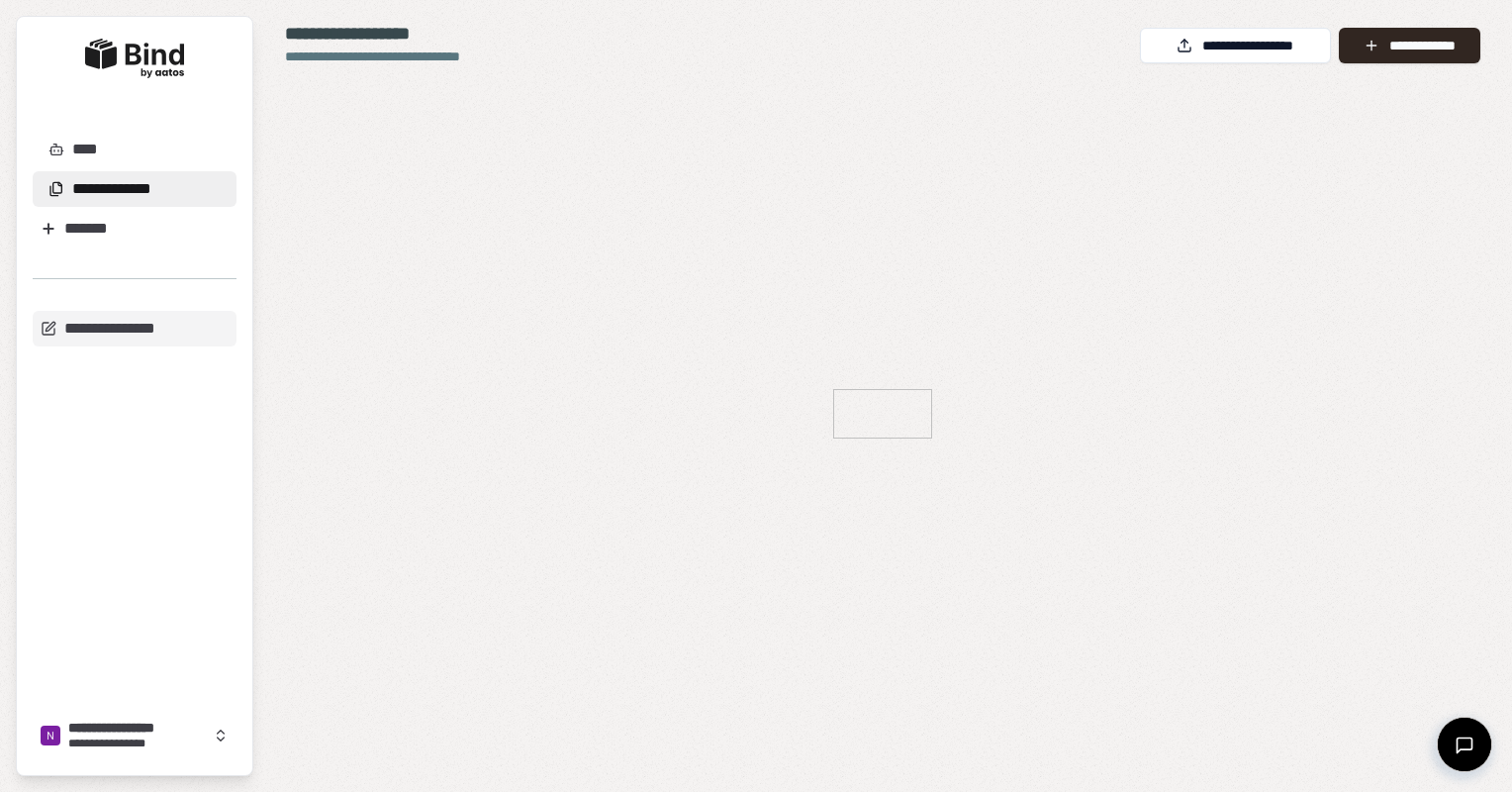 scroll, scrollTop: 0, scrollLeft: 0, axis: both 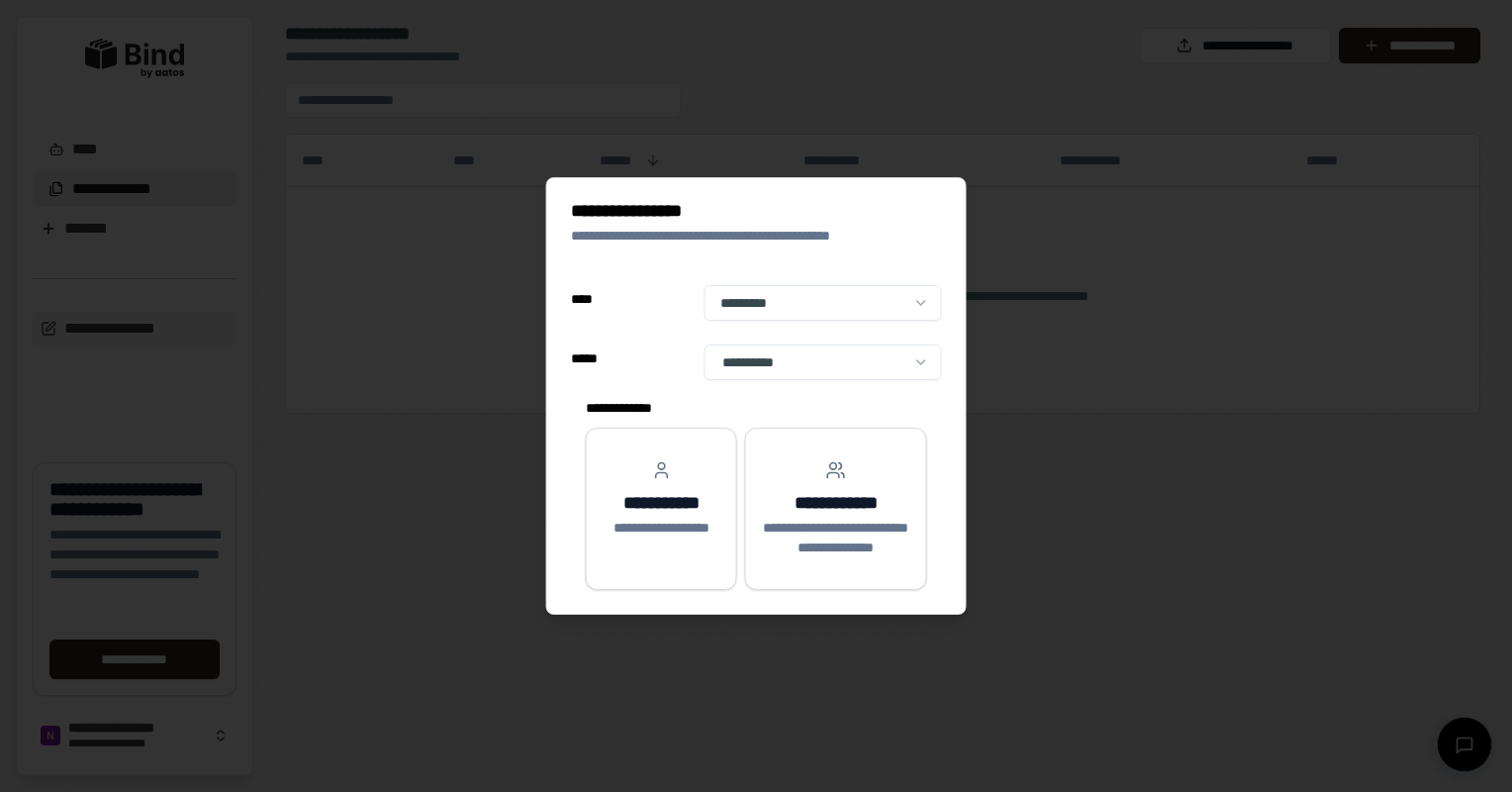 select on "**" 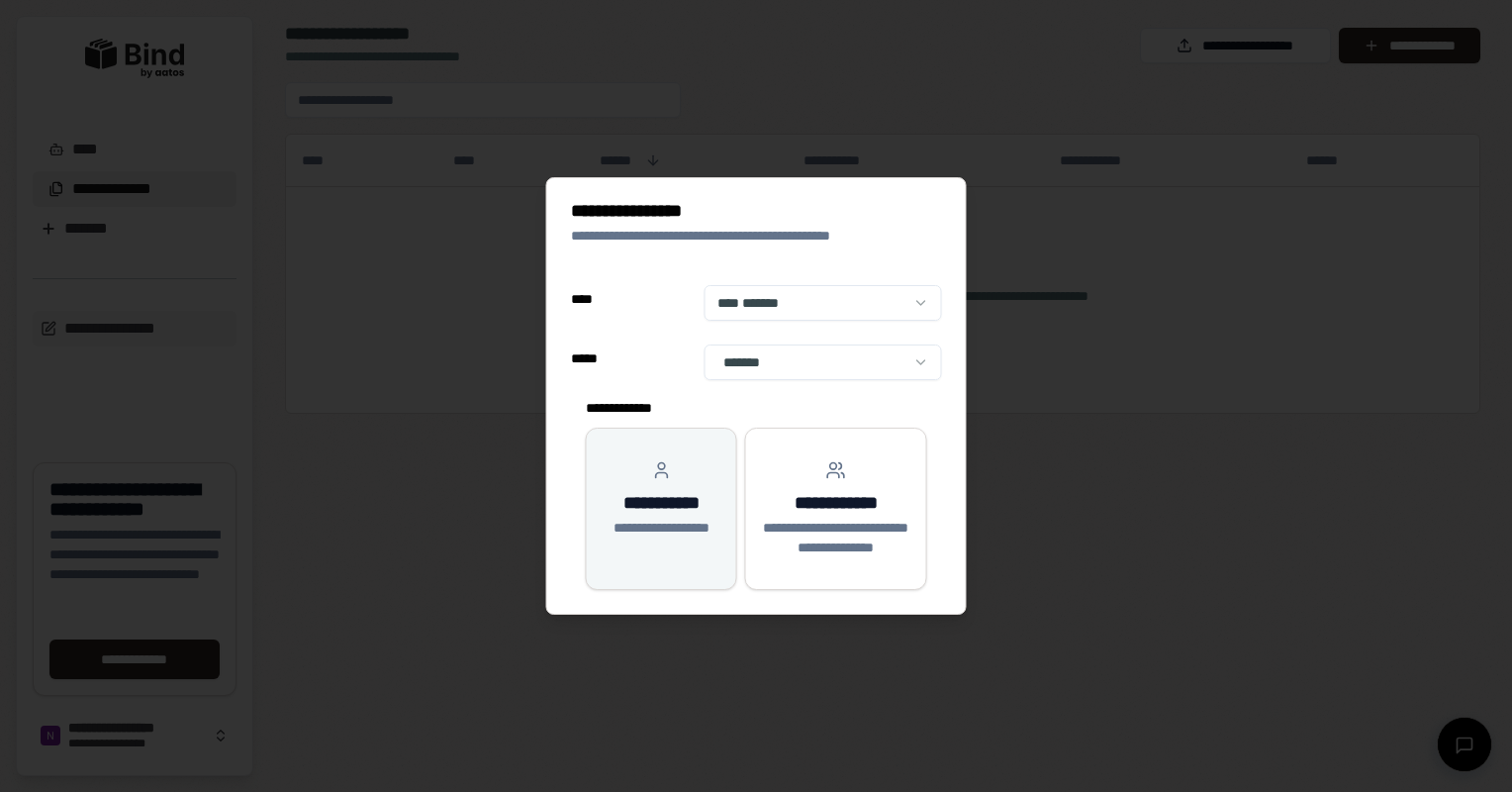 click on "**********" at bounding box center (661, 503) 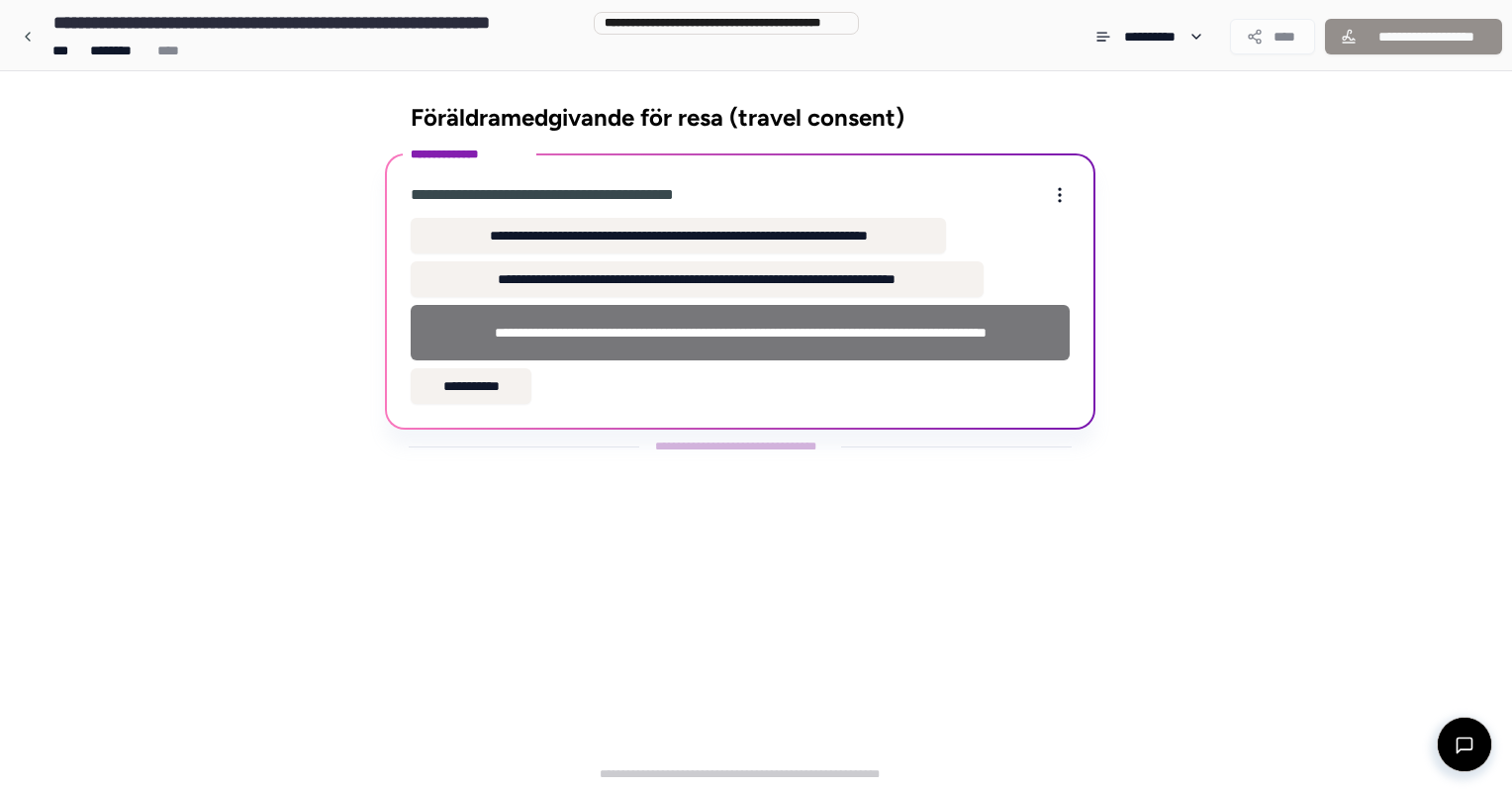 click on "**********" at bounding box center (740, 333) 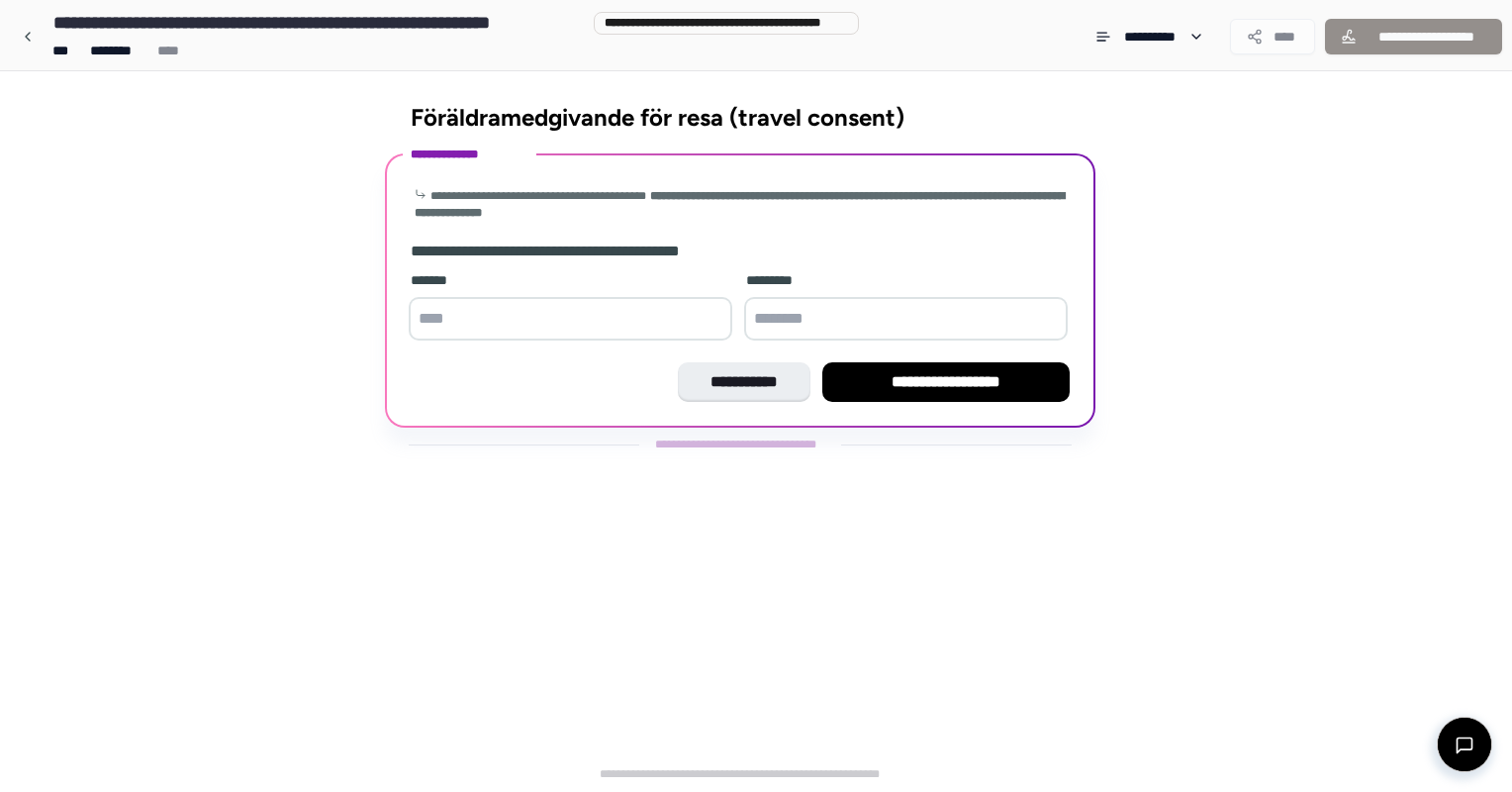 click at bounding box center [570, 319] 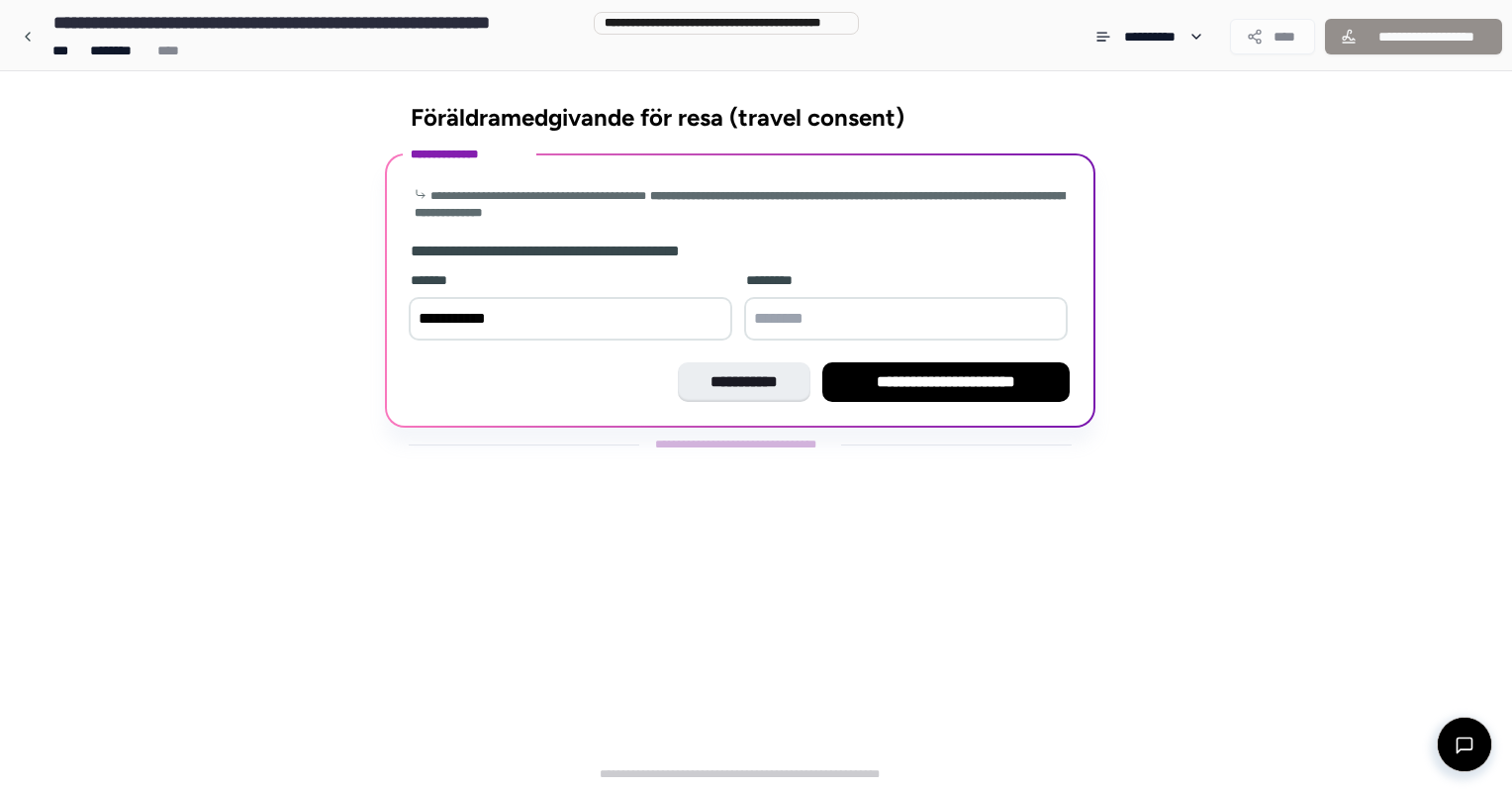 type on "**********" 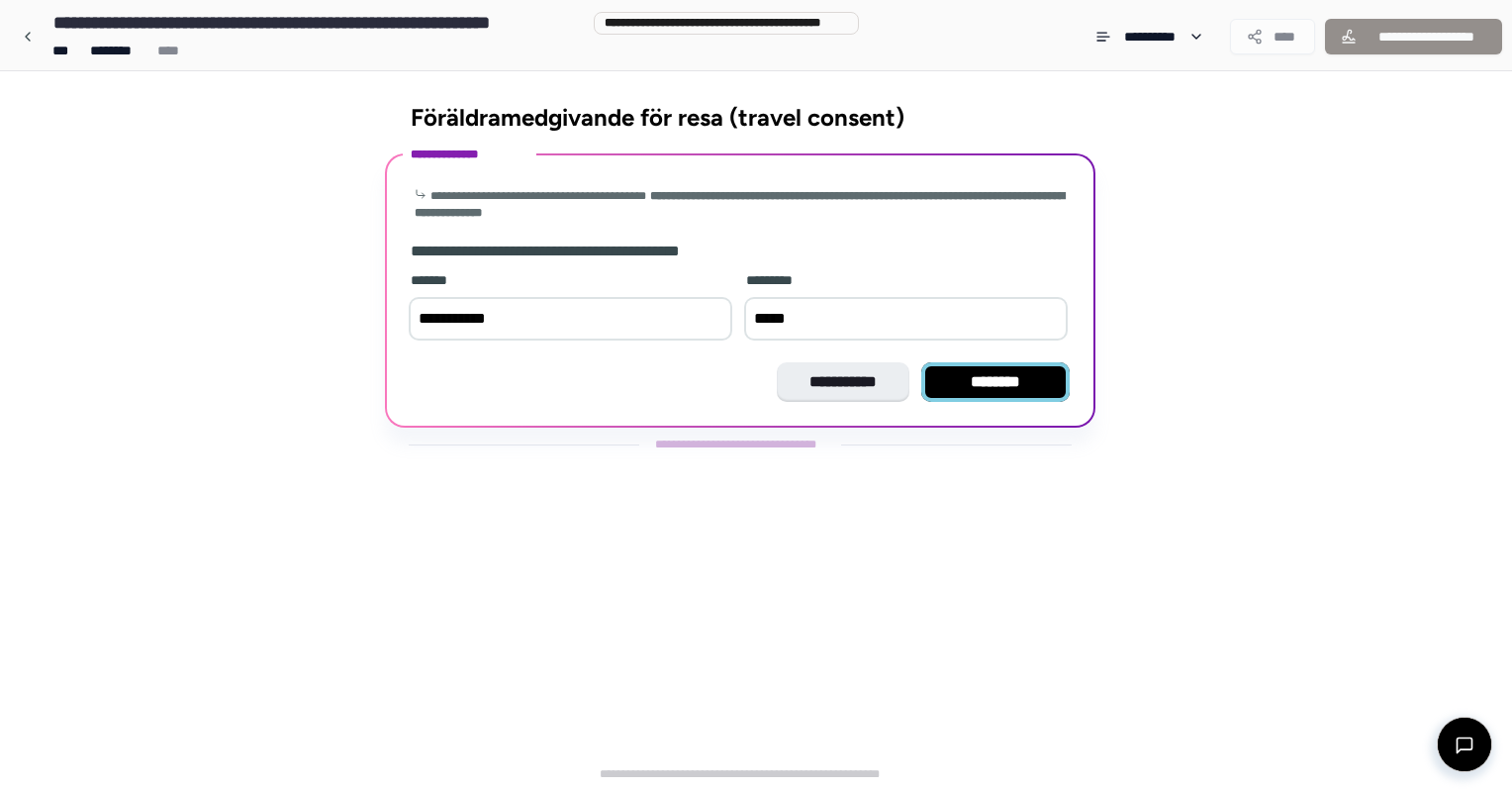 type on "*****" 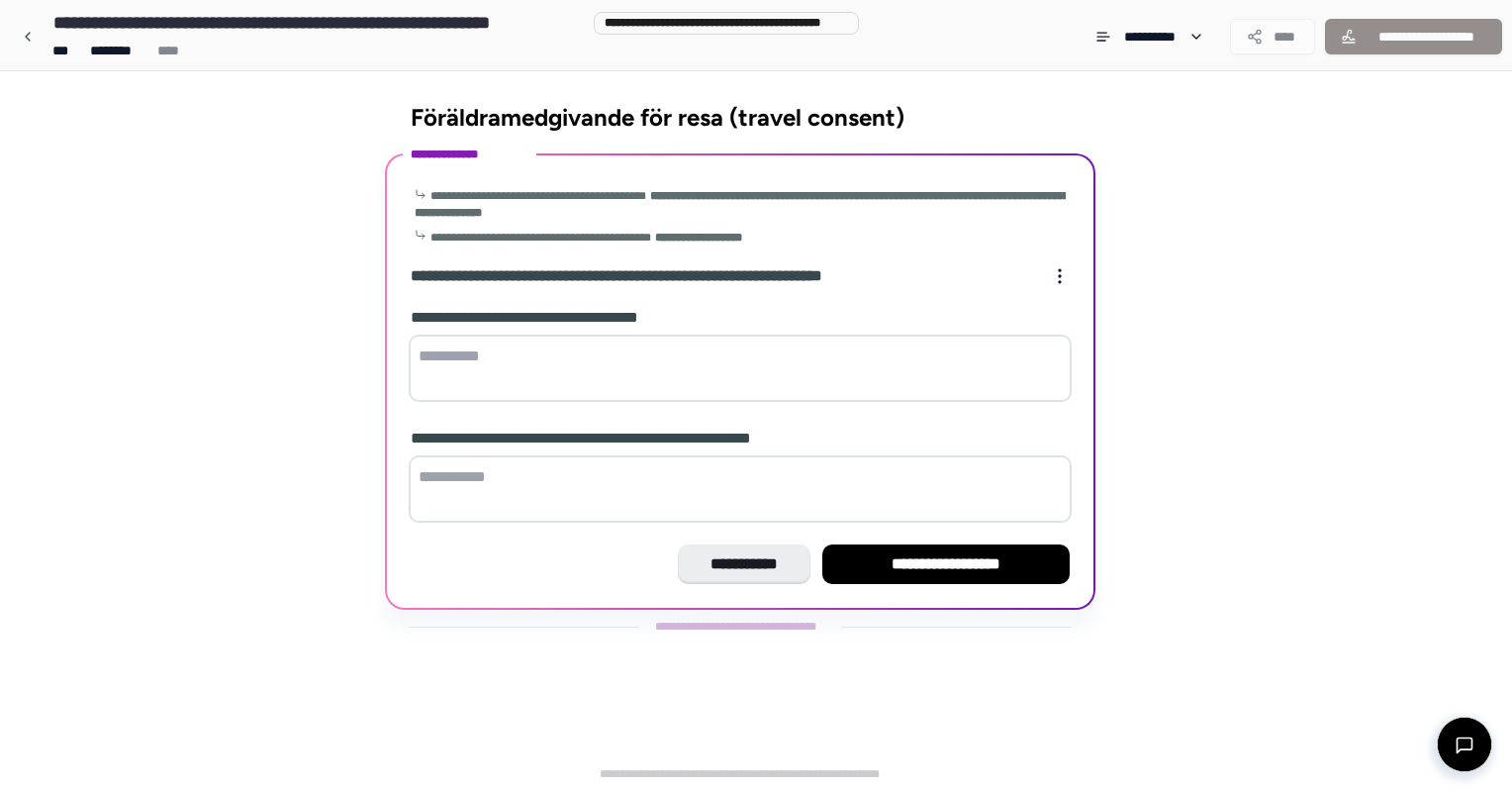 click at bounding box center (740, 368) 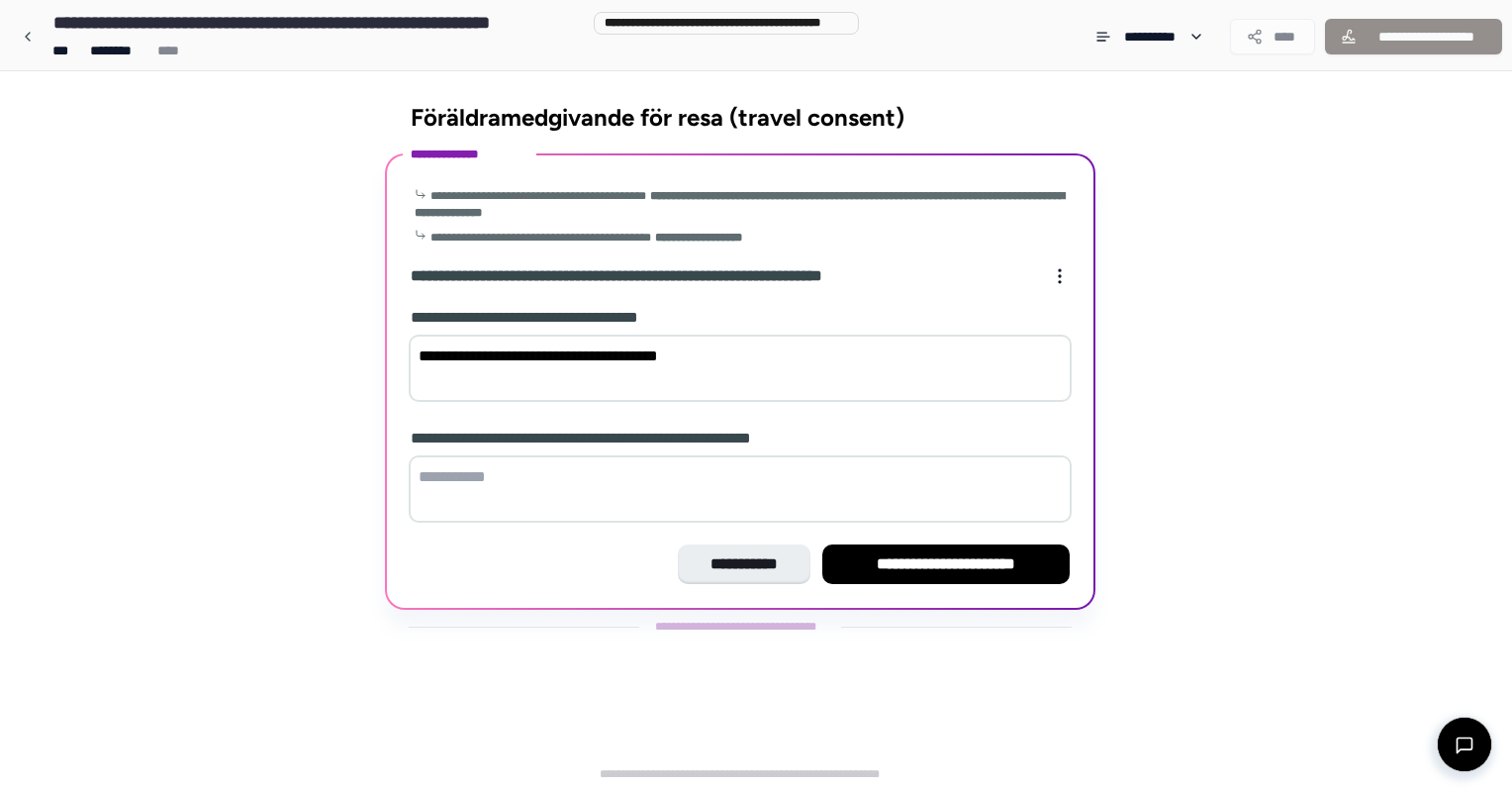 type on "**********" 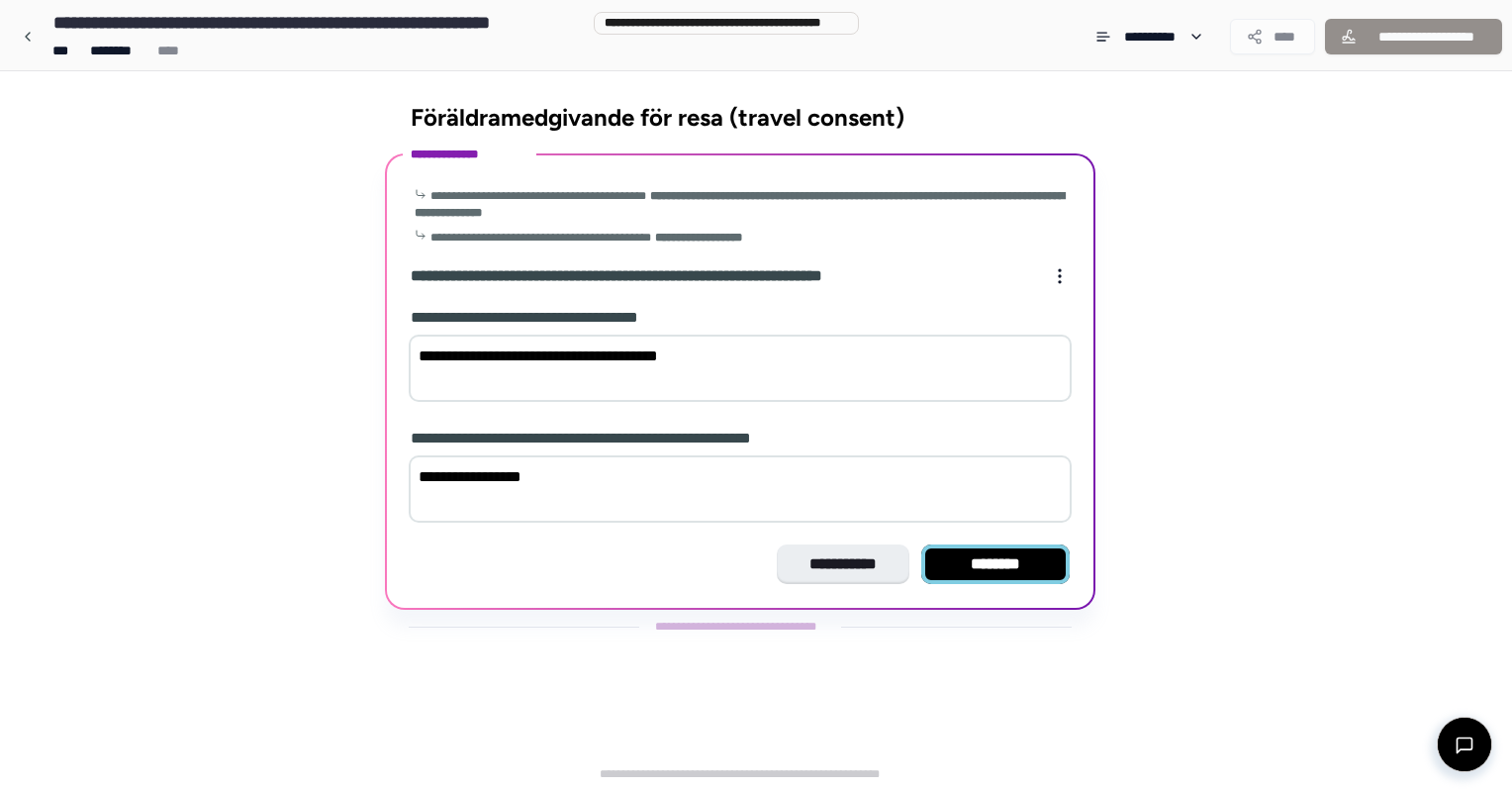 type on "**********" 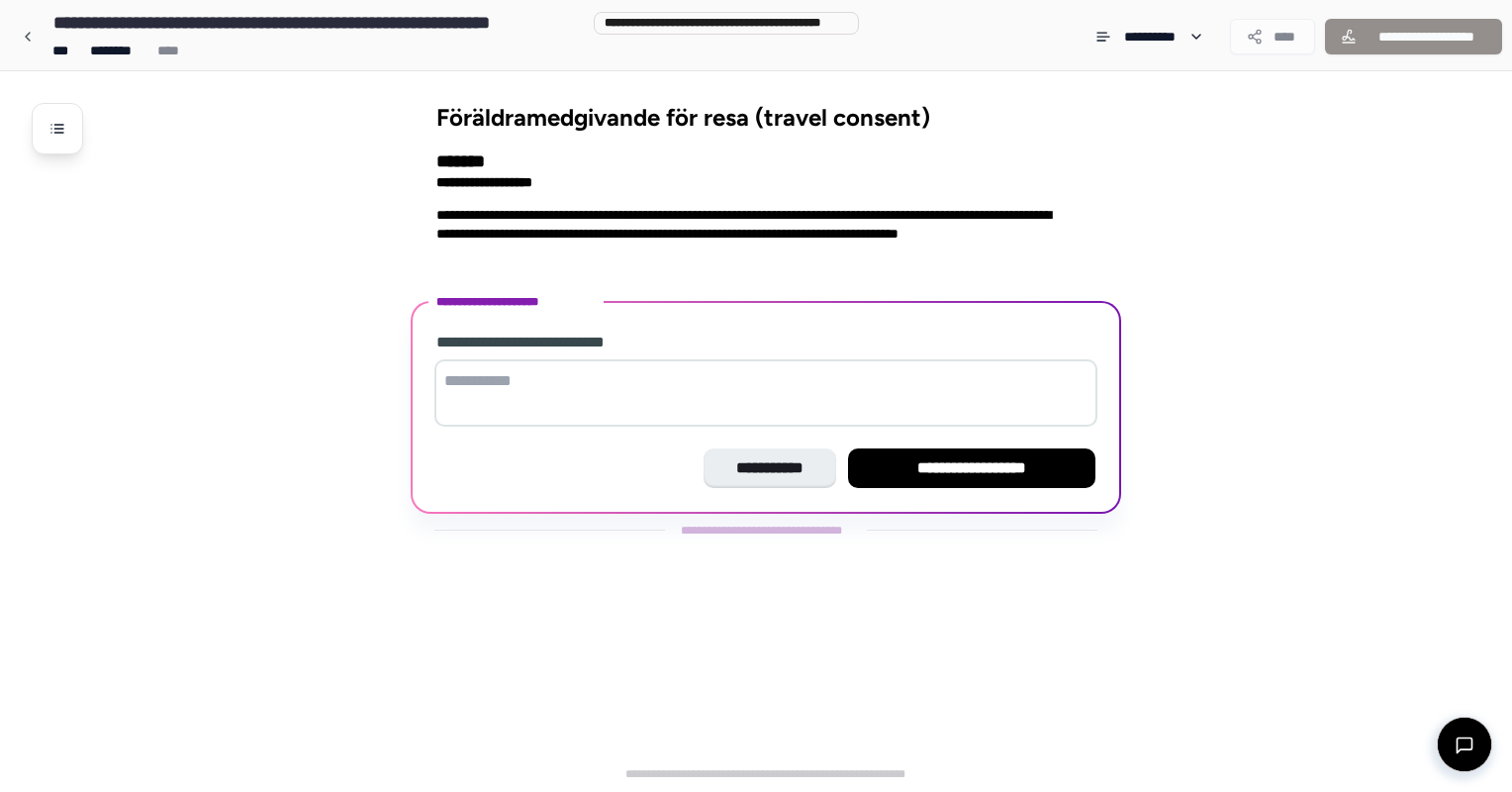 click at bounding box center (766, 393) 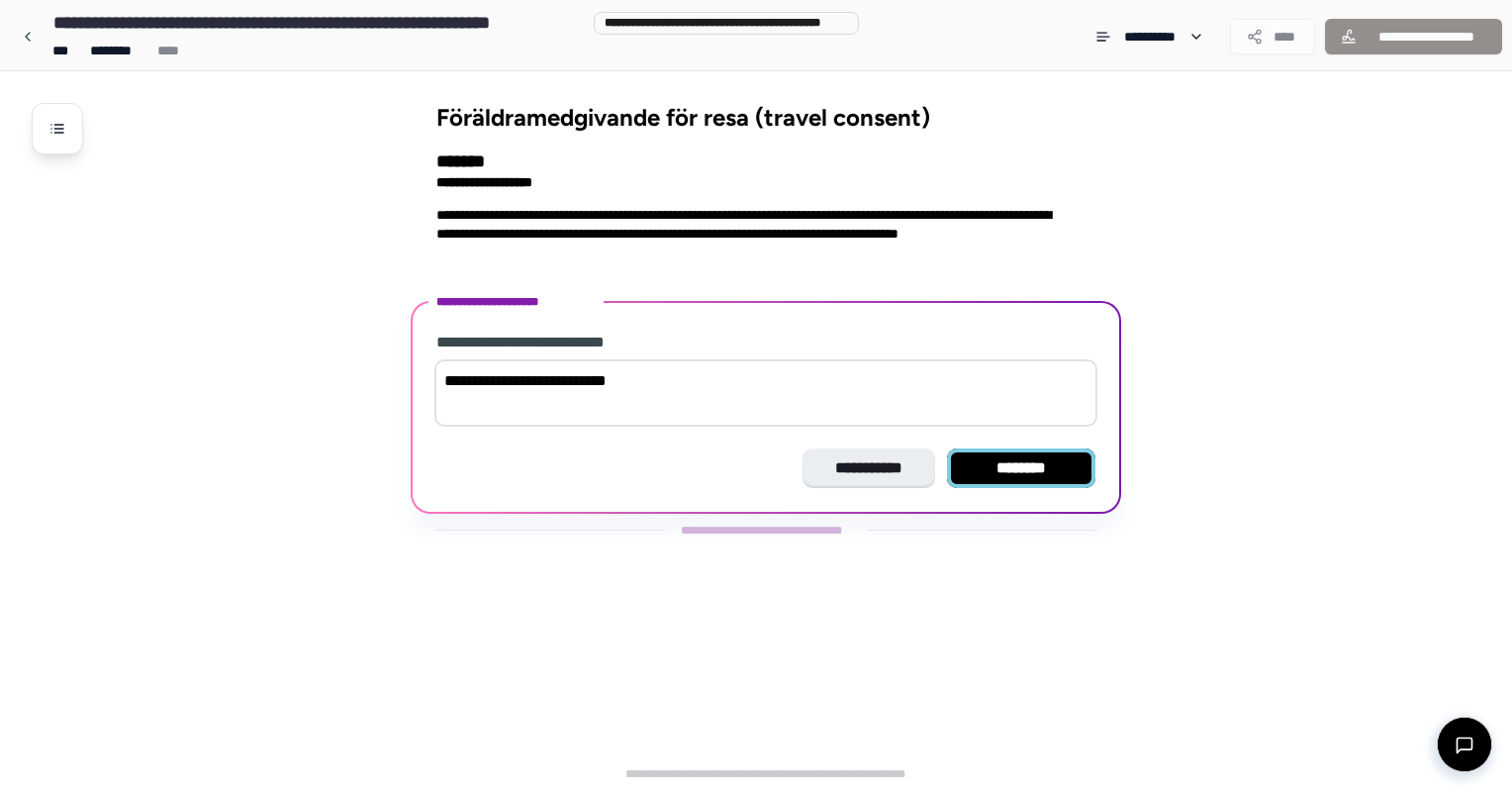 type on "**********" 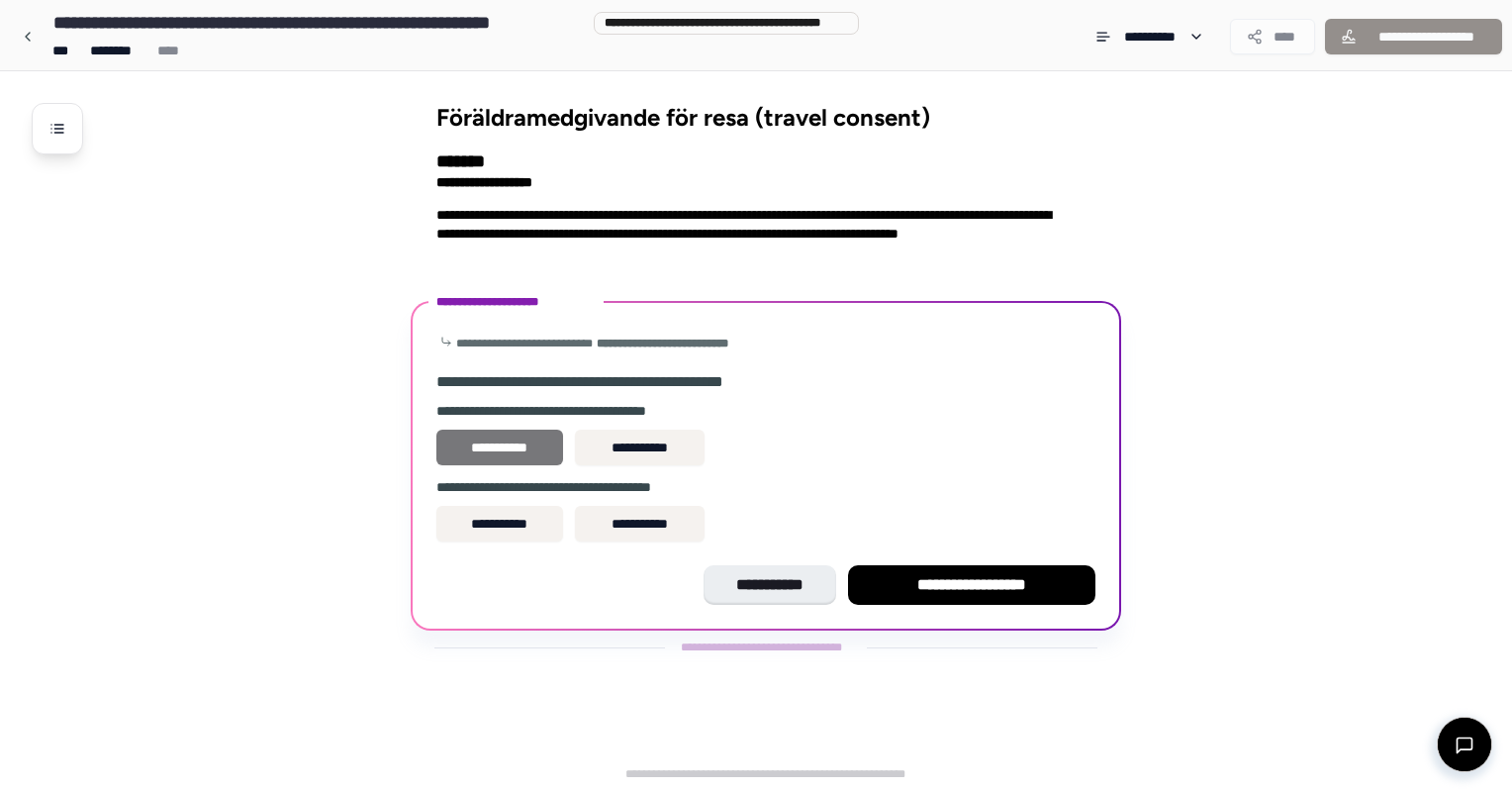 click on "**********" at bounding box center [500, 447] 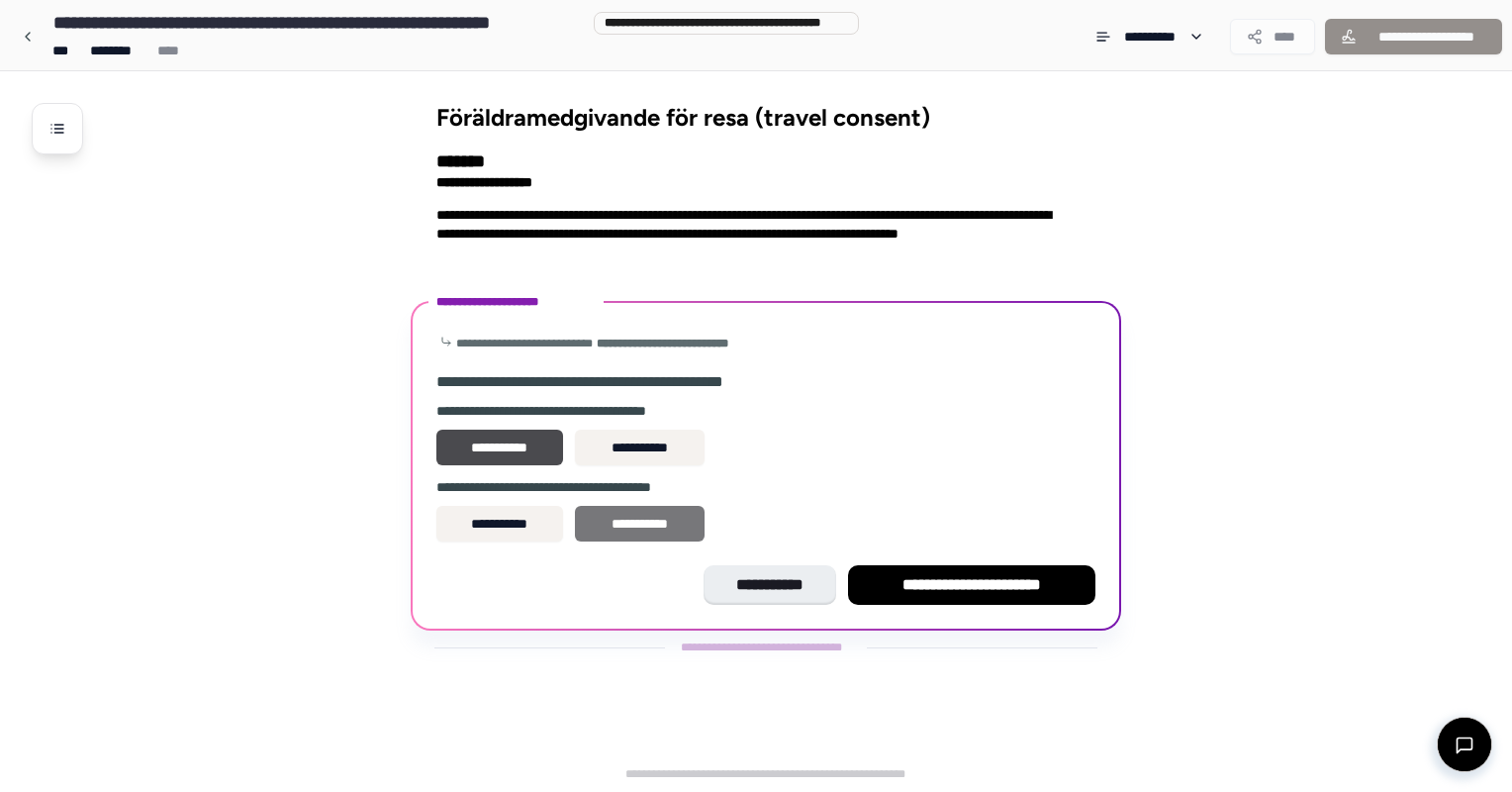 click on "**********" at bounding box center [639, 524] 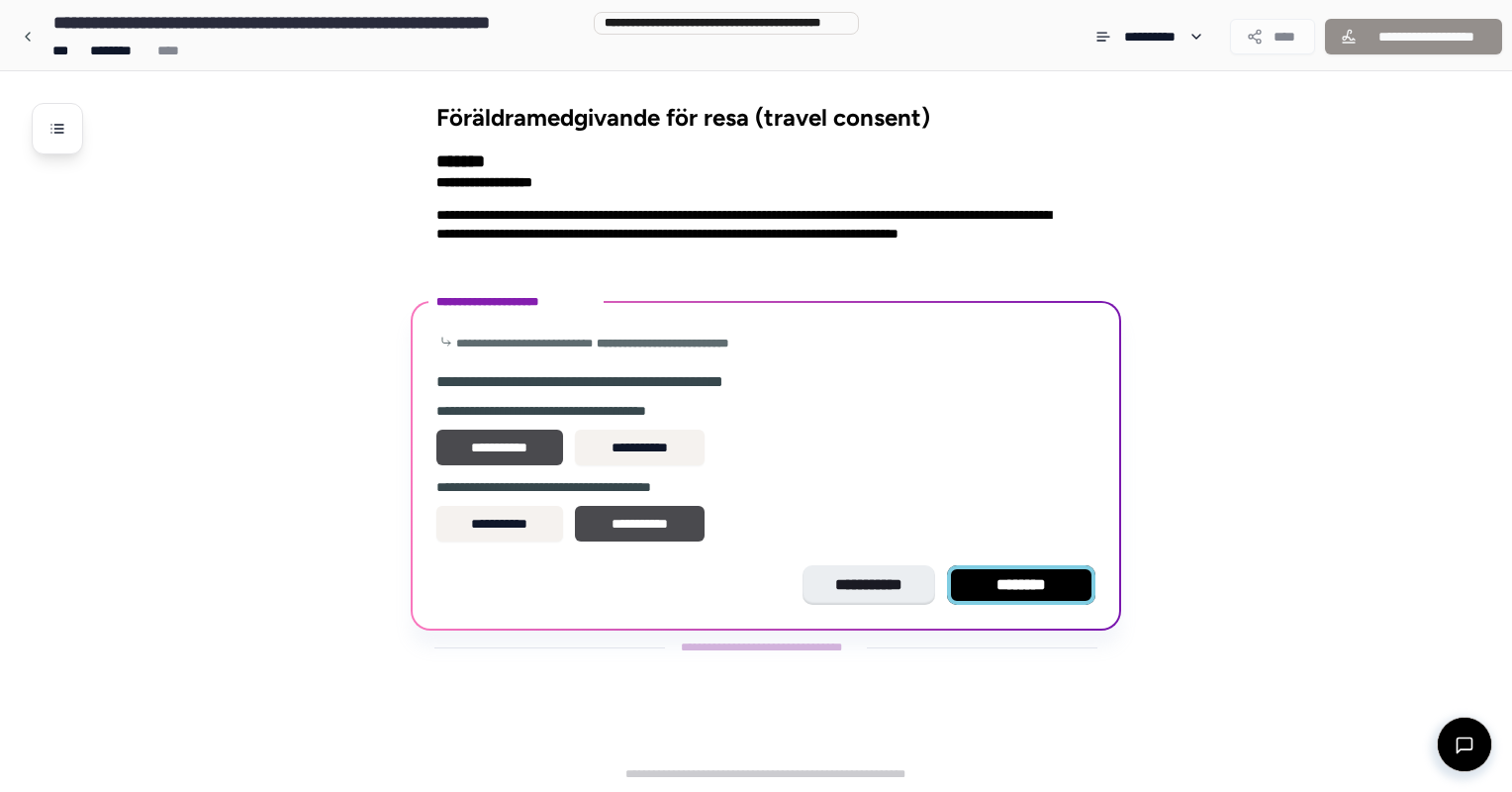 click on "********" at bounding box center [1021, 585] 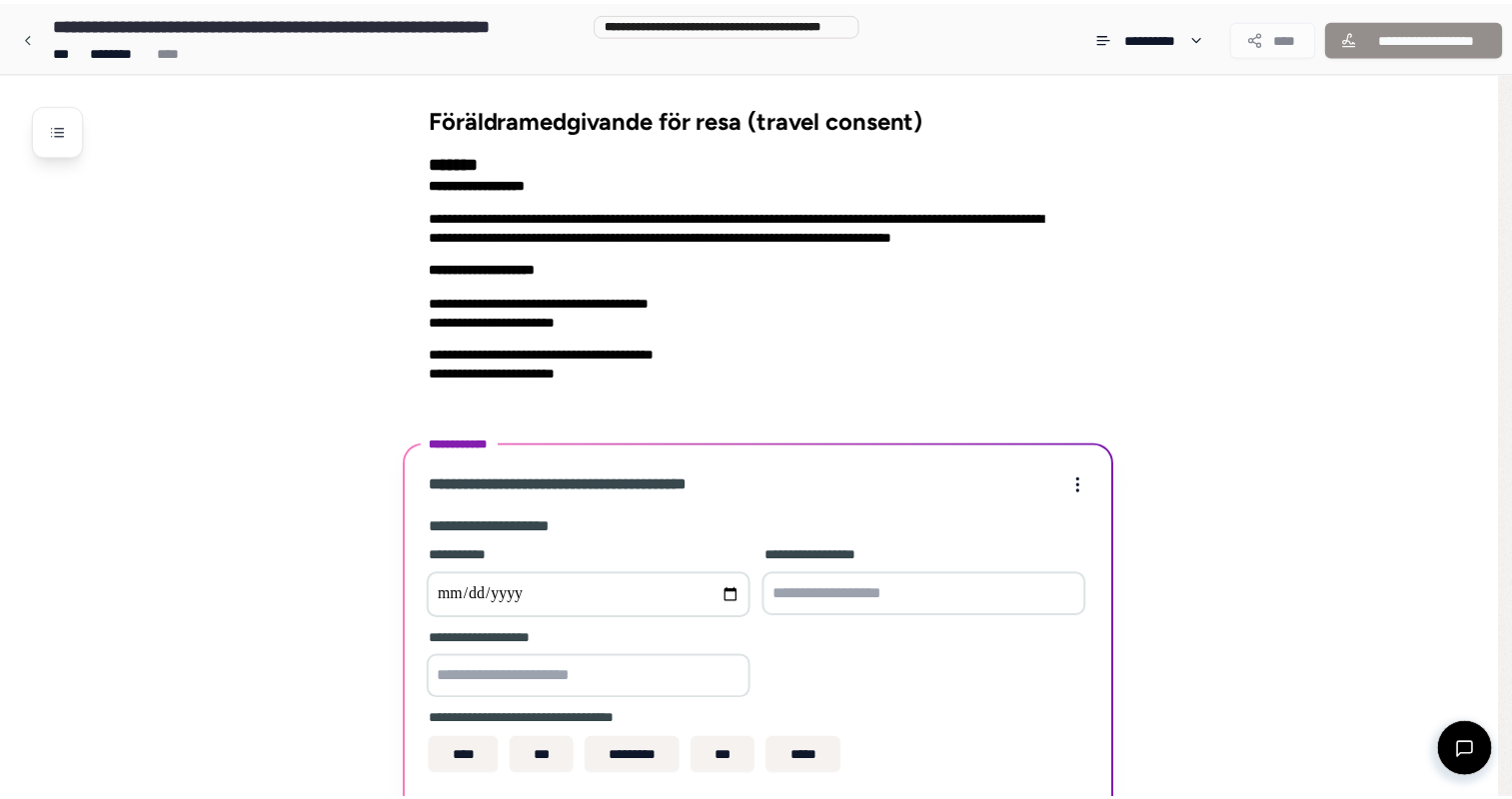 scroll, scrollTop: 428, scrollLeft: 0, axis: vertical 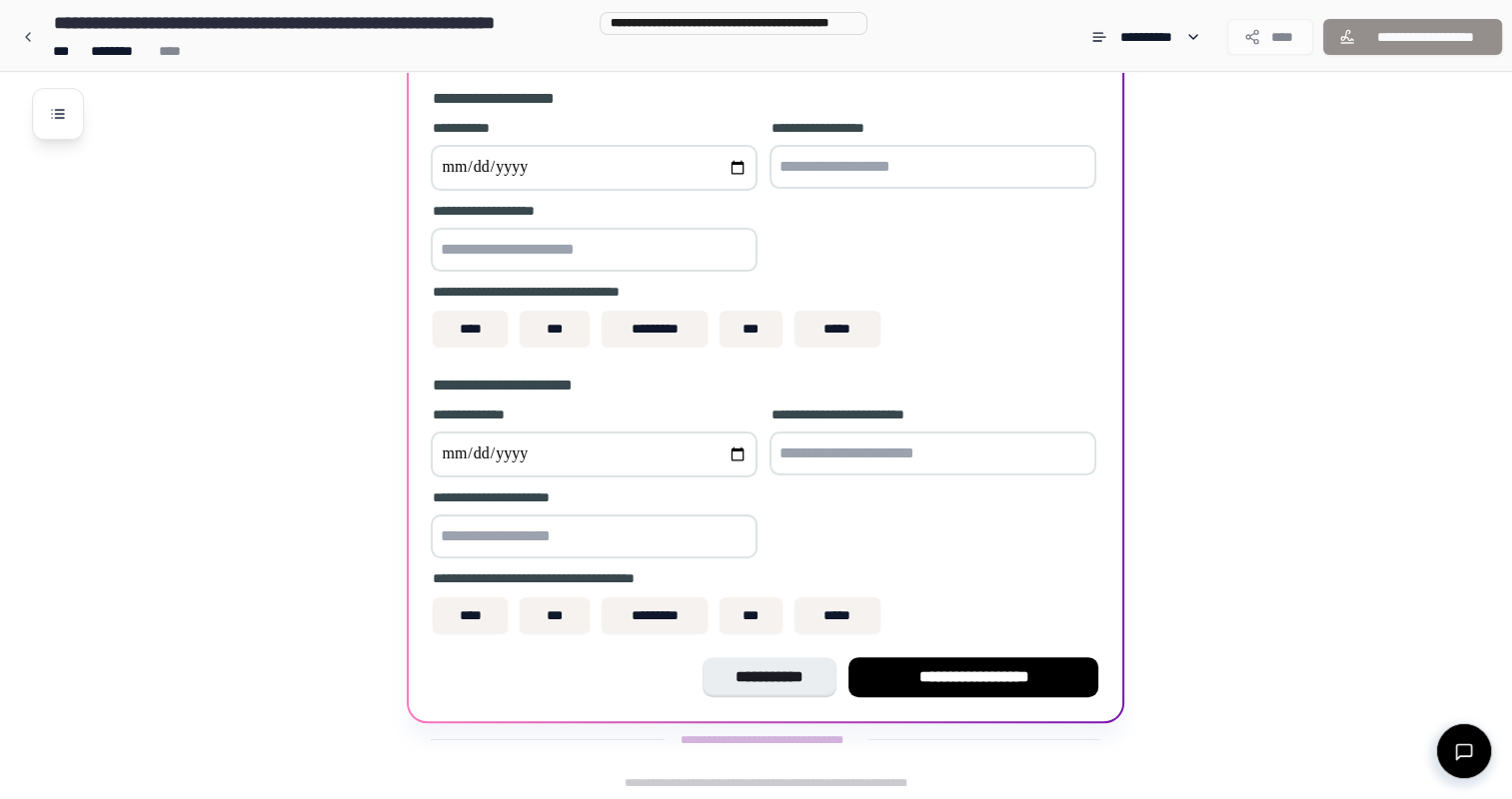 click at bounding box center (594, 168) 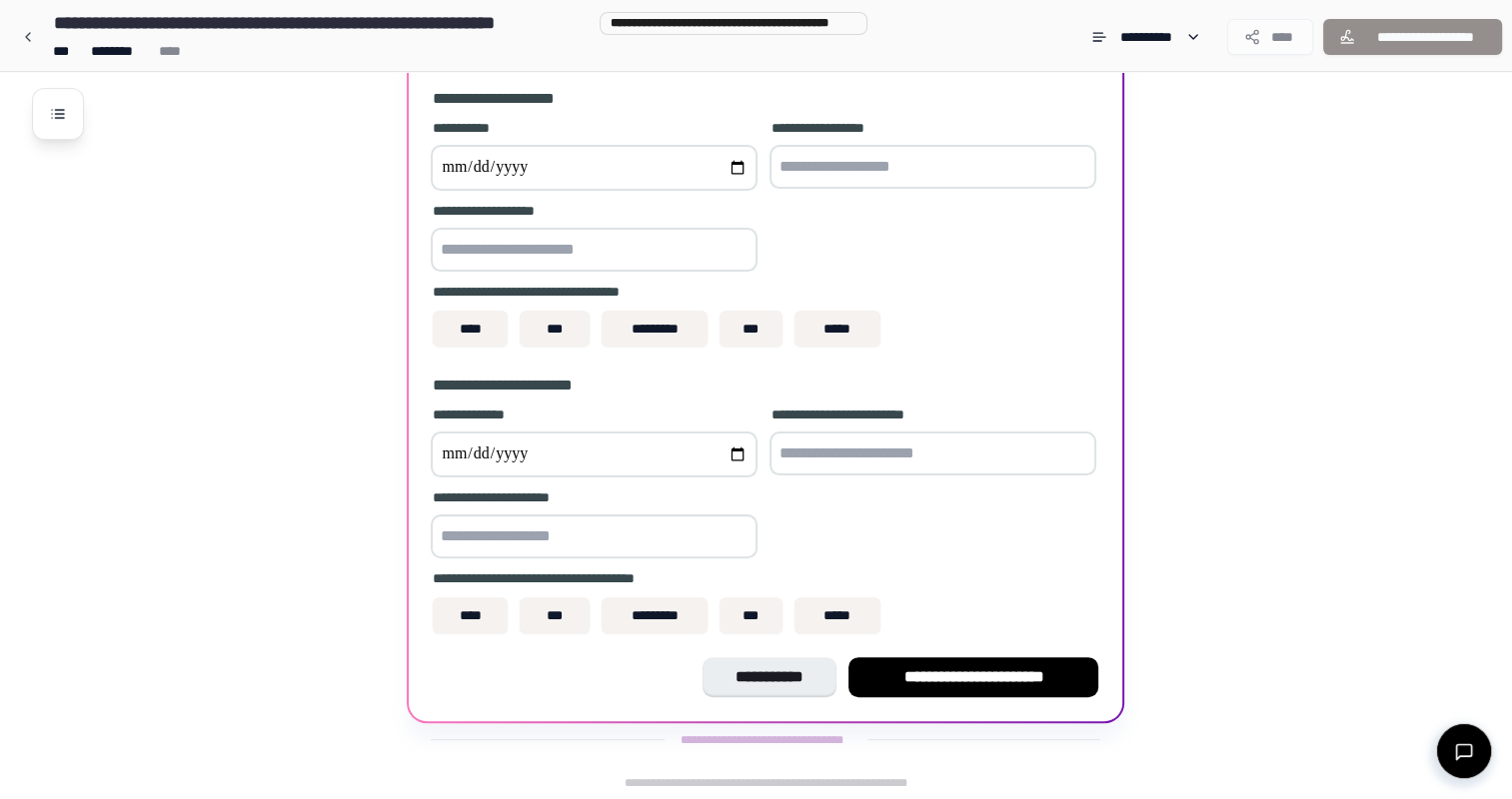 click at bounding box center (932, 167) 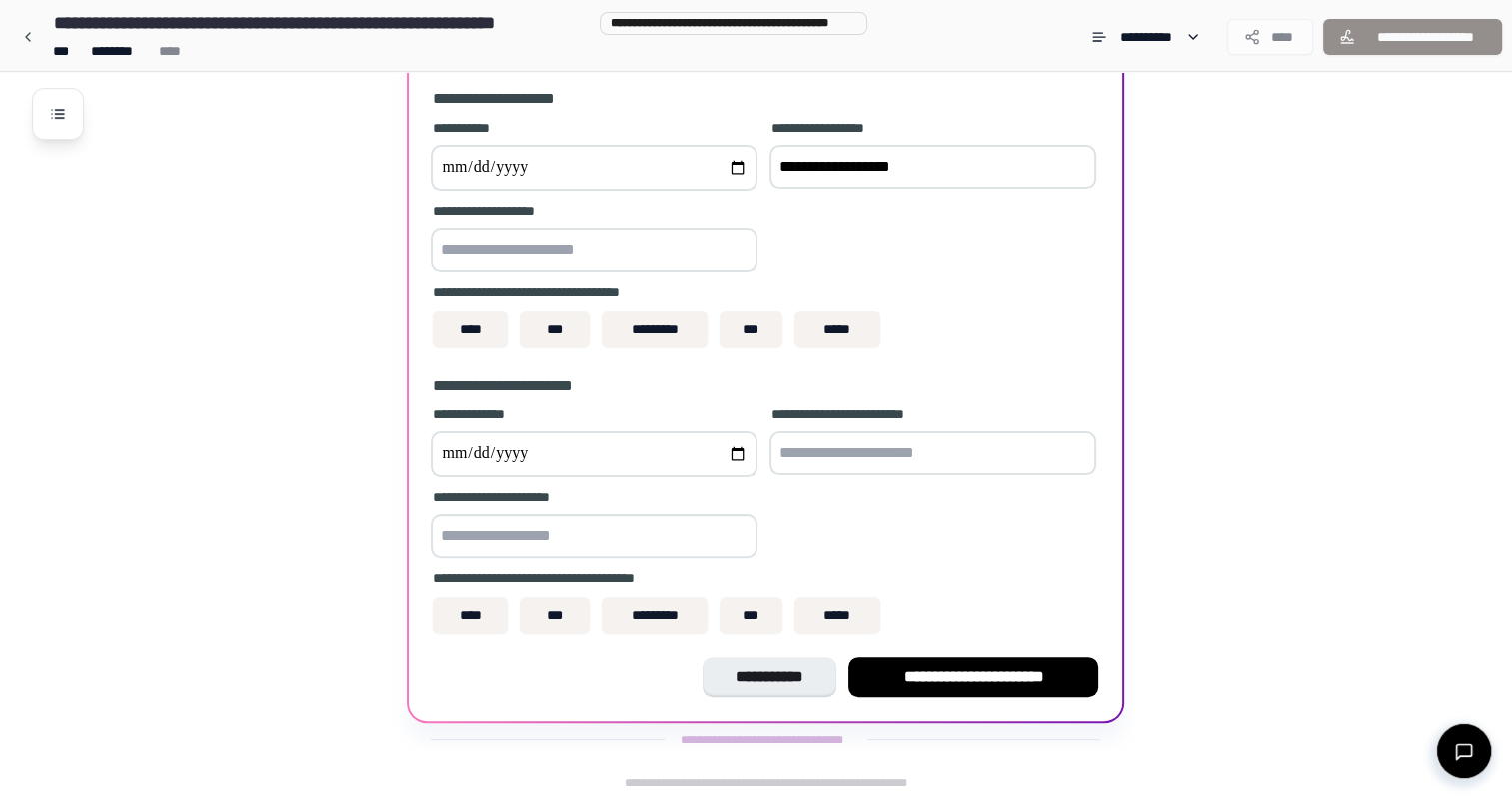 type on "**********" 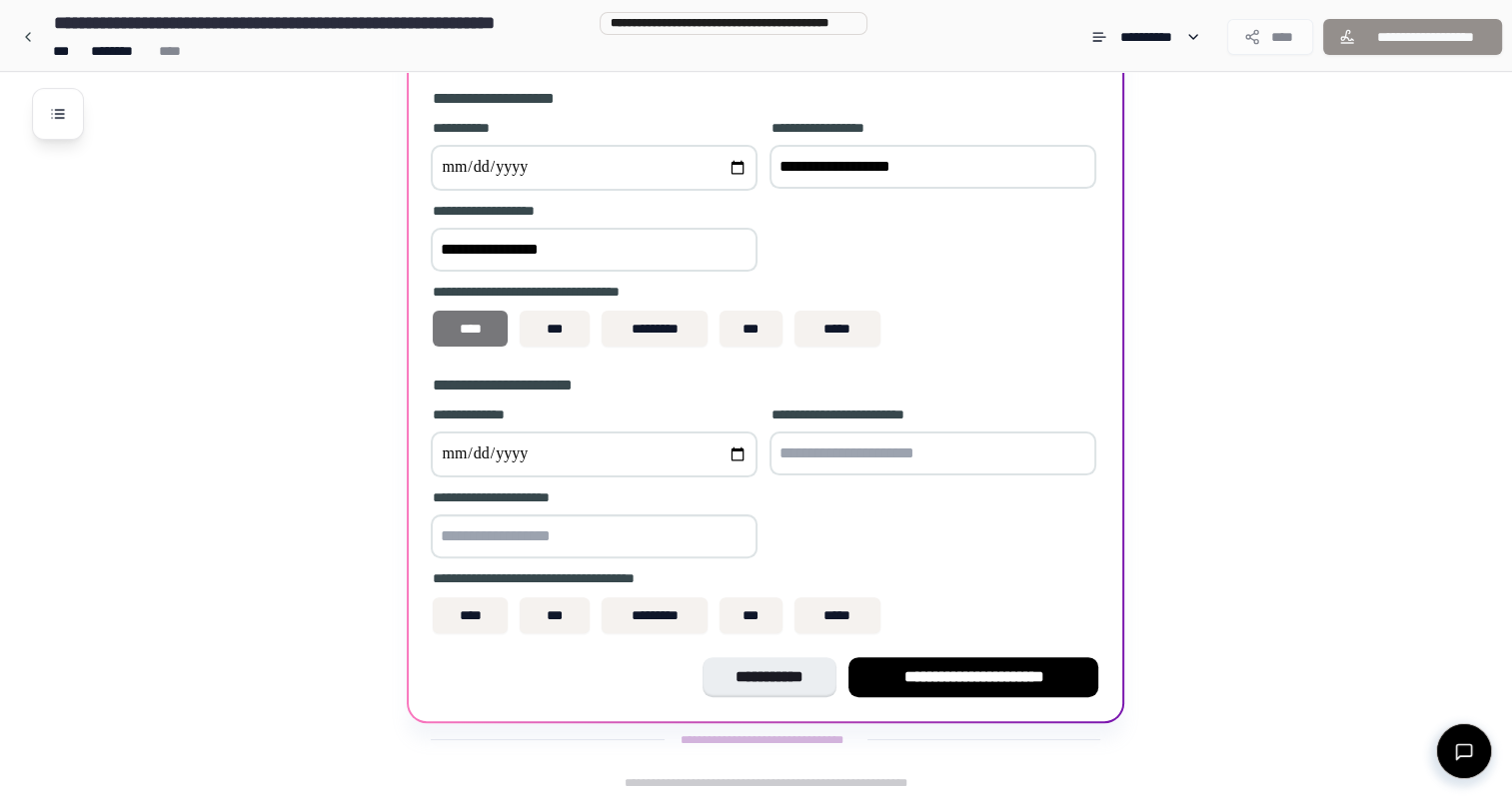 type on "**********" 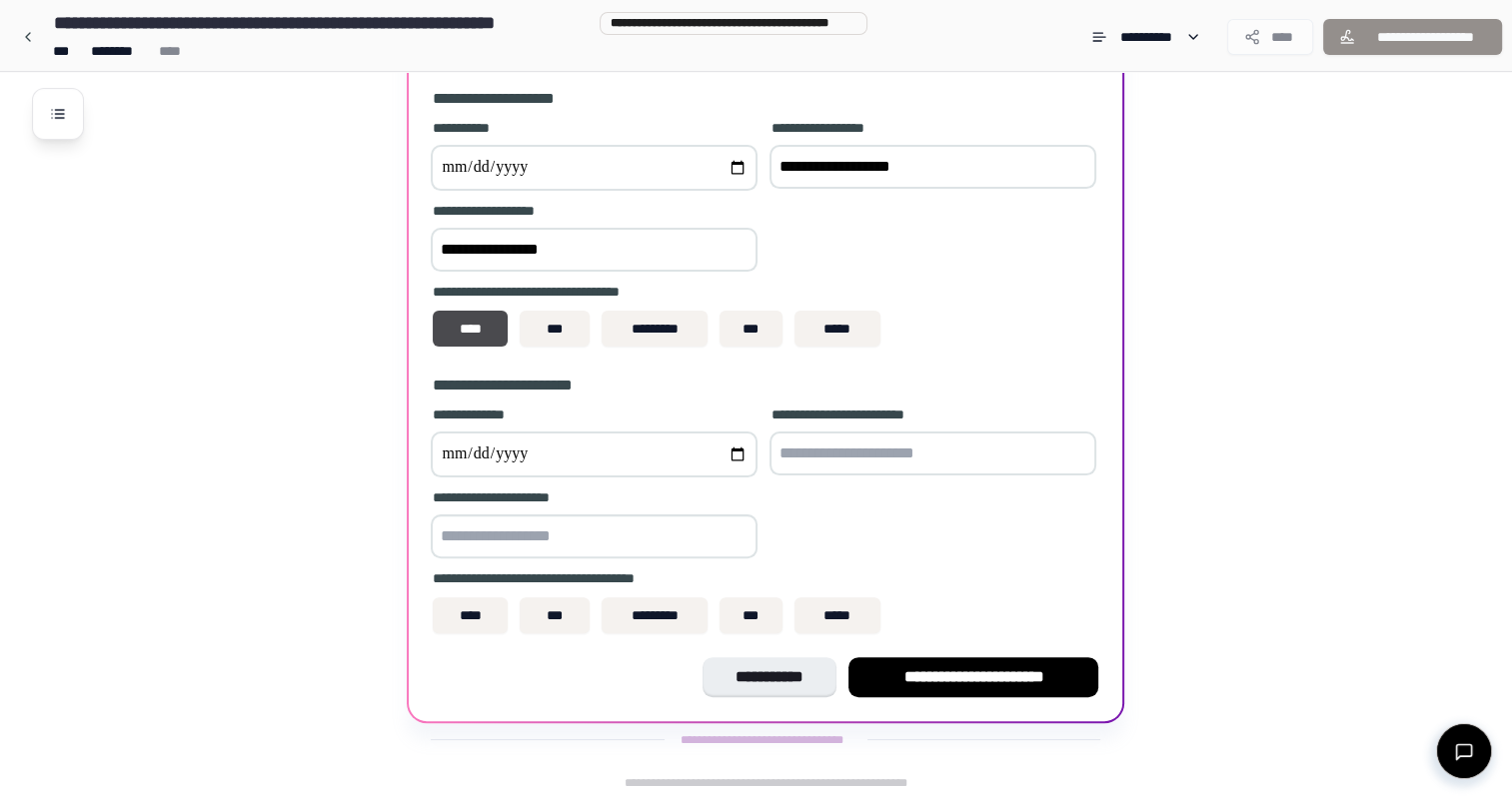 click at bounding box center (594, 454) 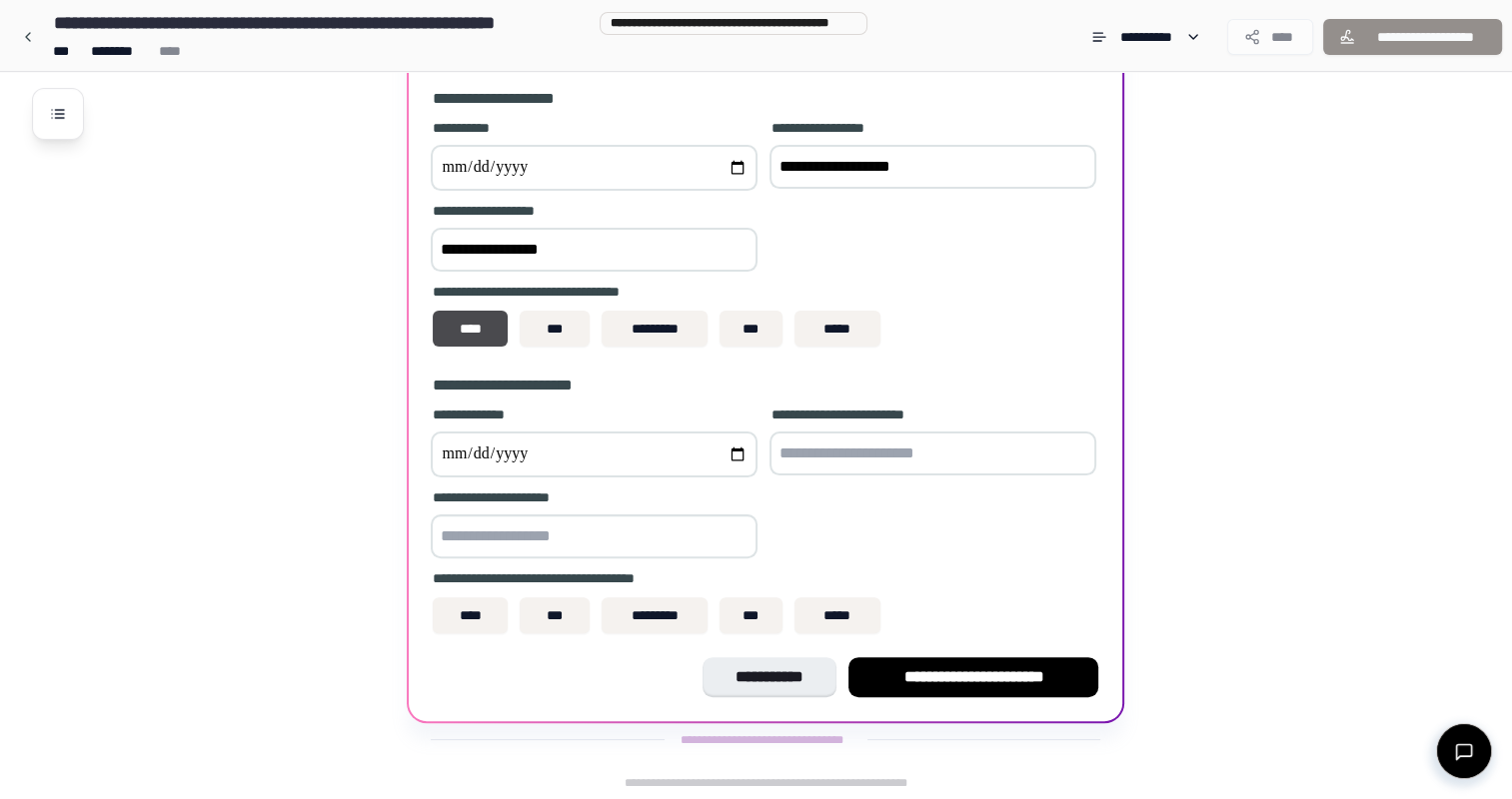 drag, startPoint x: 739, startPoint y: 459, endPoint x: 728, endPoint y: 438, distance: 23.70654 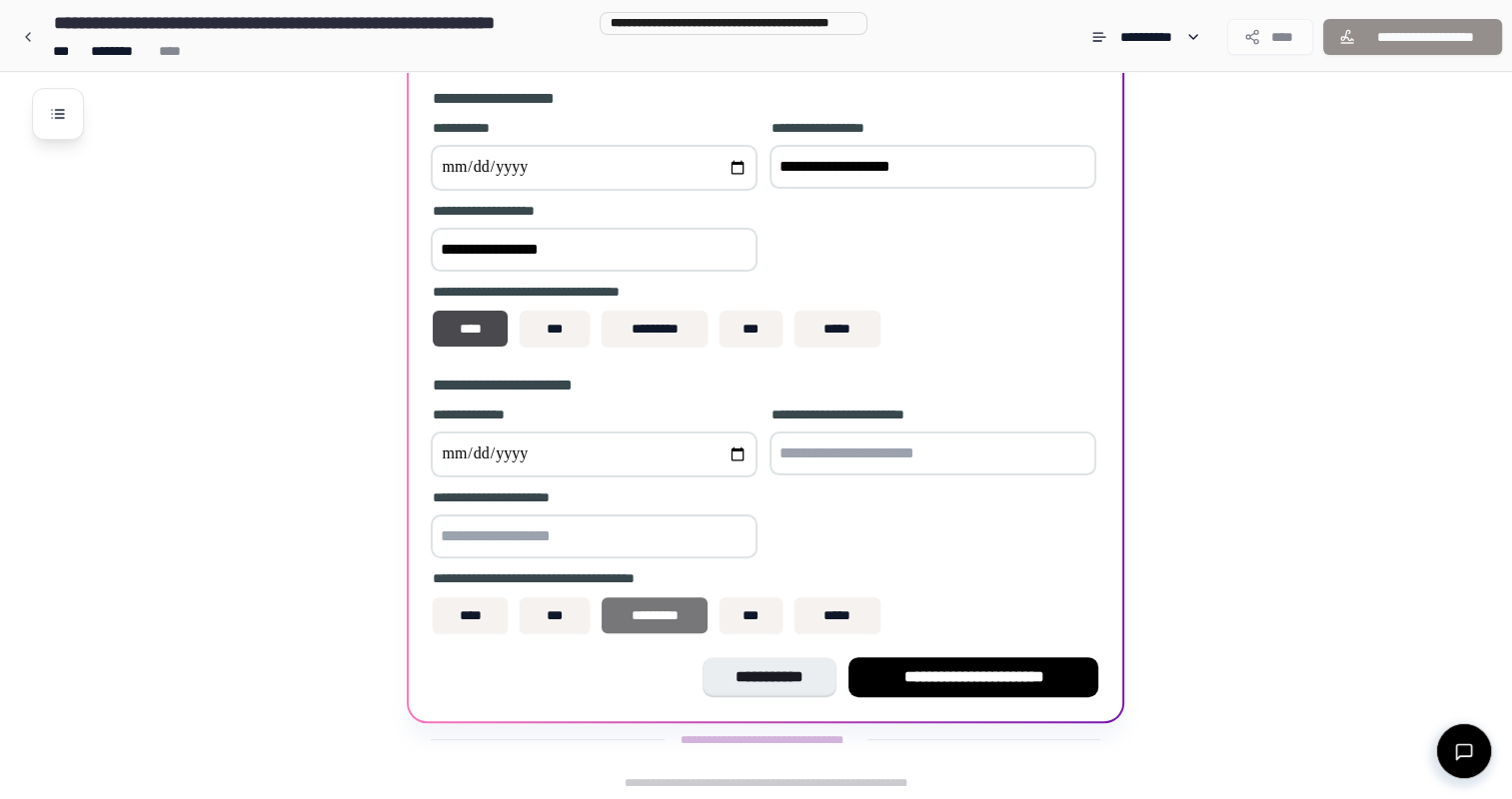 type on "**********" 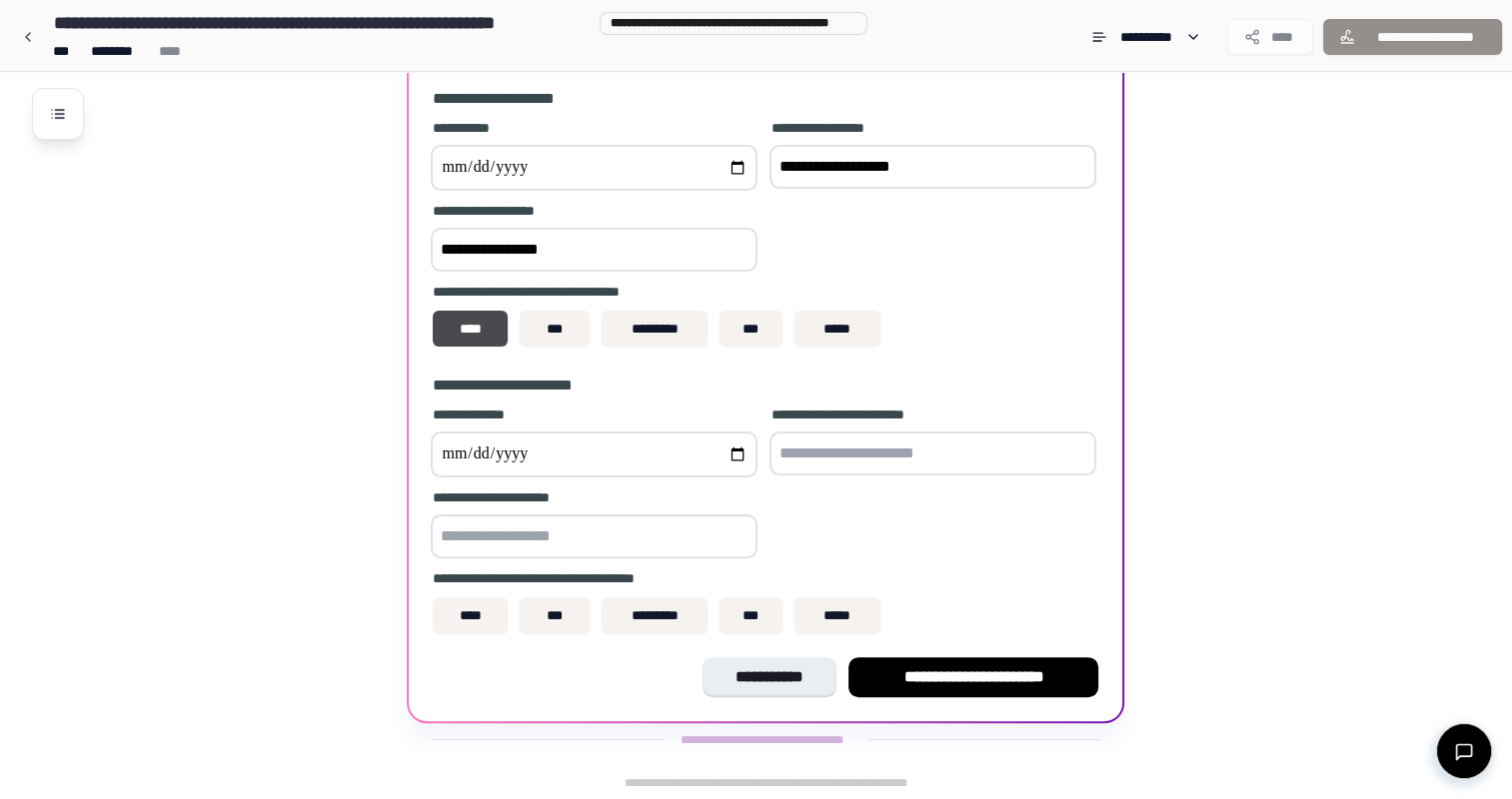 click at bounding box center (932, 453) 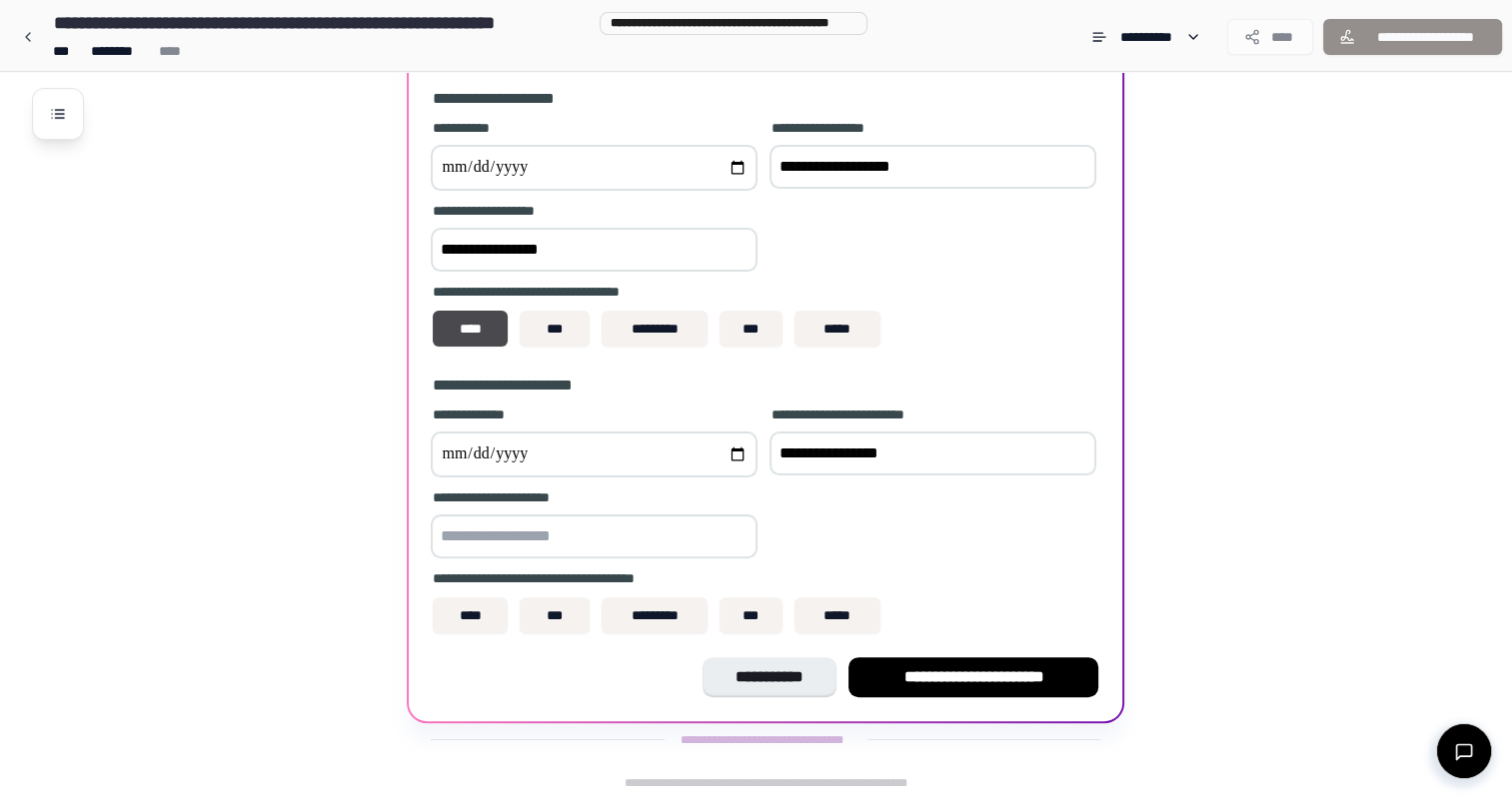 type on "**********" 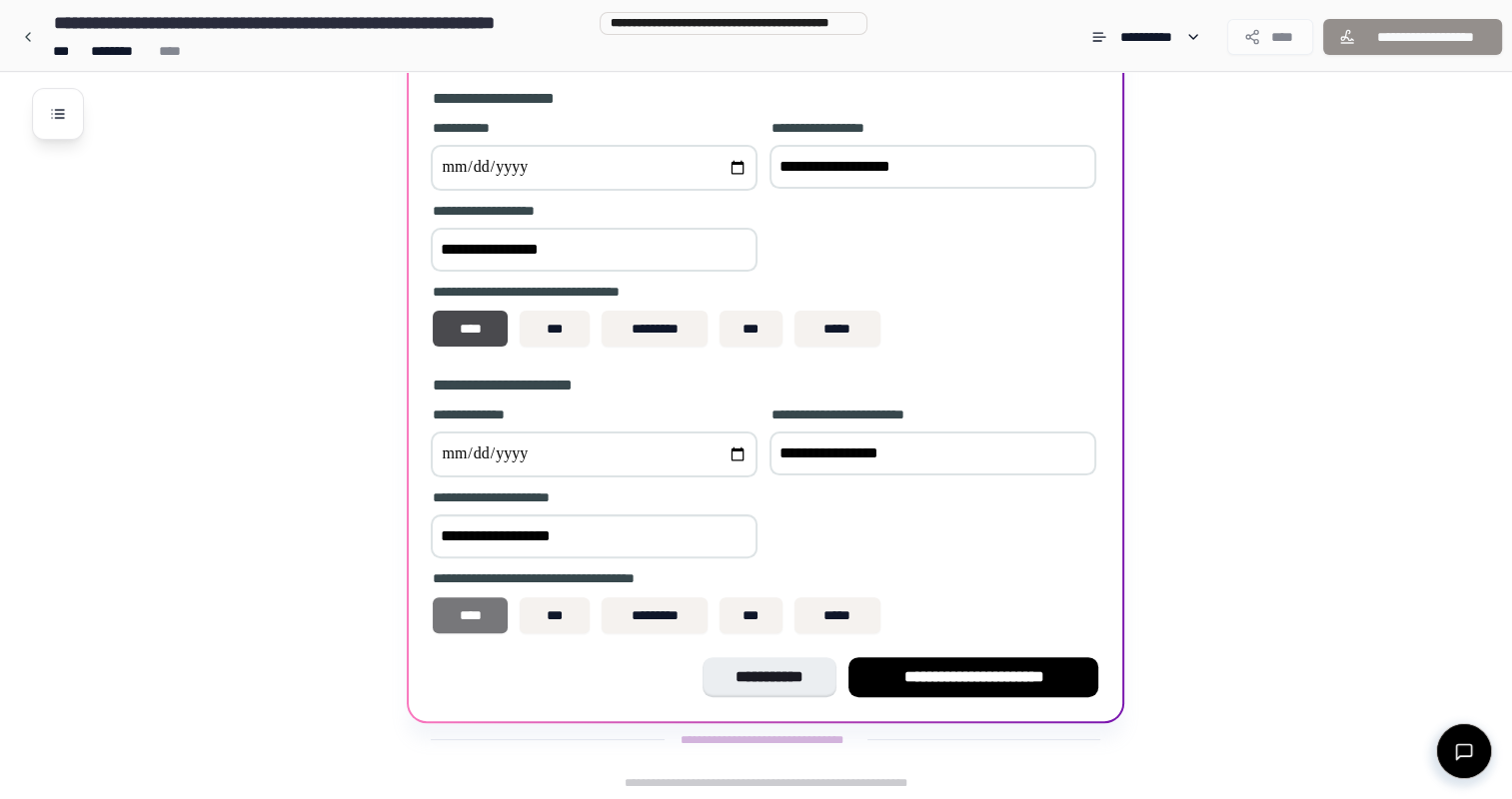 type on "**********" 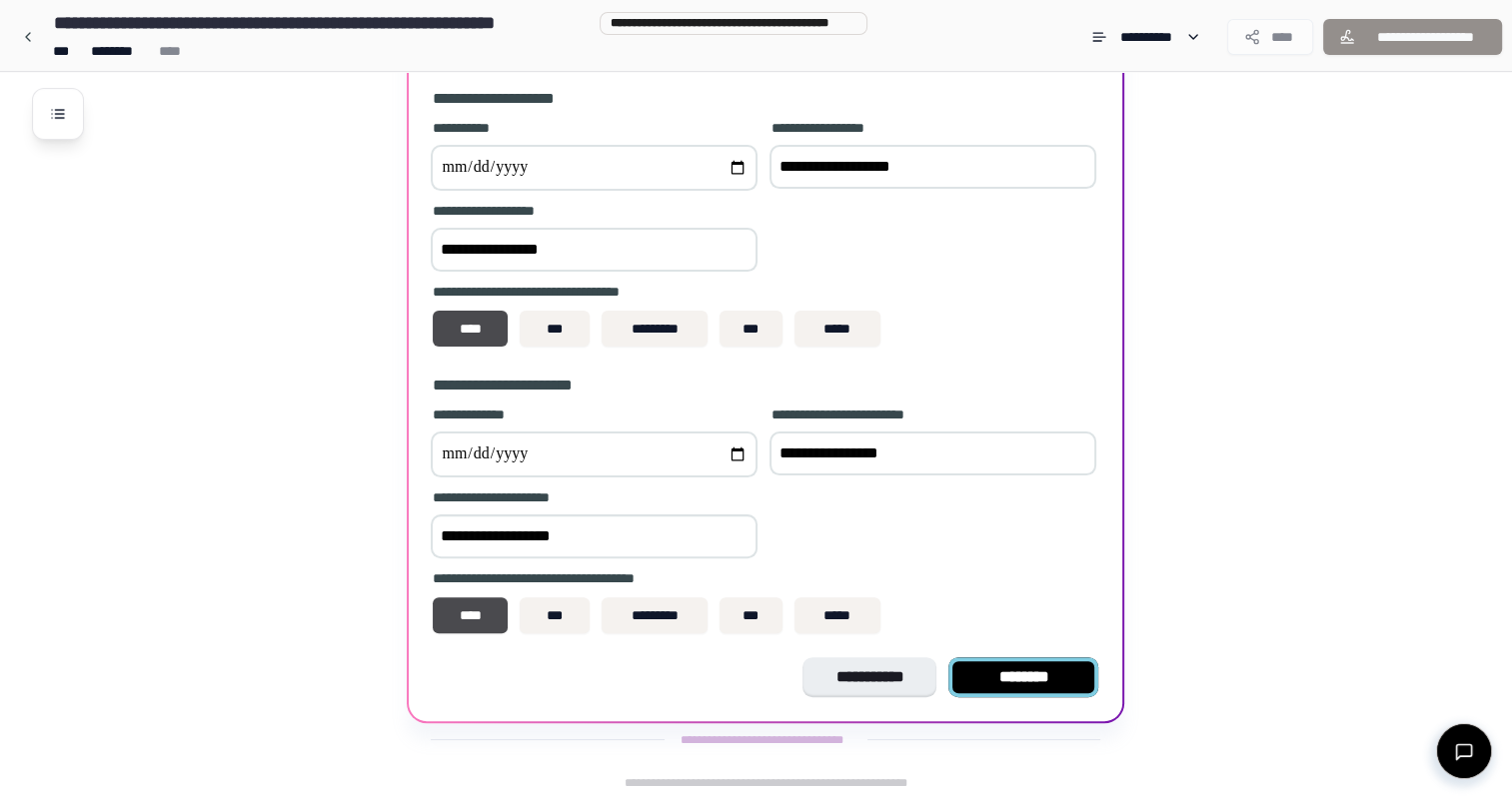 click on "********" at bounding box center (1023, 677) 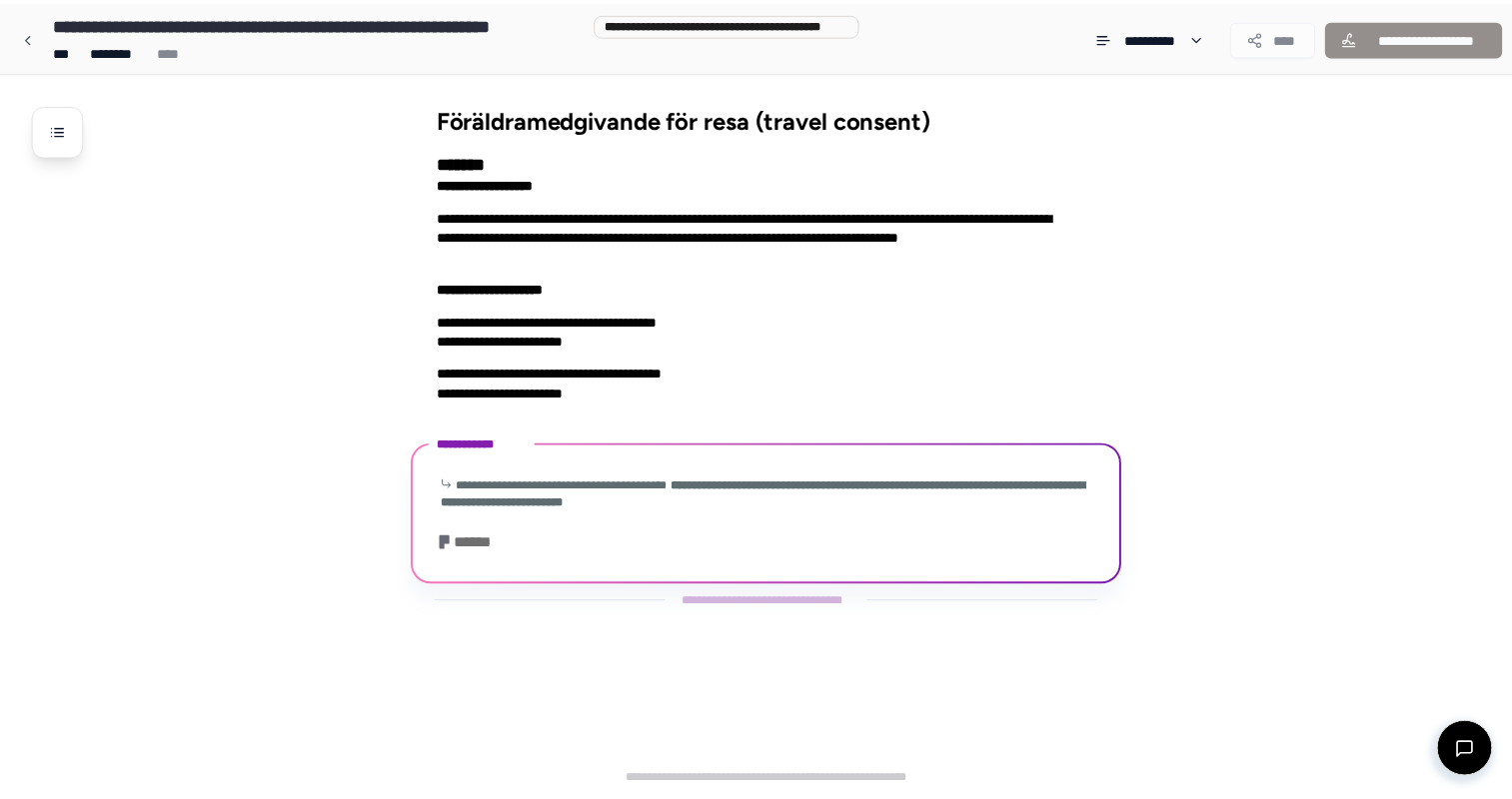 scroll, scrollTop: 166, scrollLeft: 0, axis: vertical 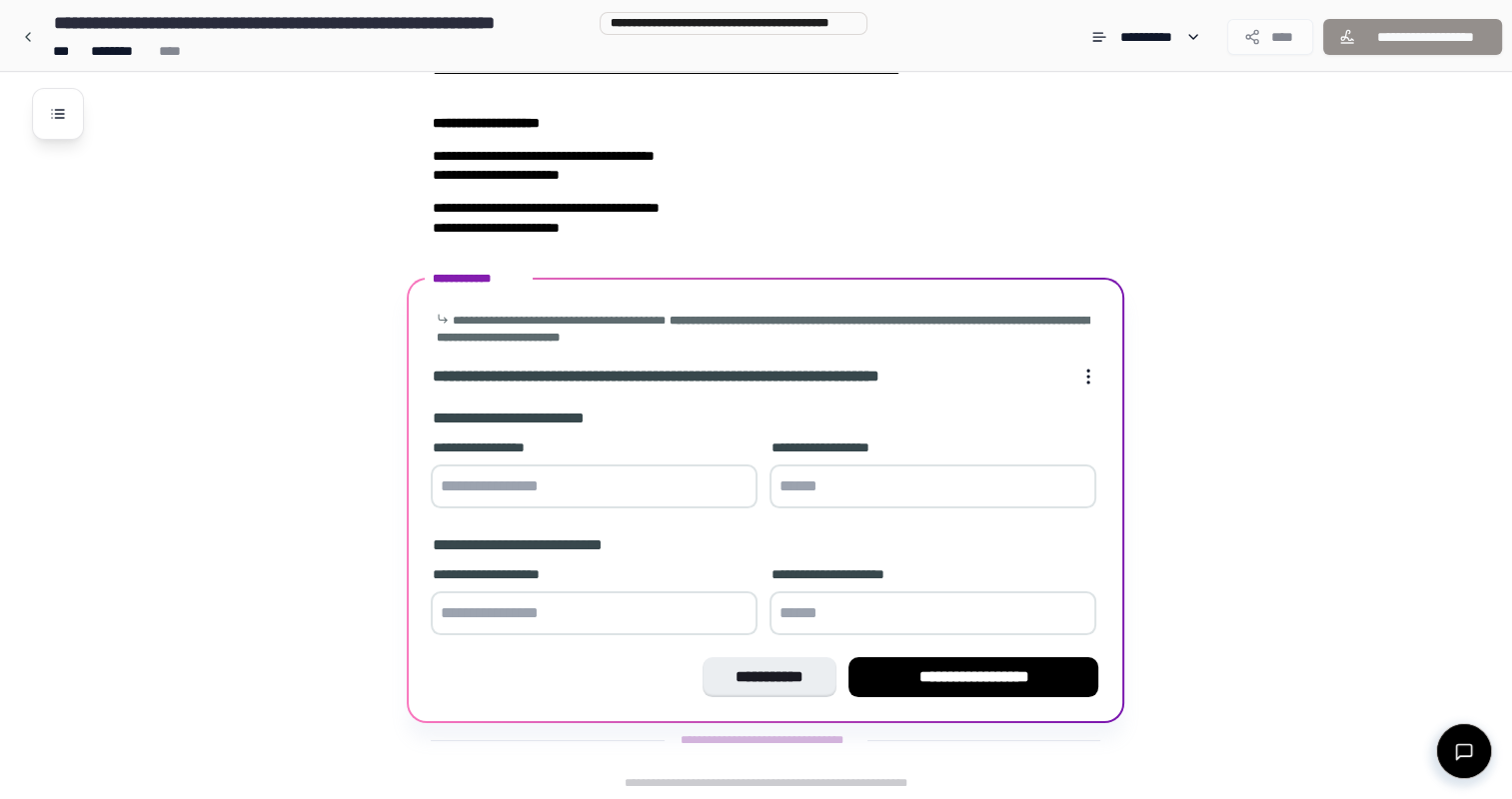 click at bounding box center [594, 486] 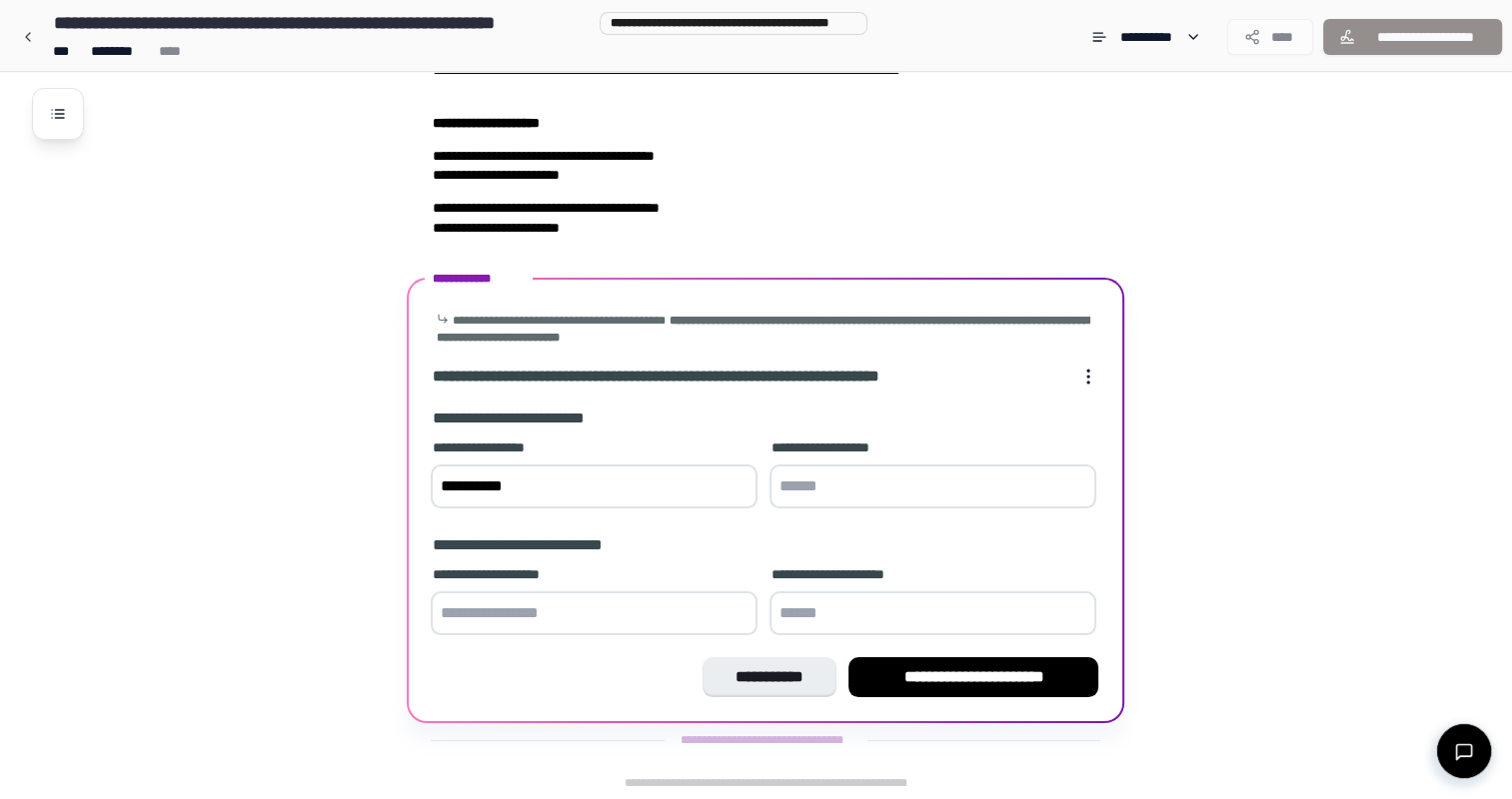 type on "**********" 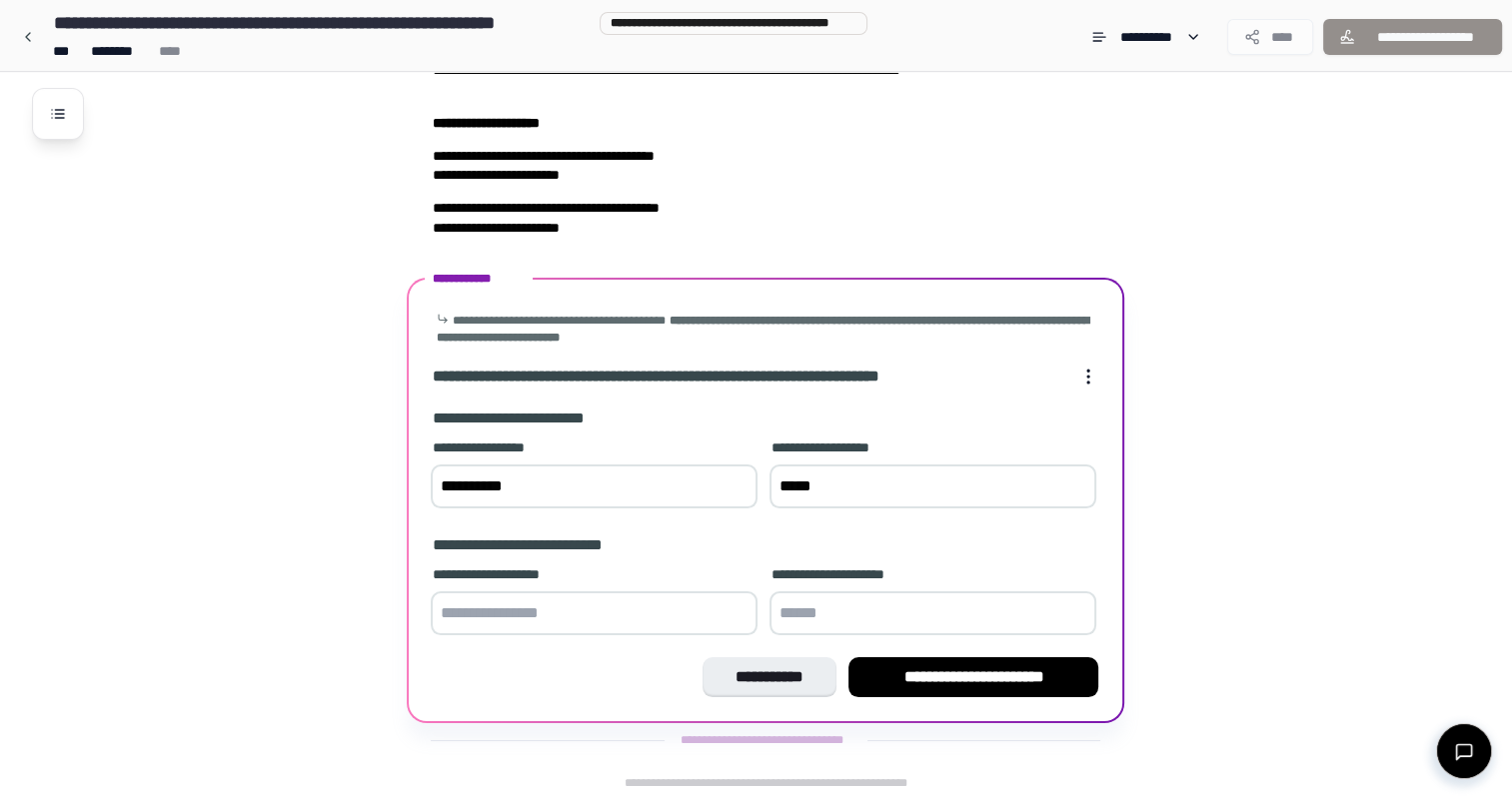 type on "*****" 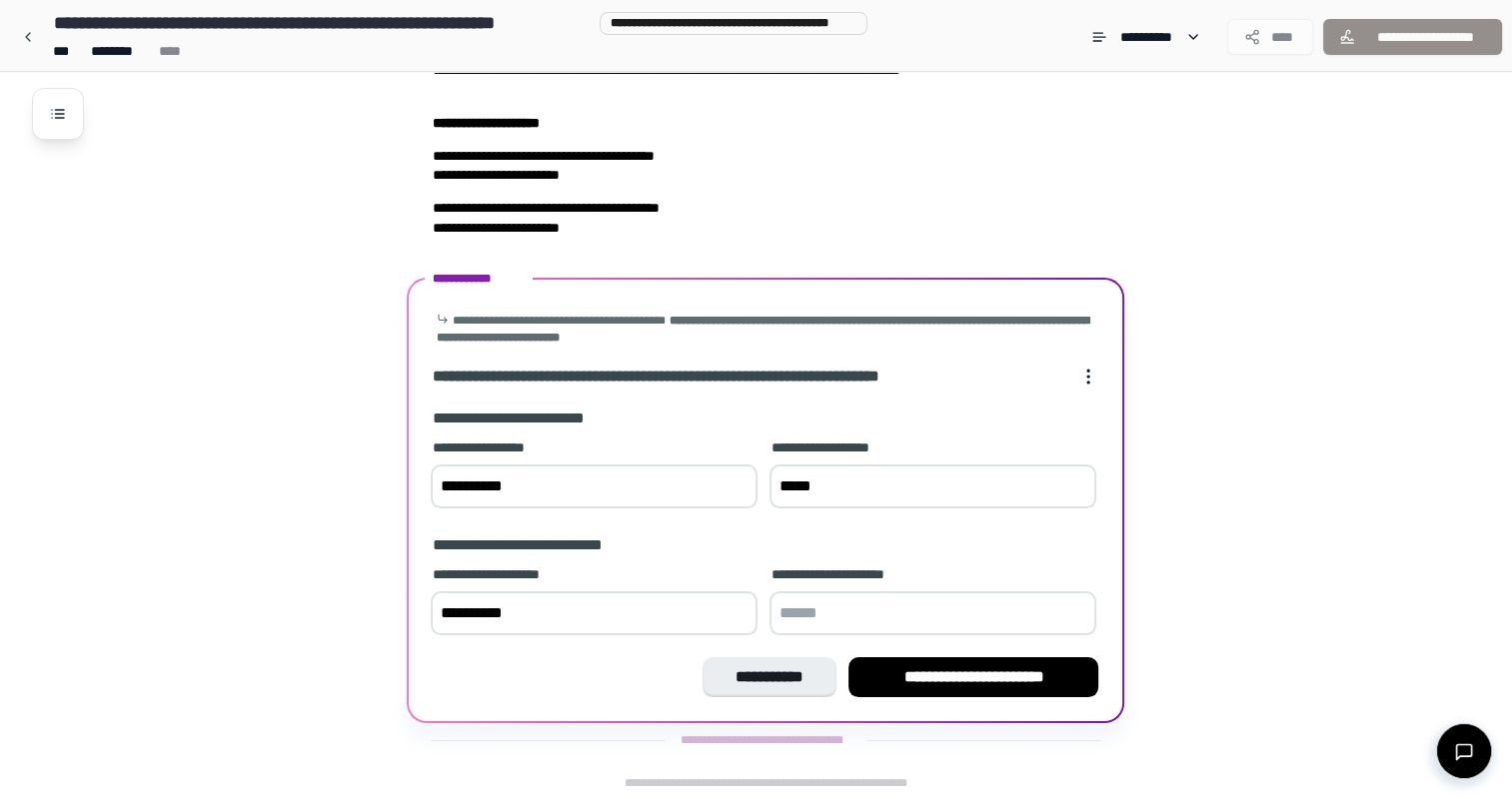 type on "**********" 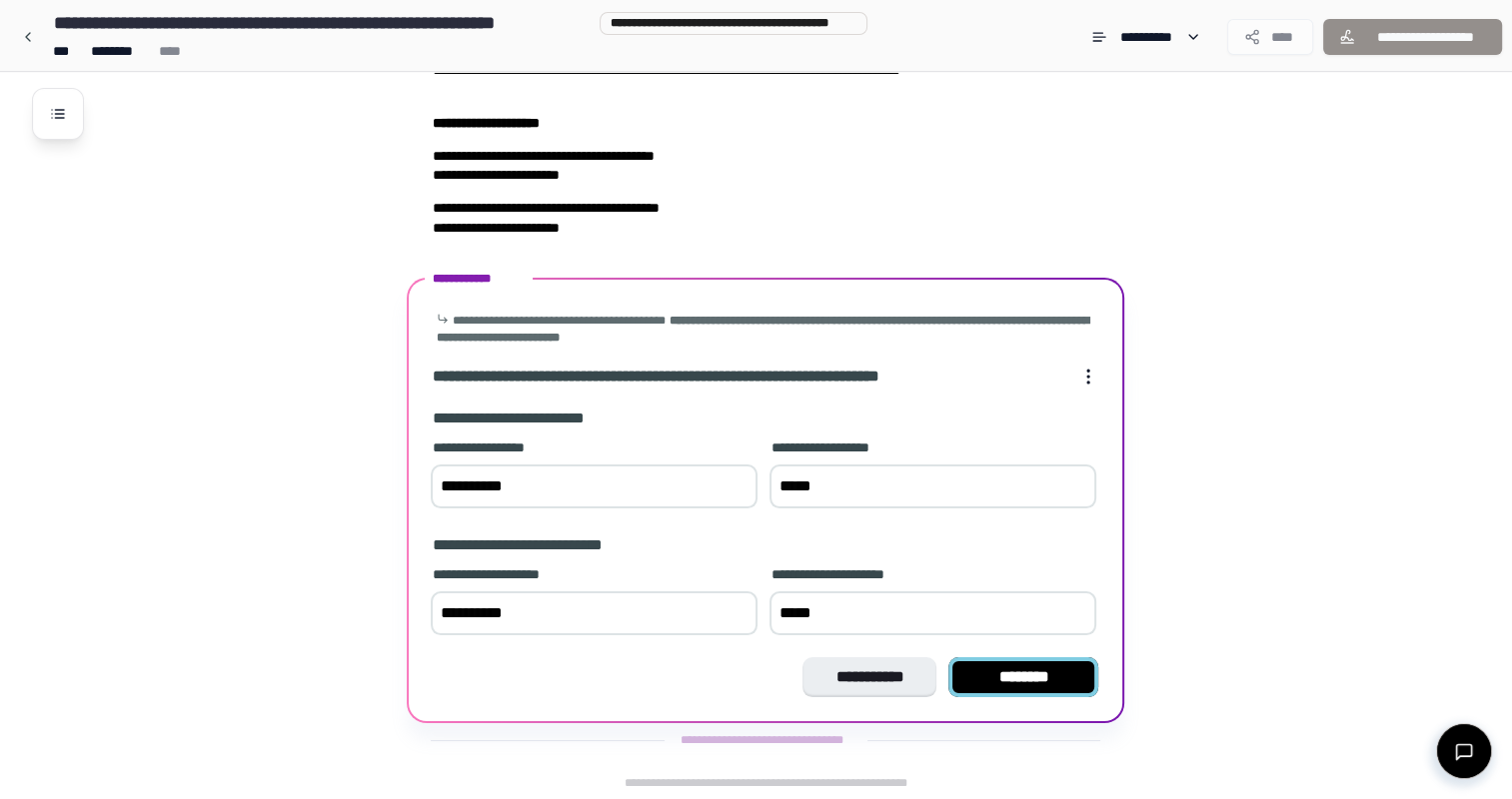 type on "*****" 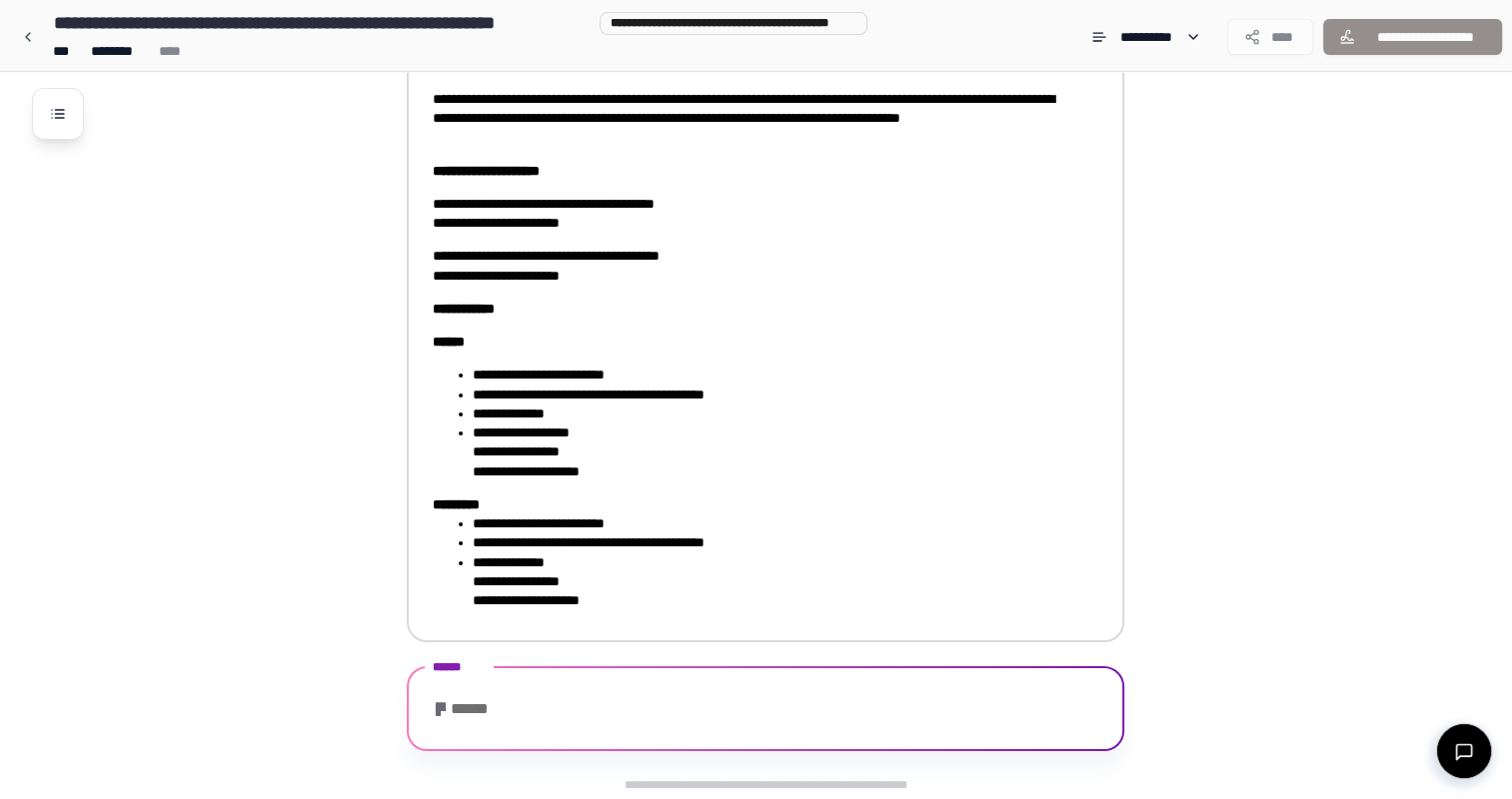scroll, scrollTop: 216, scrollLeft: 0, axis: vertical 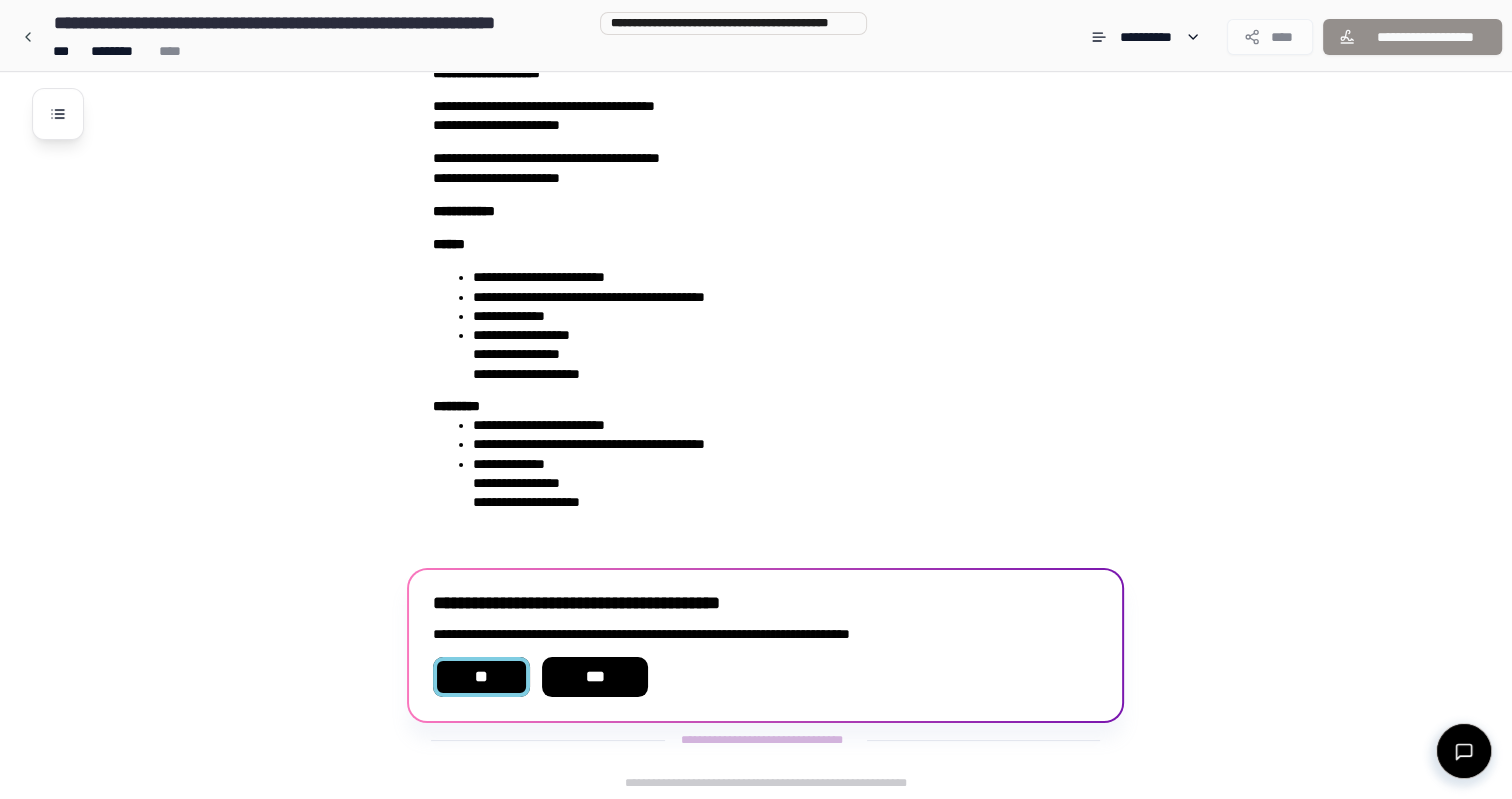 click on "**" at bounding box center (481, 677) 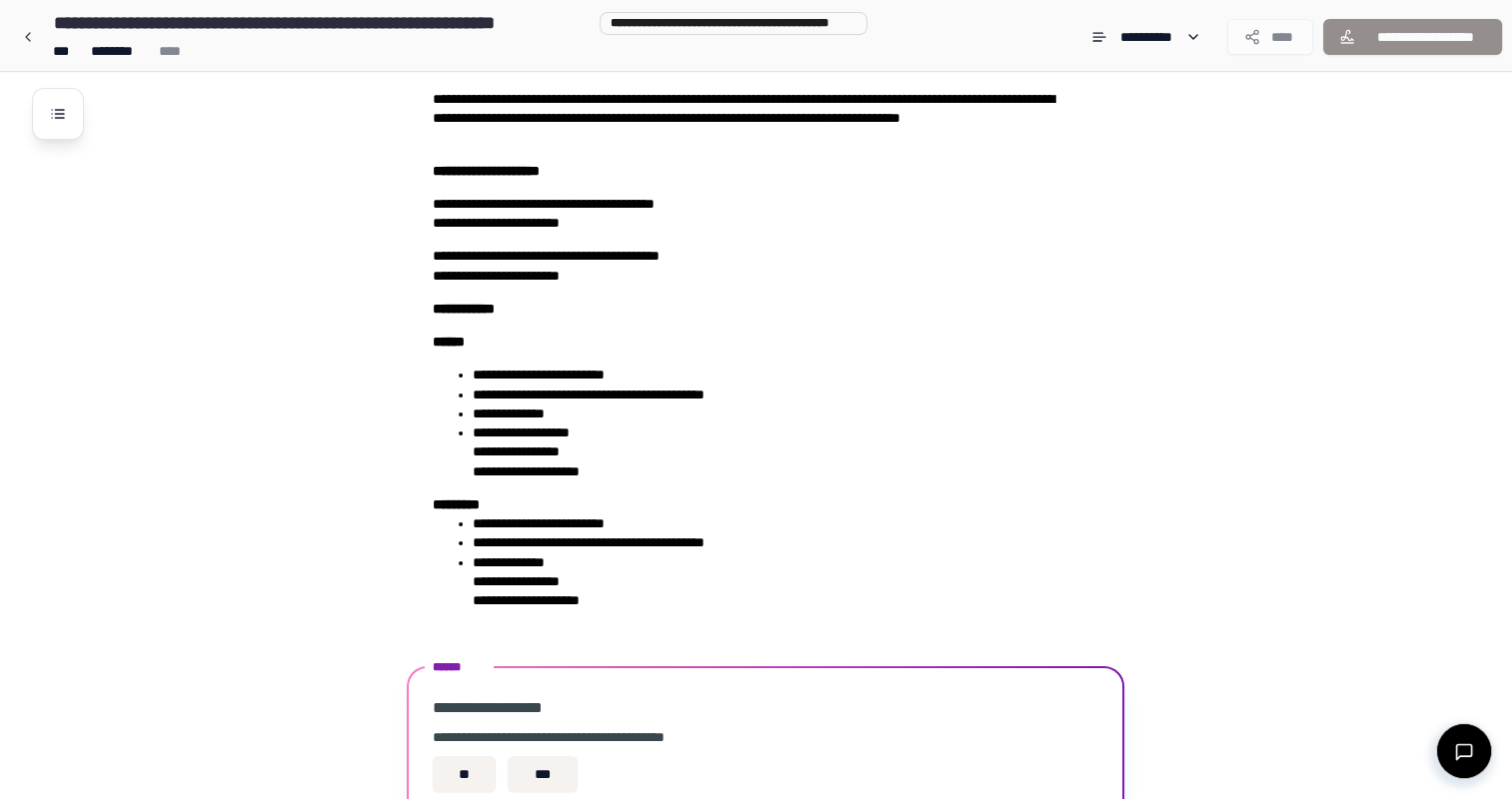 scroll, scrollTop: 439, scrollLeft: 0, axis: vertical 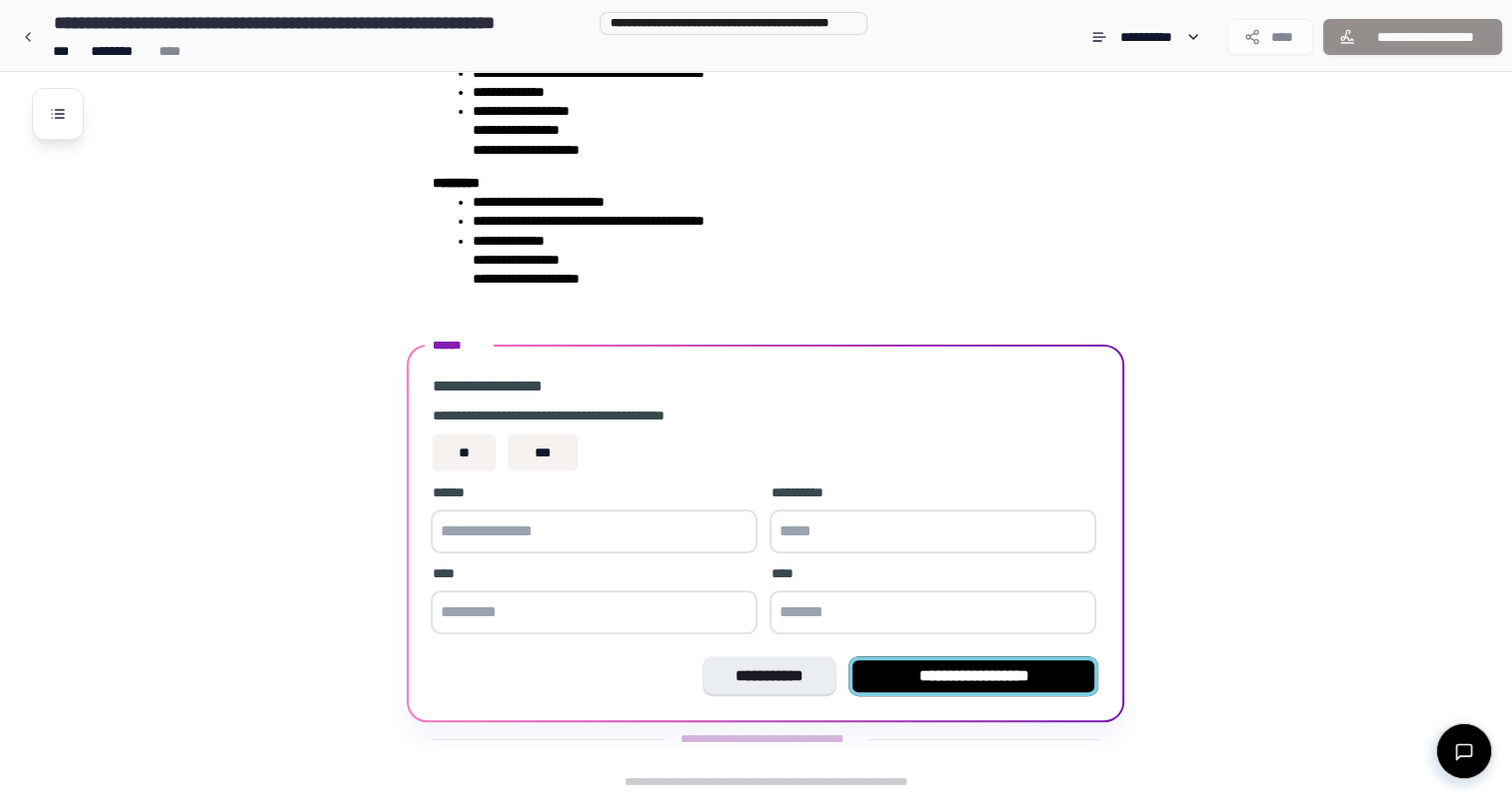 click on "**********" at bounding box center (973, 676) 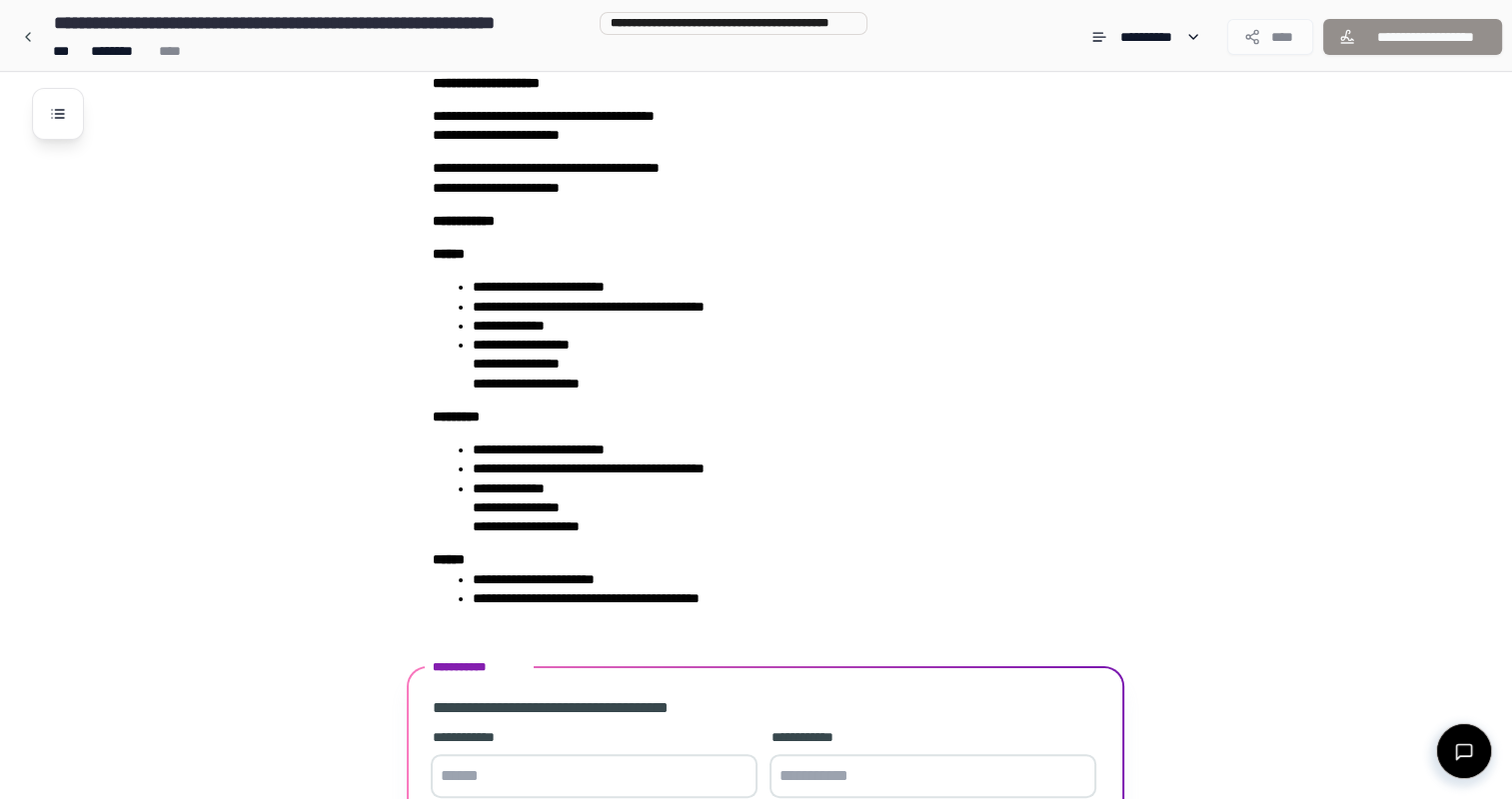 scroll, scrollTop: 449, scrollLeft: 0, axis: vertical 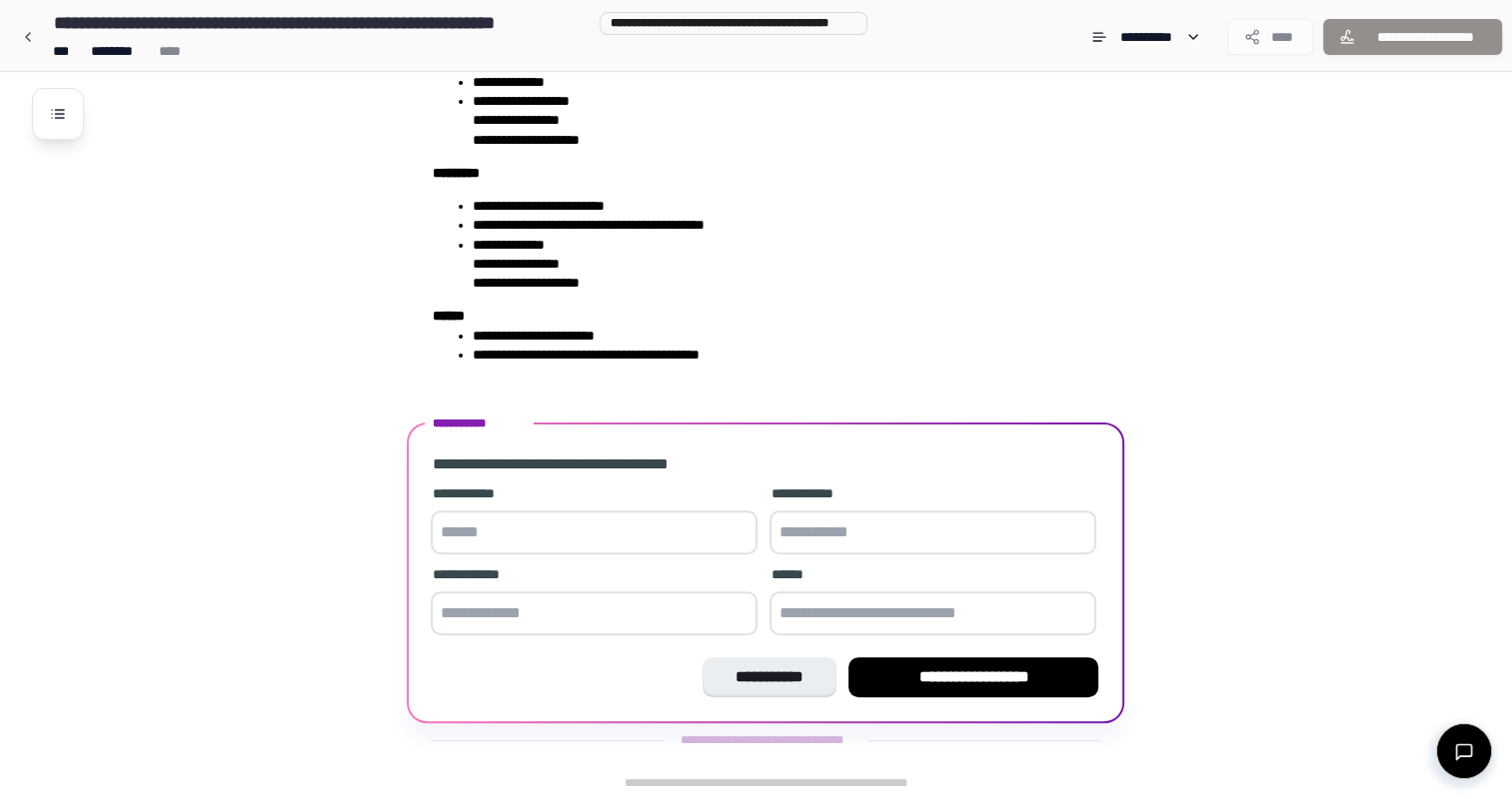 click at bounding box center (594, 532) 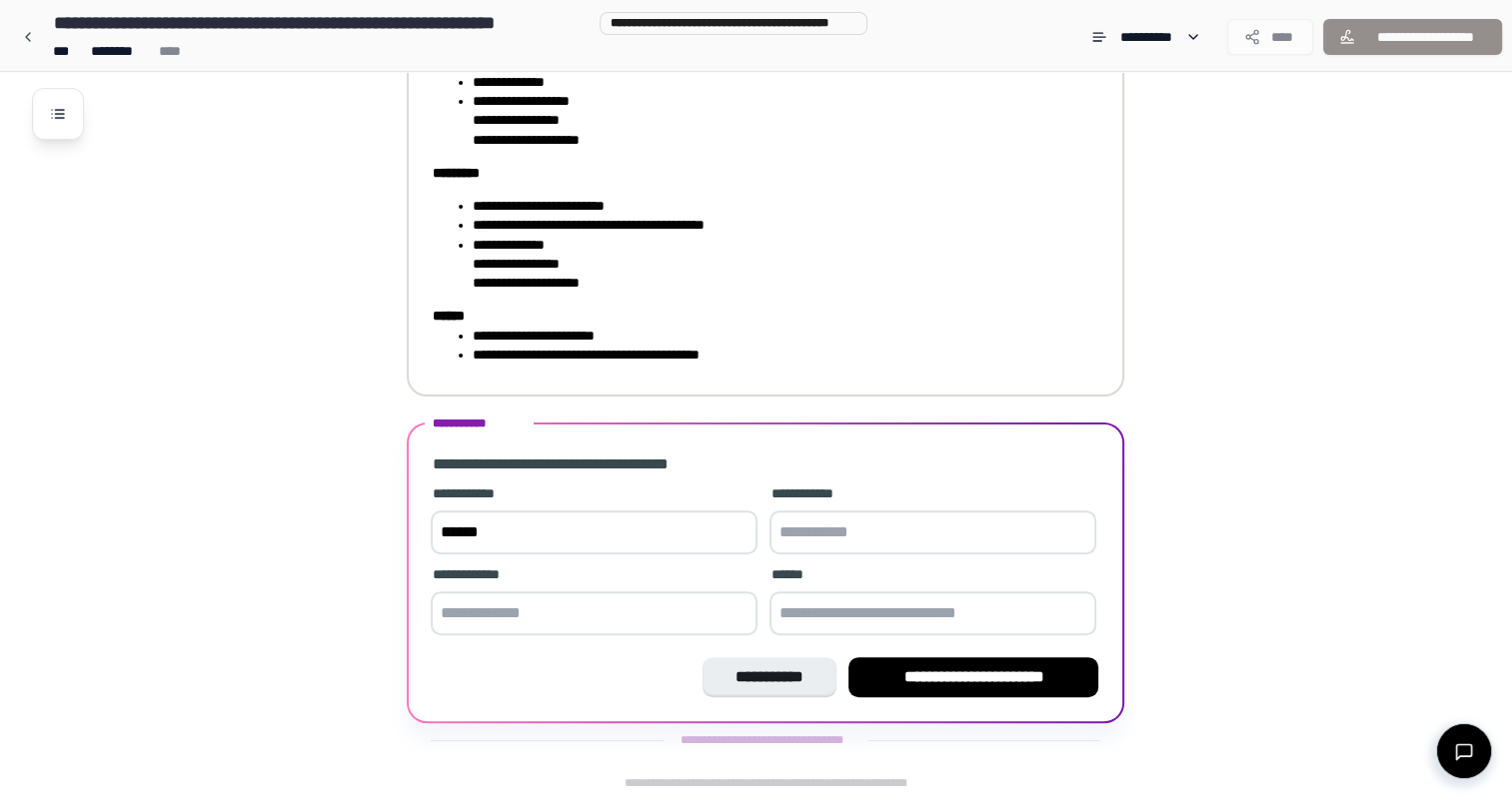 type on "******" 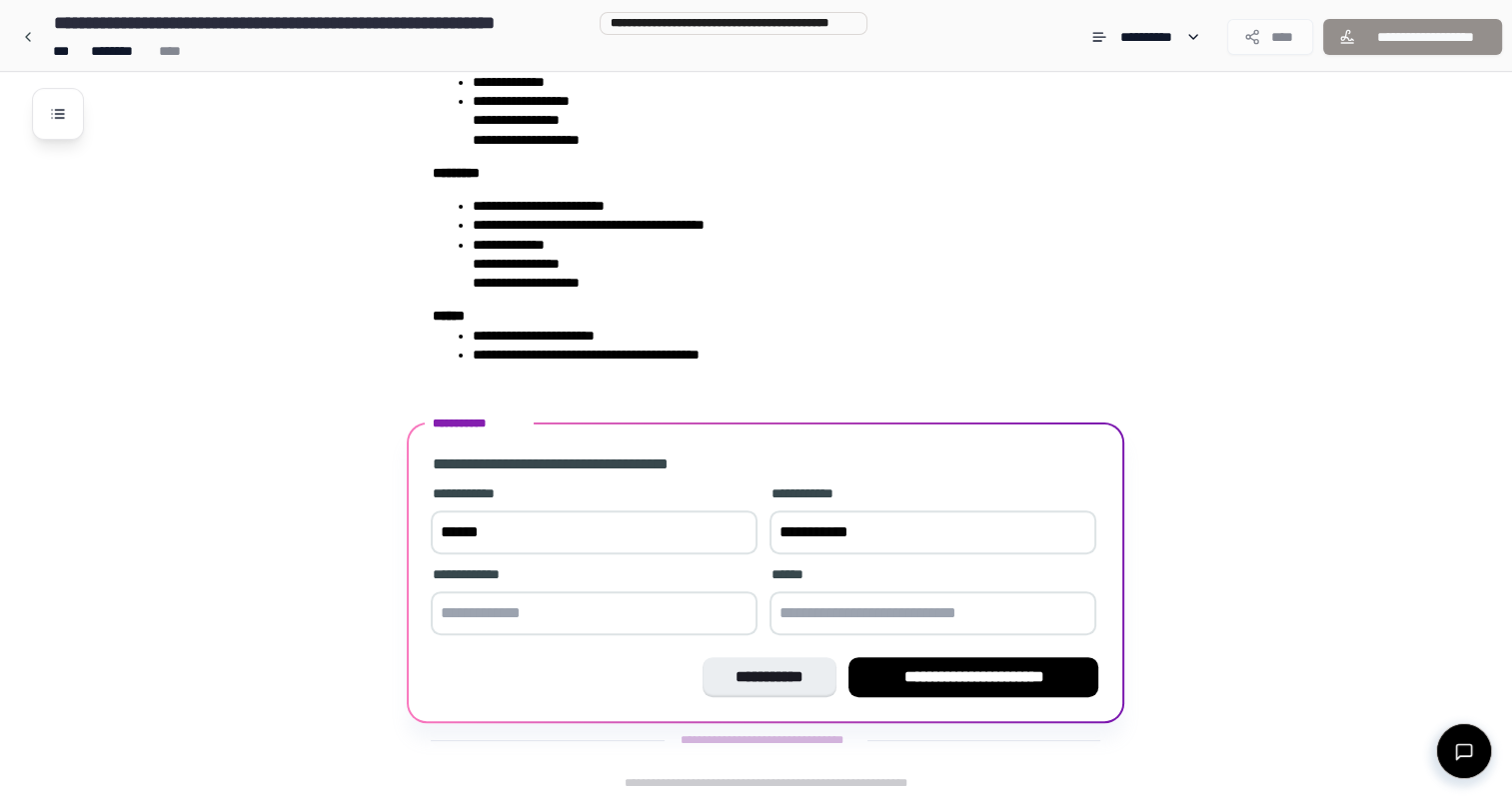 type on "**********" 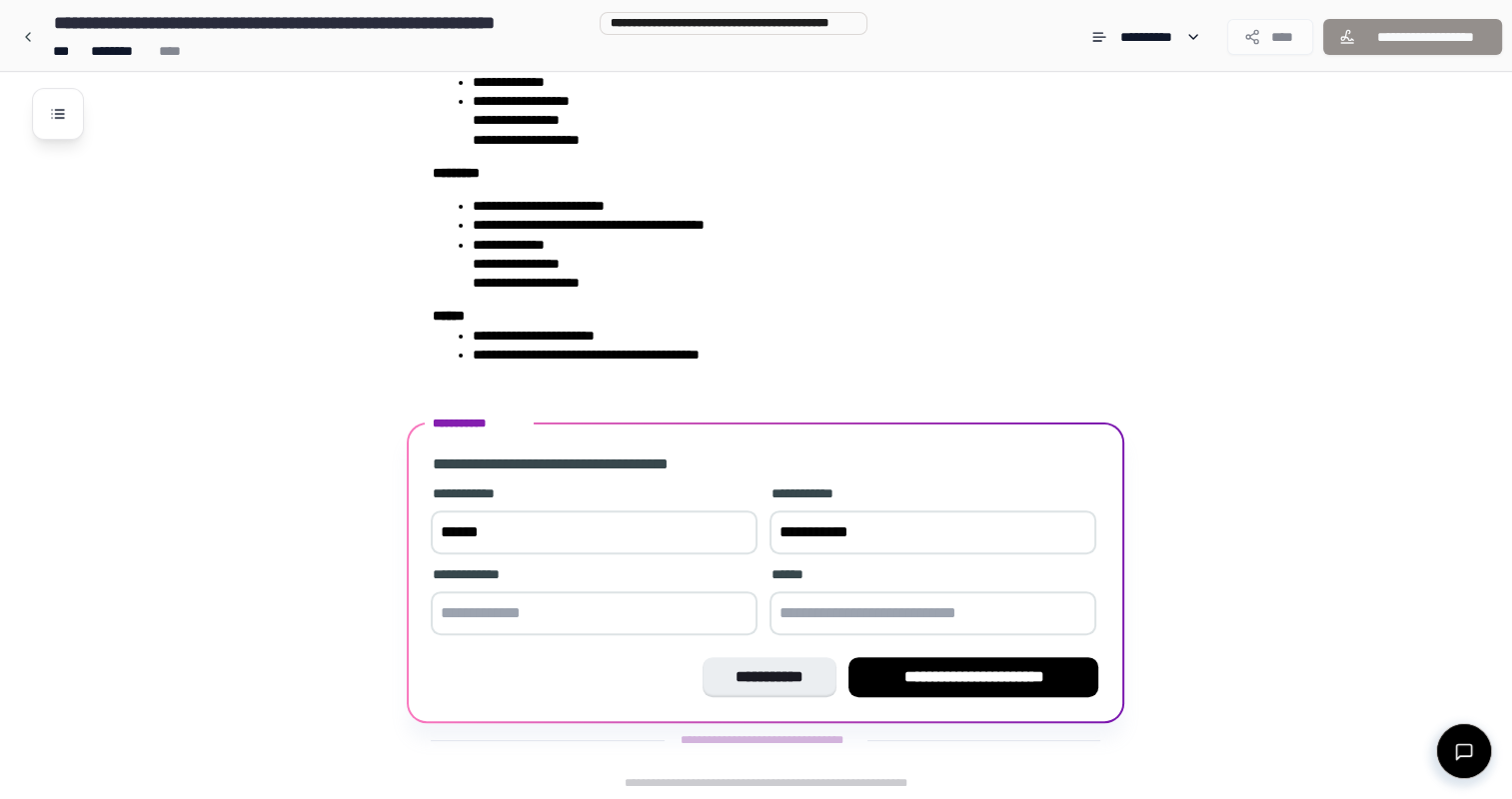 click at bounding box center (594, 613) 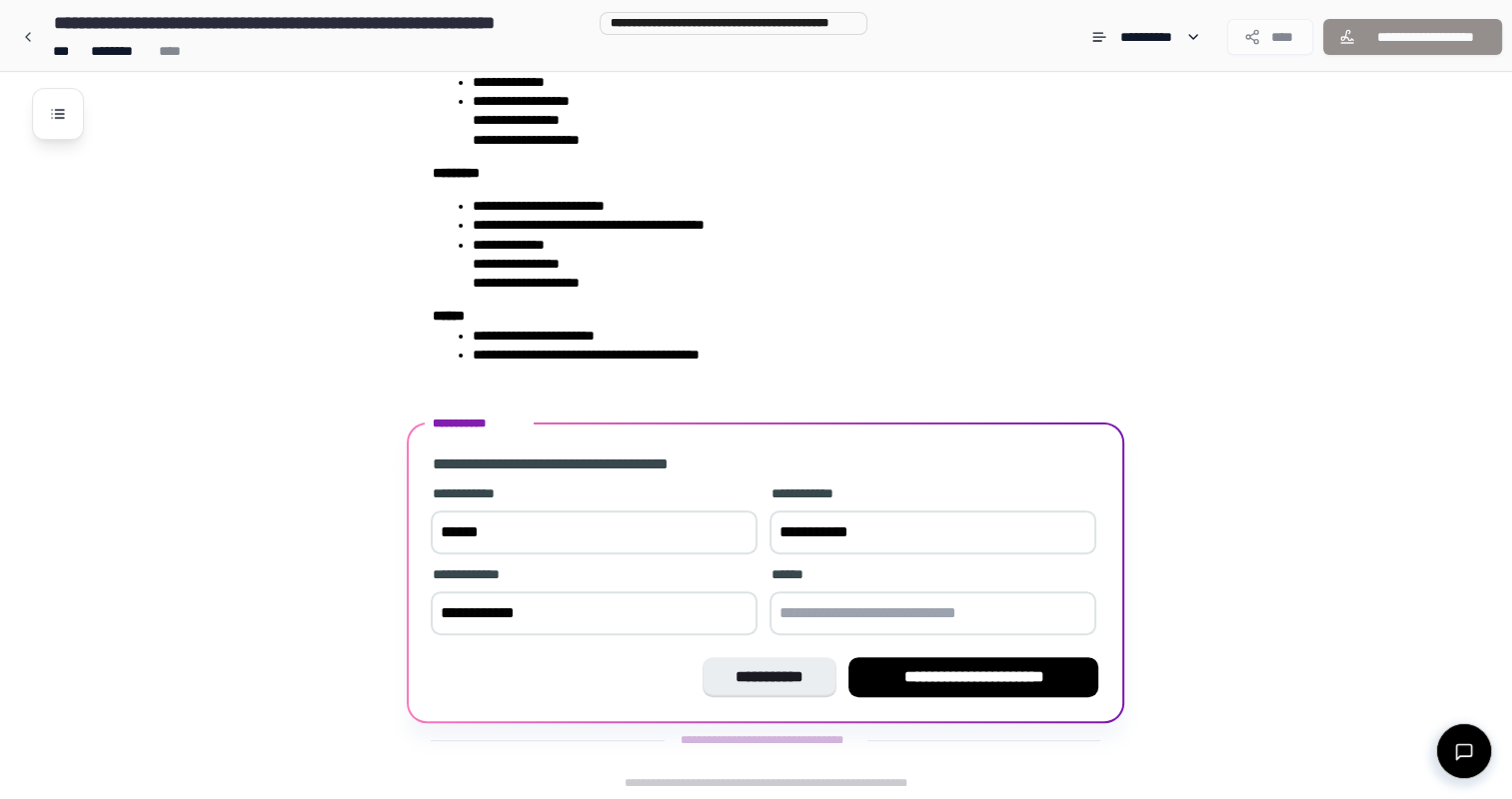 type on "**********" 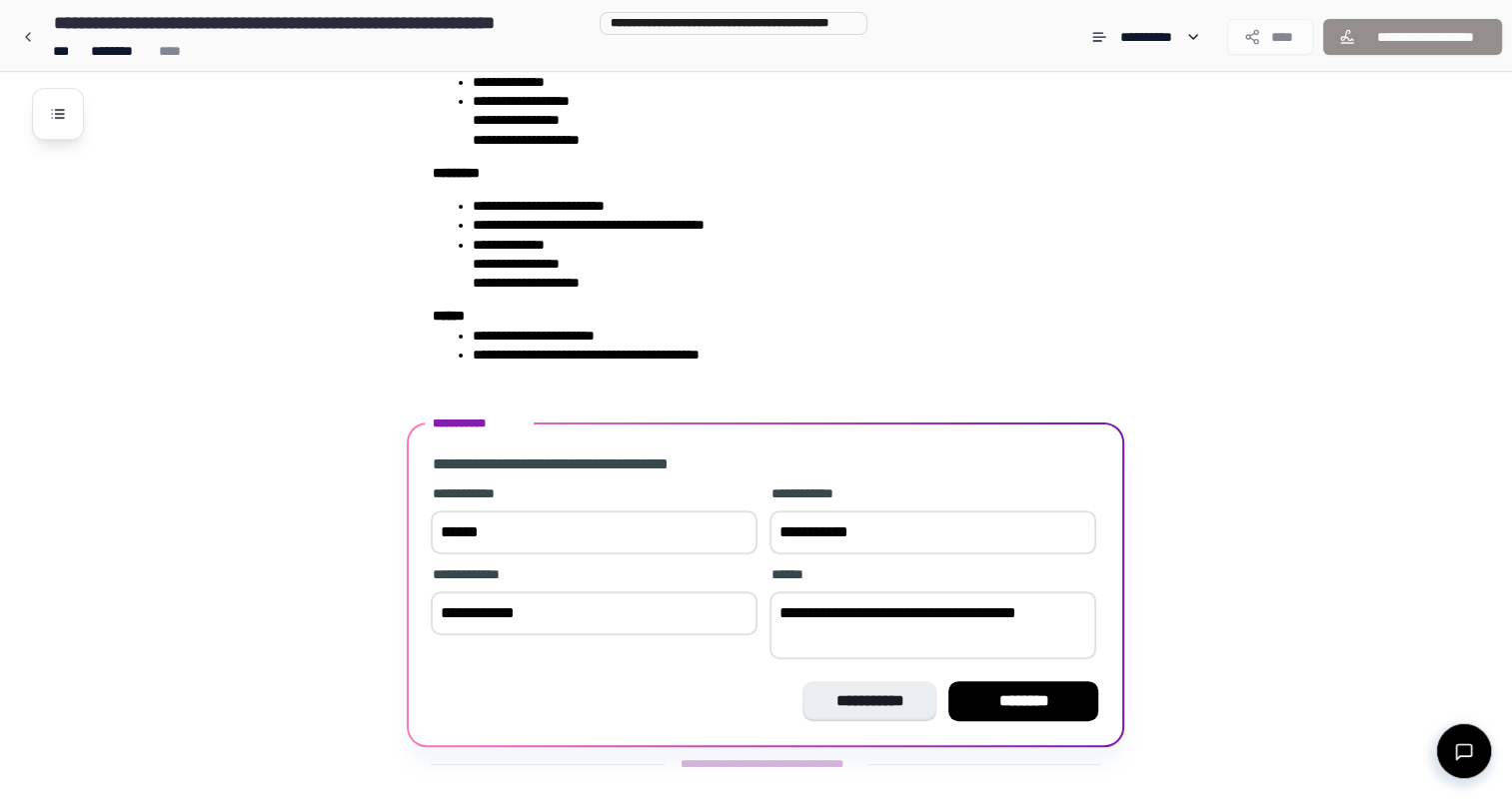 scroll, scrollTop: 473, scrollLeft: 0, axis: vertical 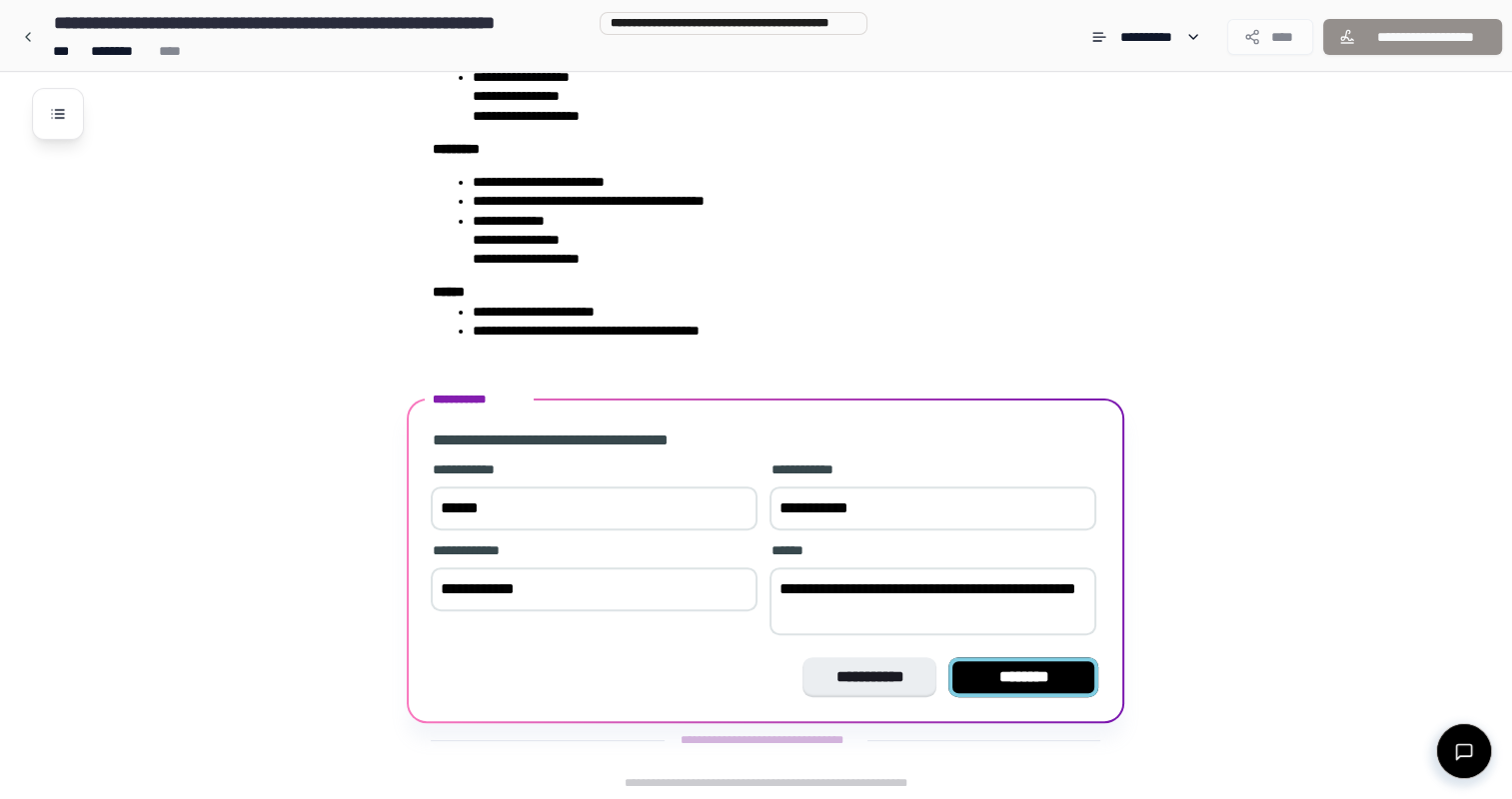 type on "**********" 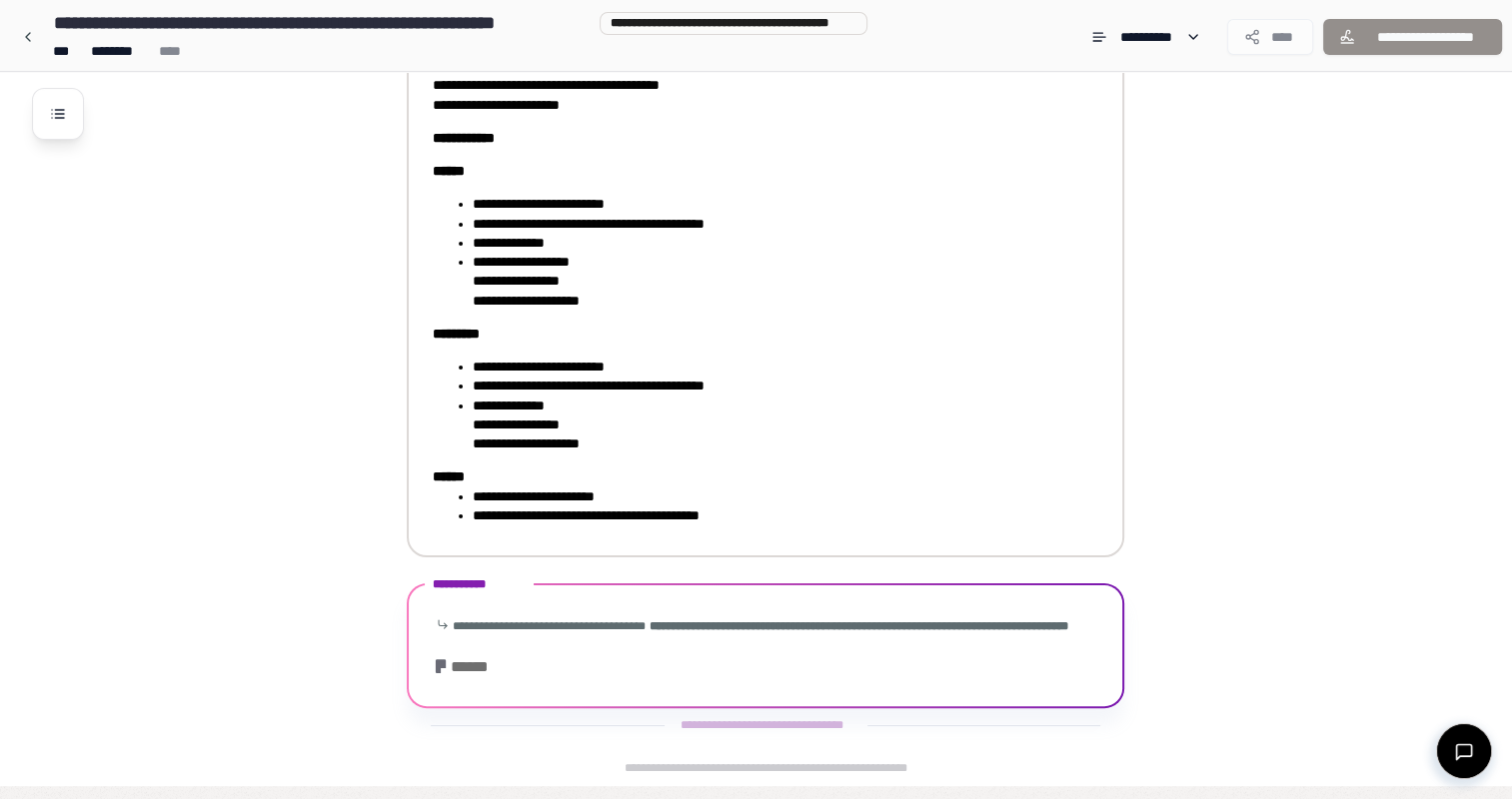 scroll, scrollTop: 426, scrollLeft: 0, axis: vertical 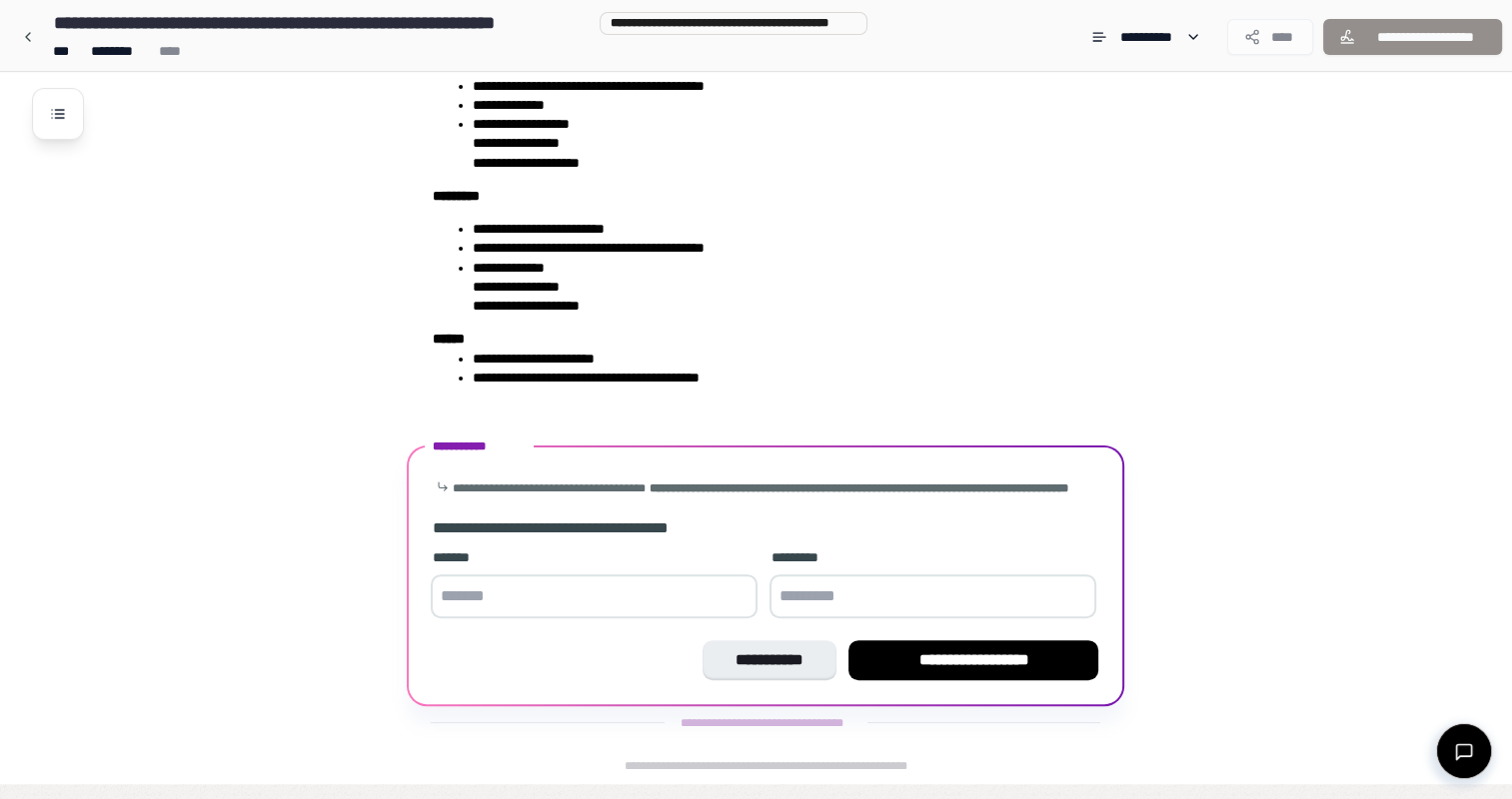 click at bounding box center [594, 596] 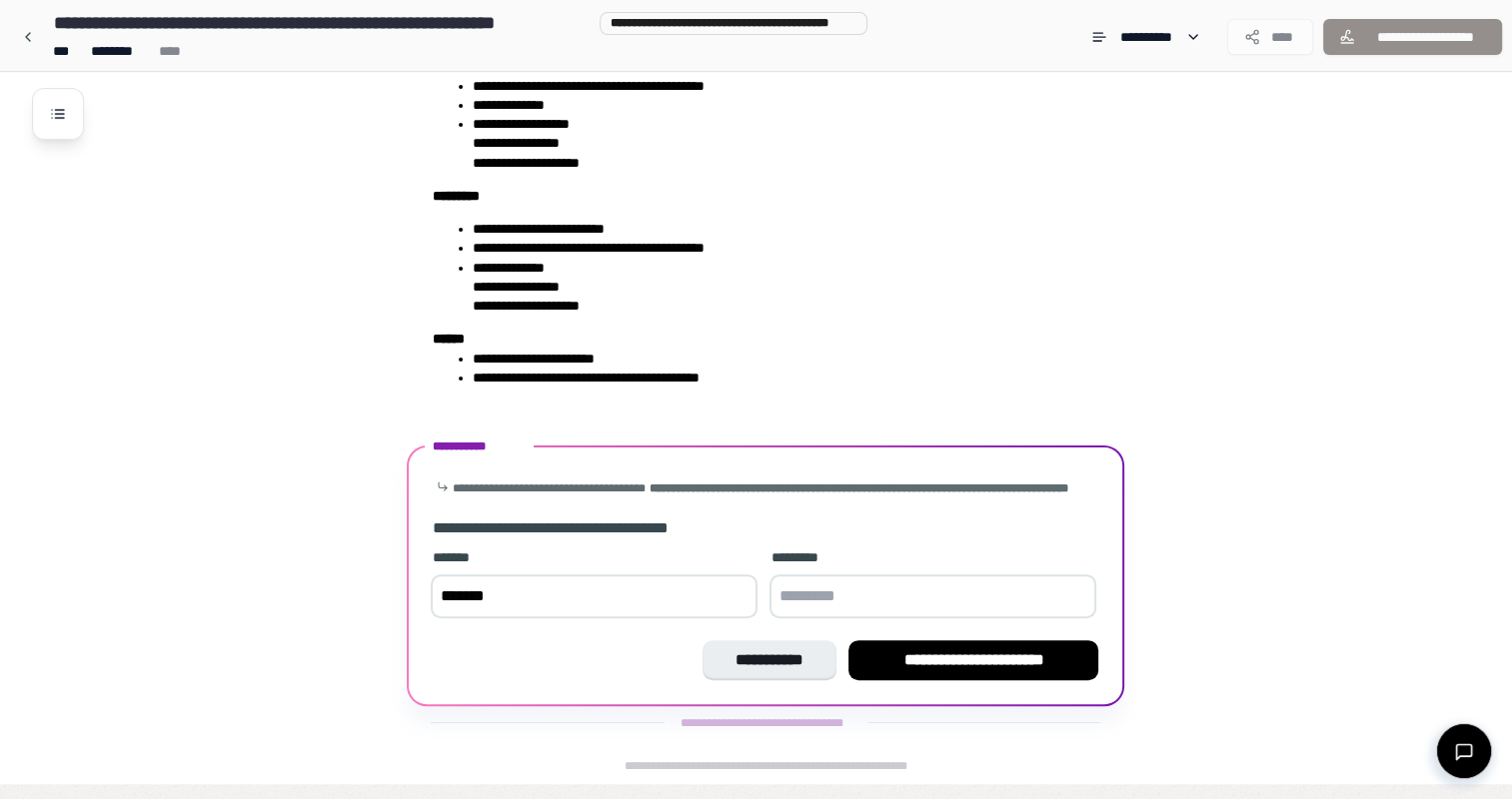 type on "*******" 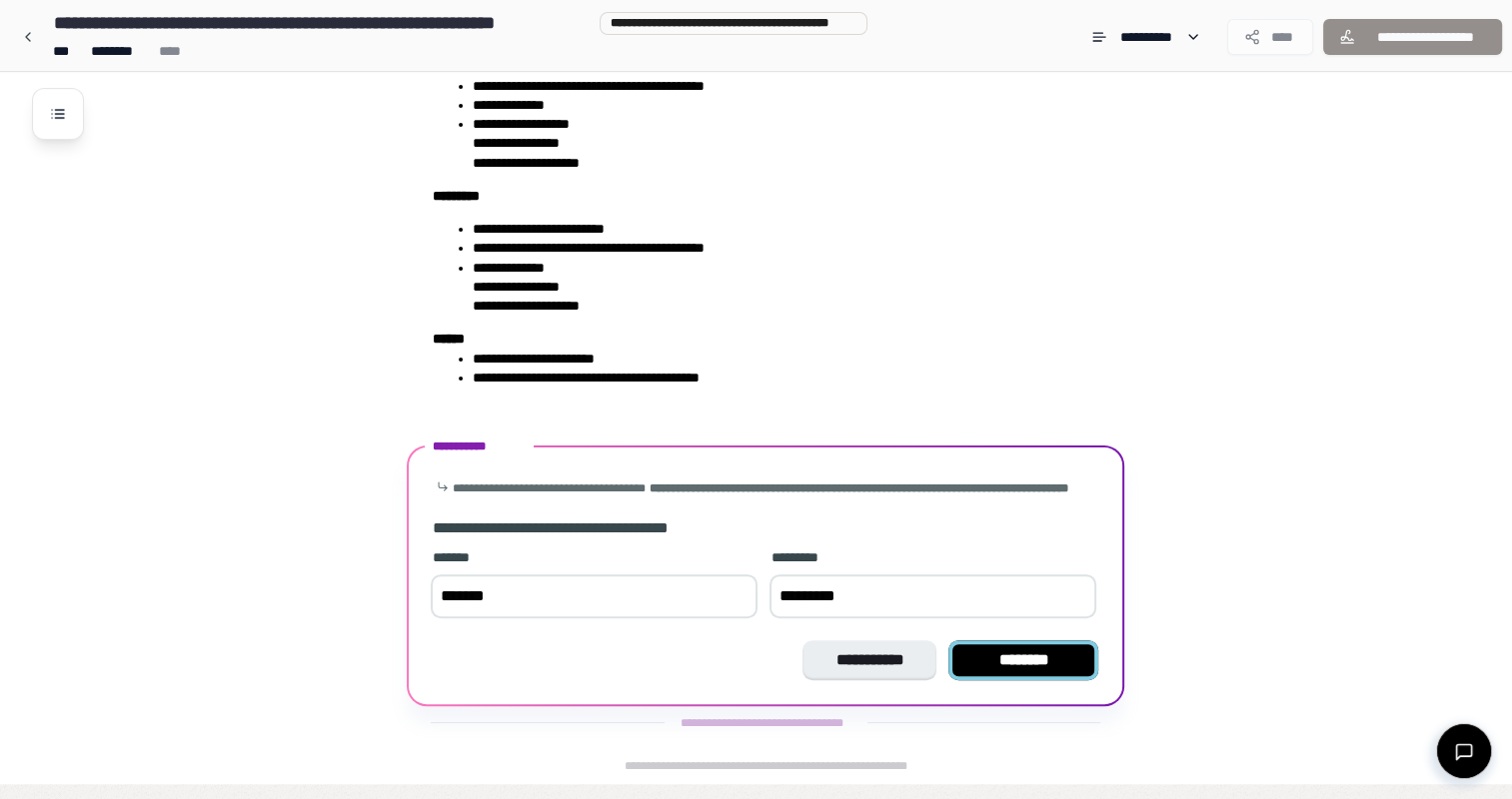 type on "*********" 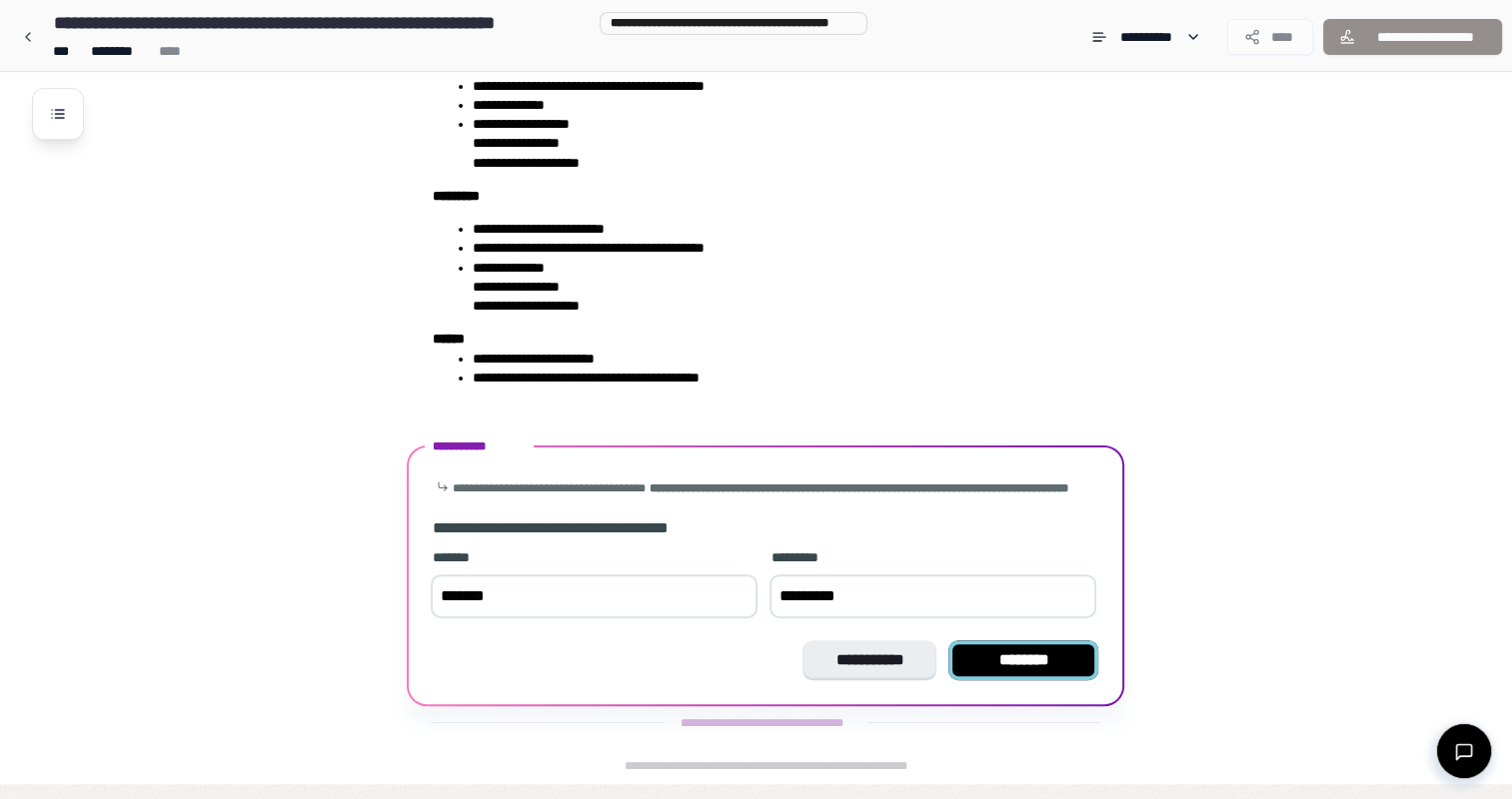 click on "********" at bounding box center [1023, 660] 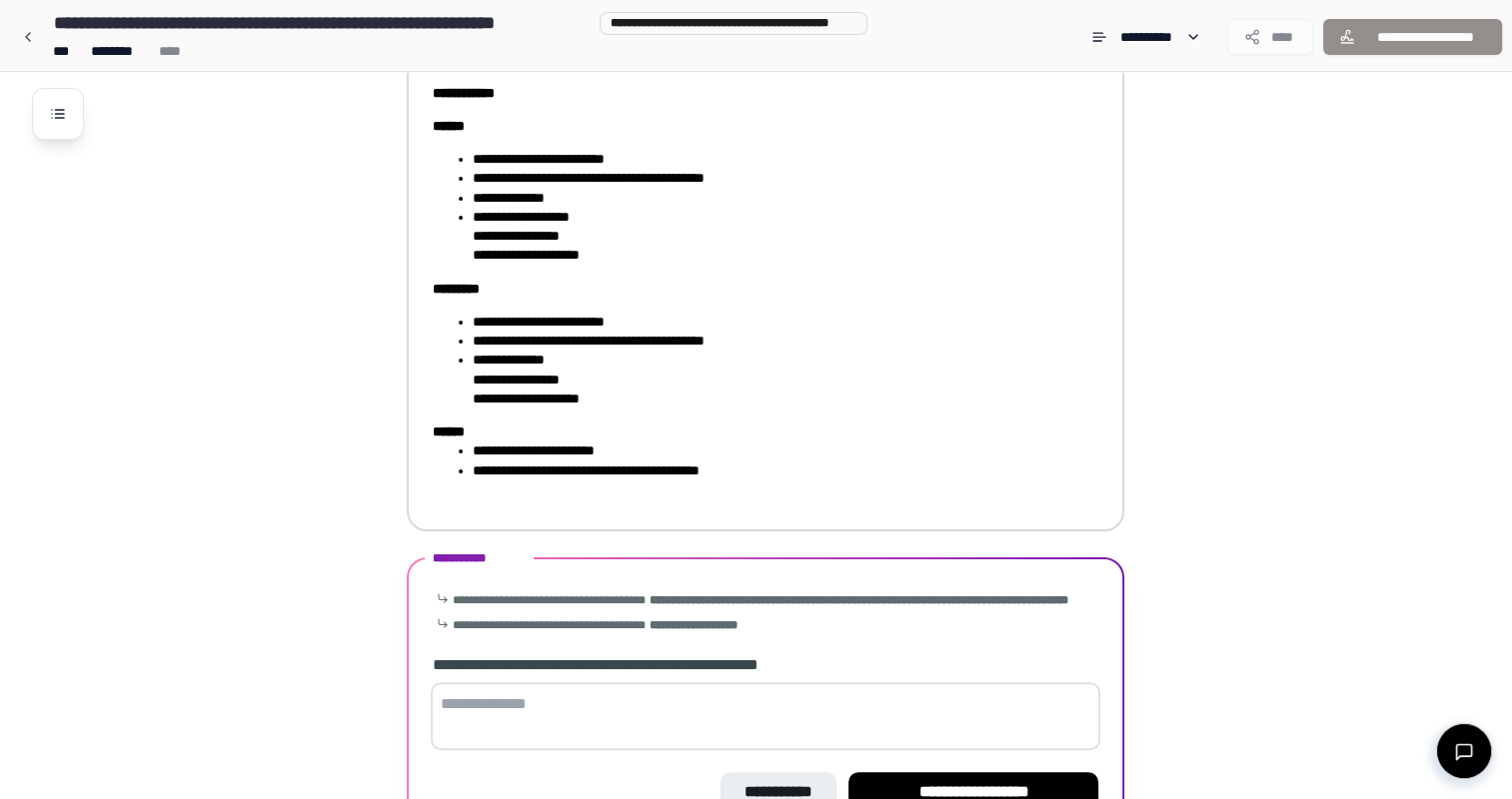 scroll, scrollTop: 446, scrollLeft: 0, axis: vertical 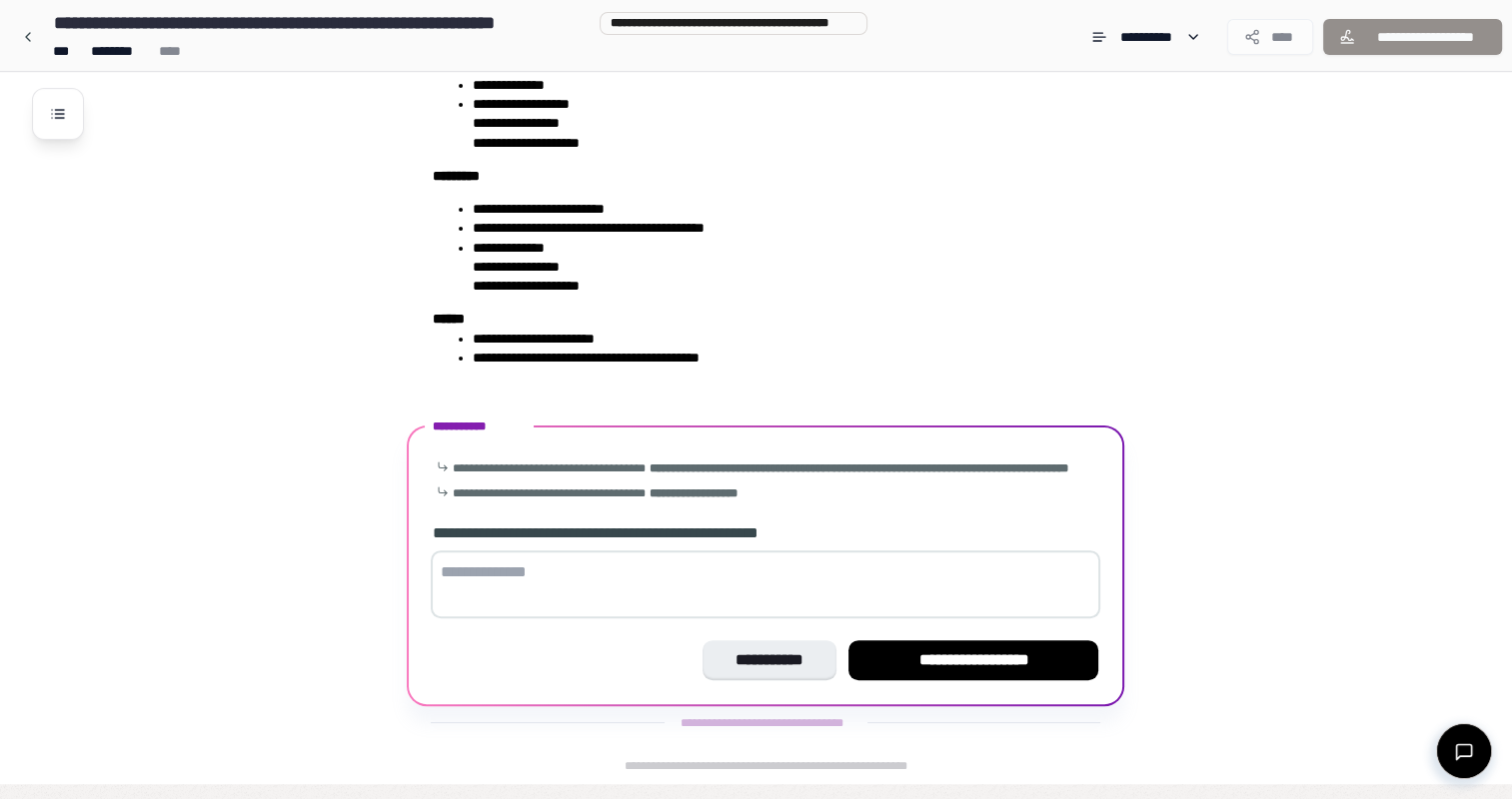 click at bounding box center (765, 584) 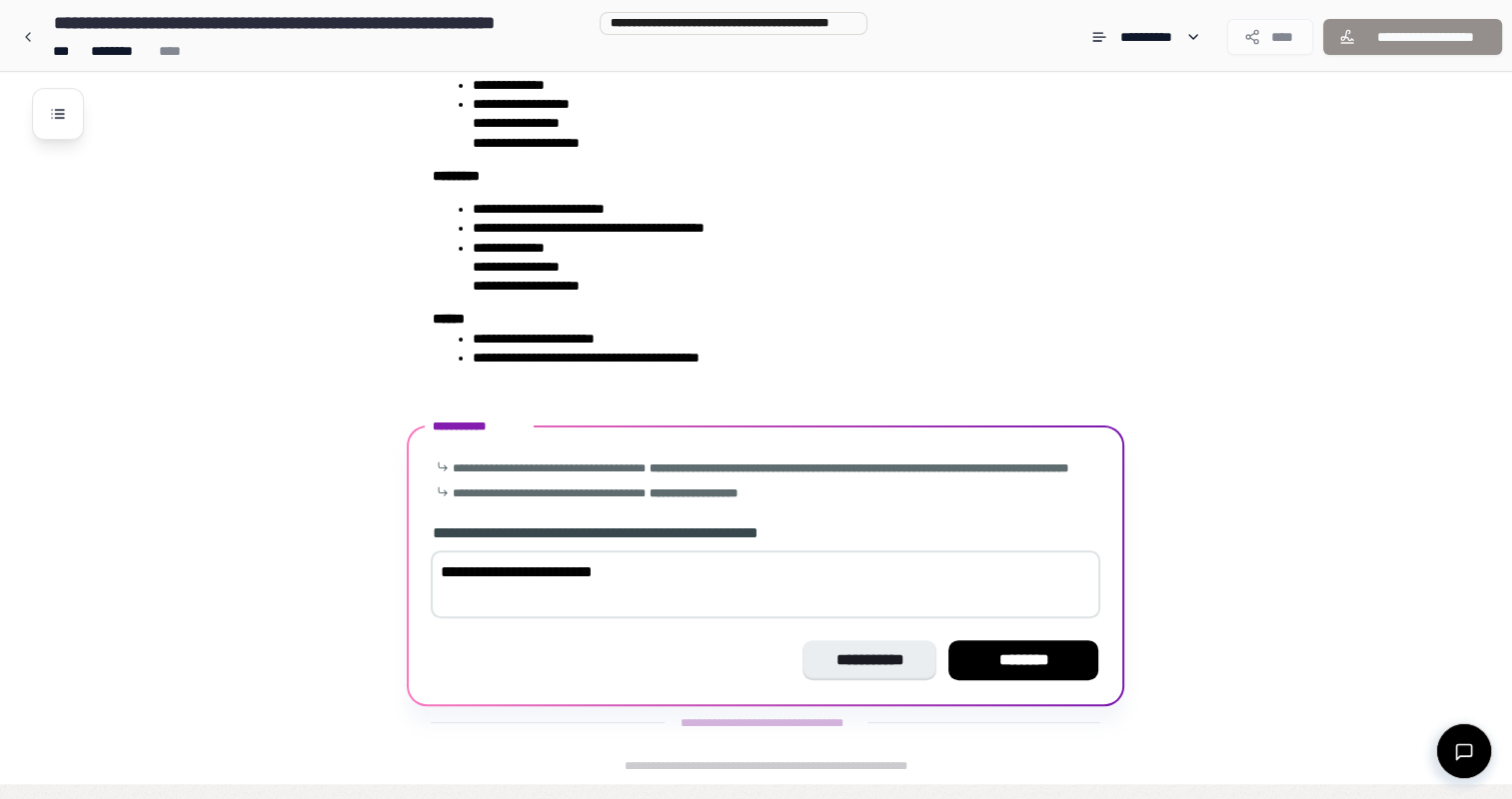 click on "**********" at bounding box center (765, 584) 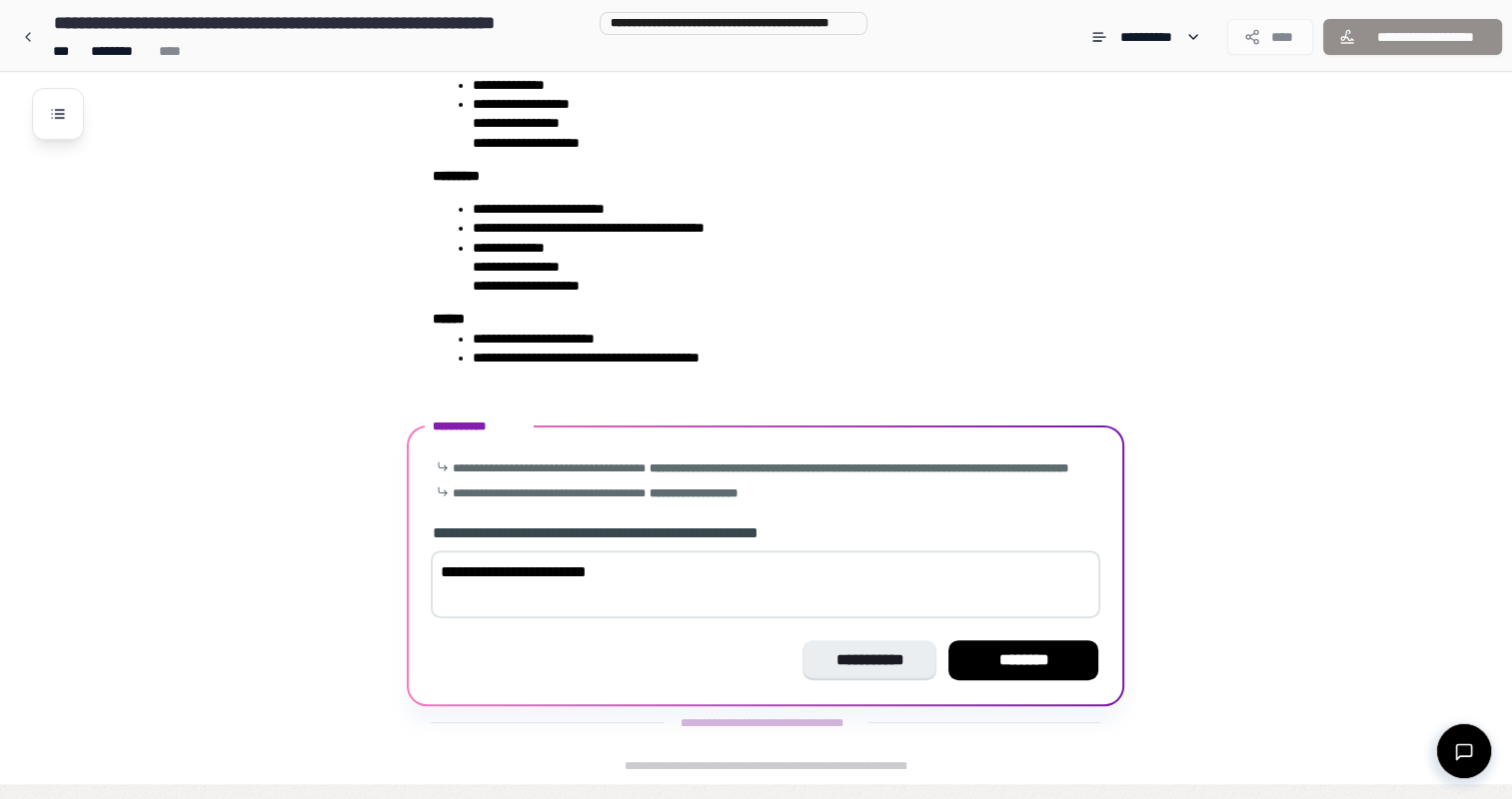 type on "**********" 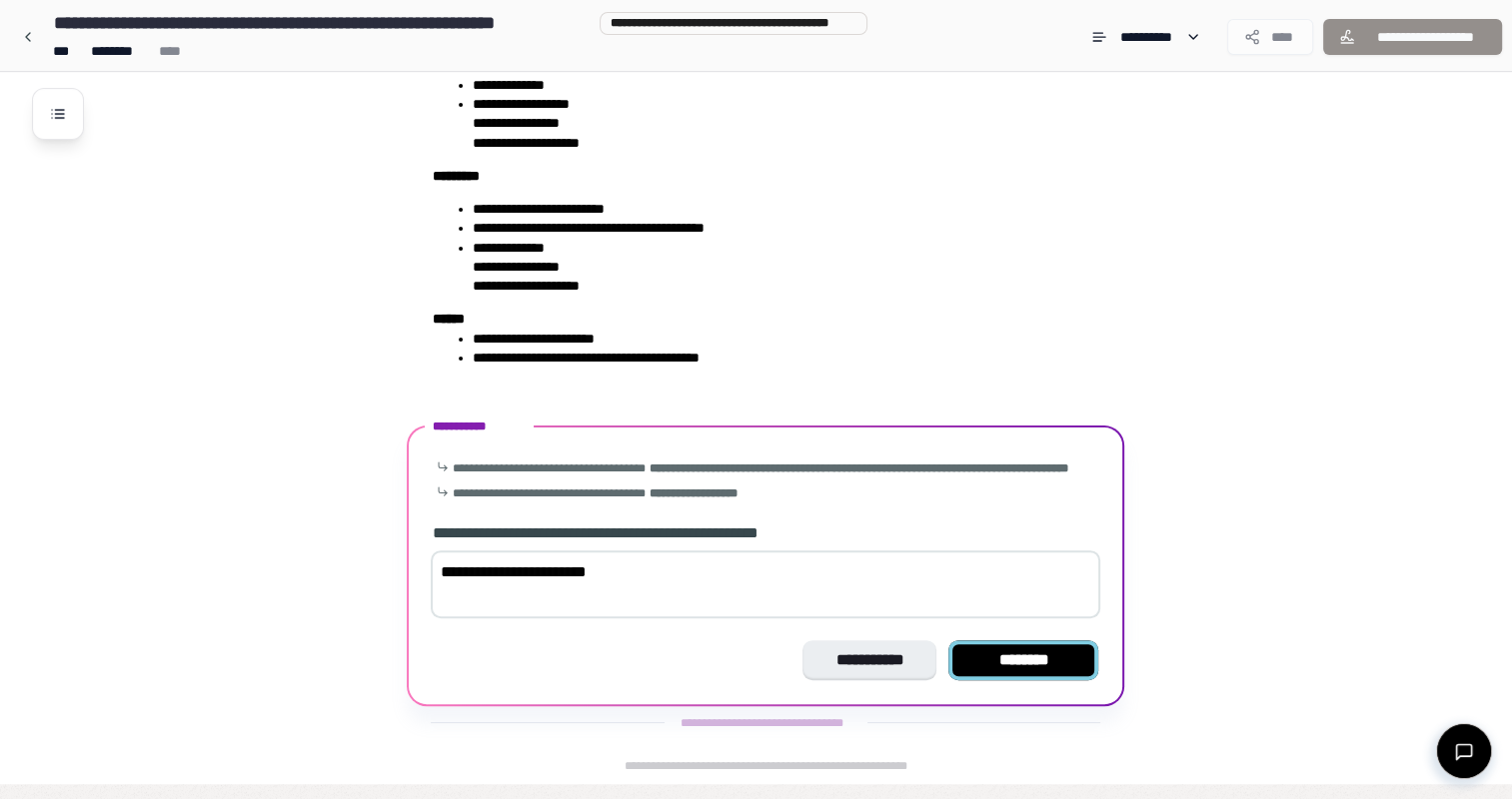 click on "********" at bounding box center [1023, 660] 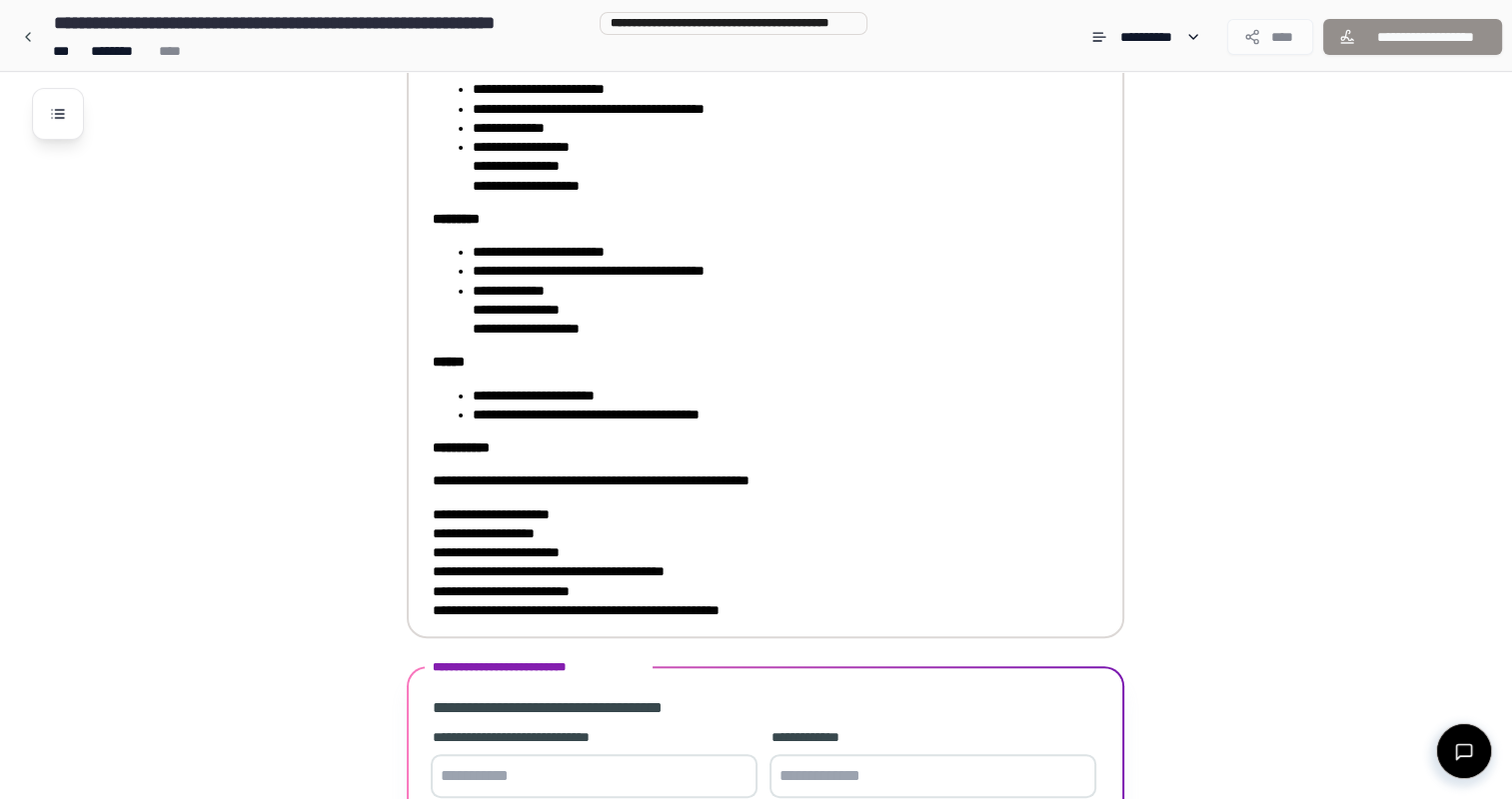 scroll, scrollTop: 647, scrollLeft: 0, axis: vertical 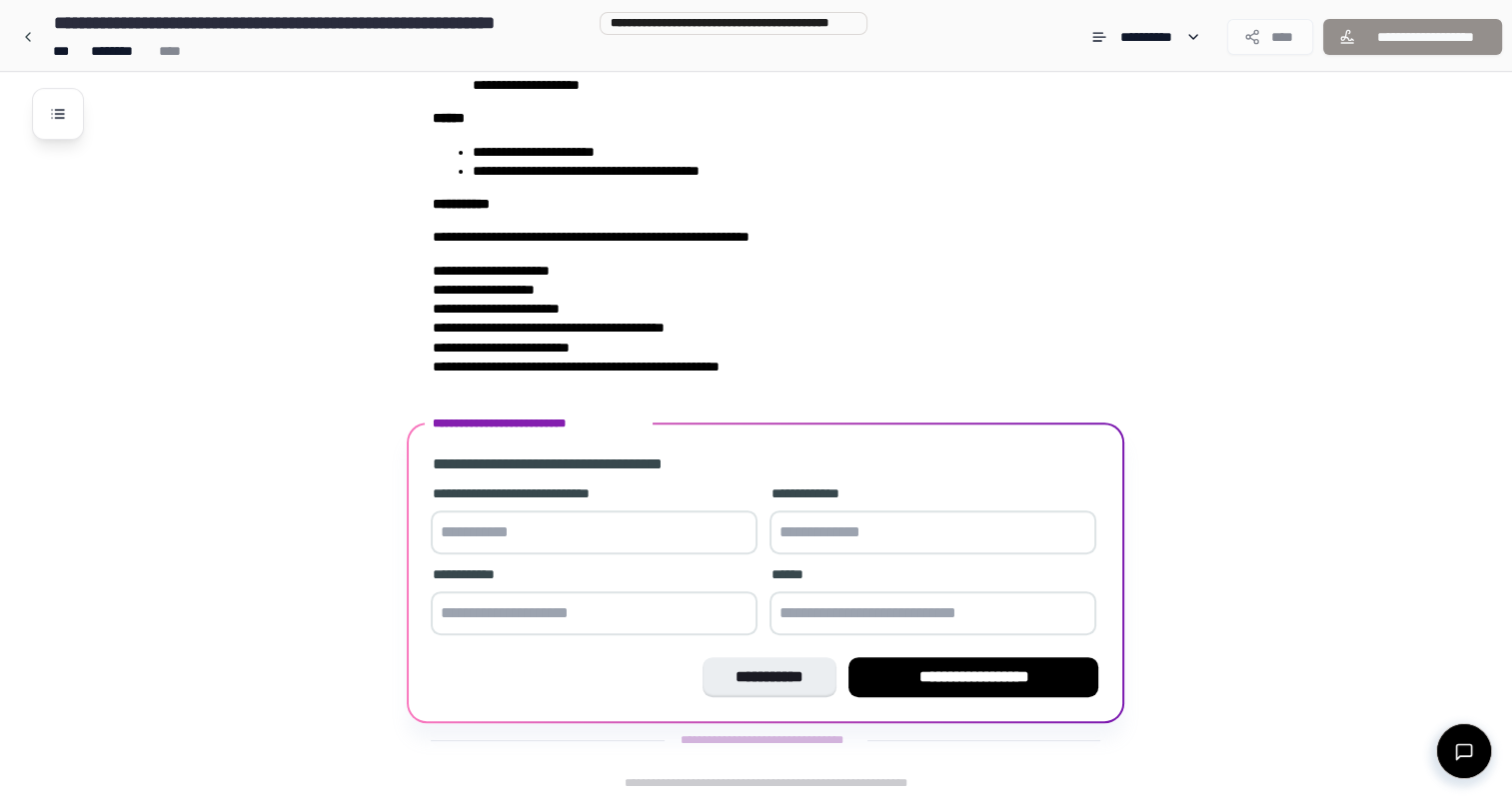 click at bounding box center [594, 532] 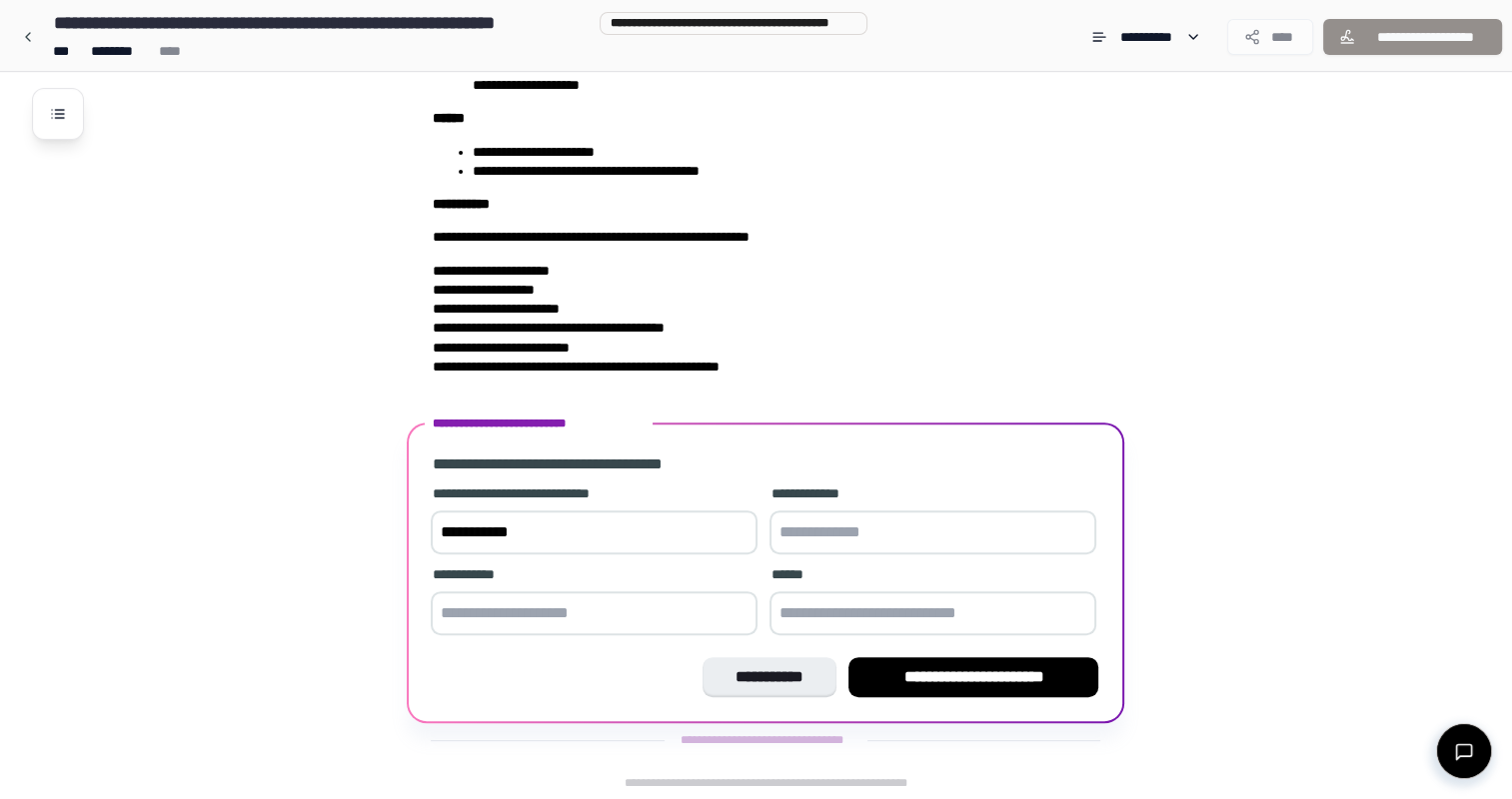 type on "**********" 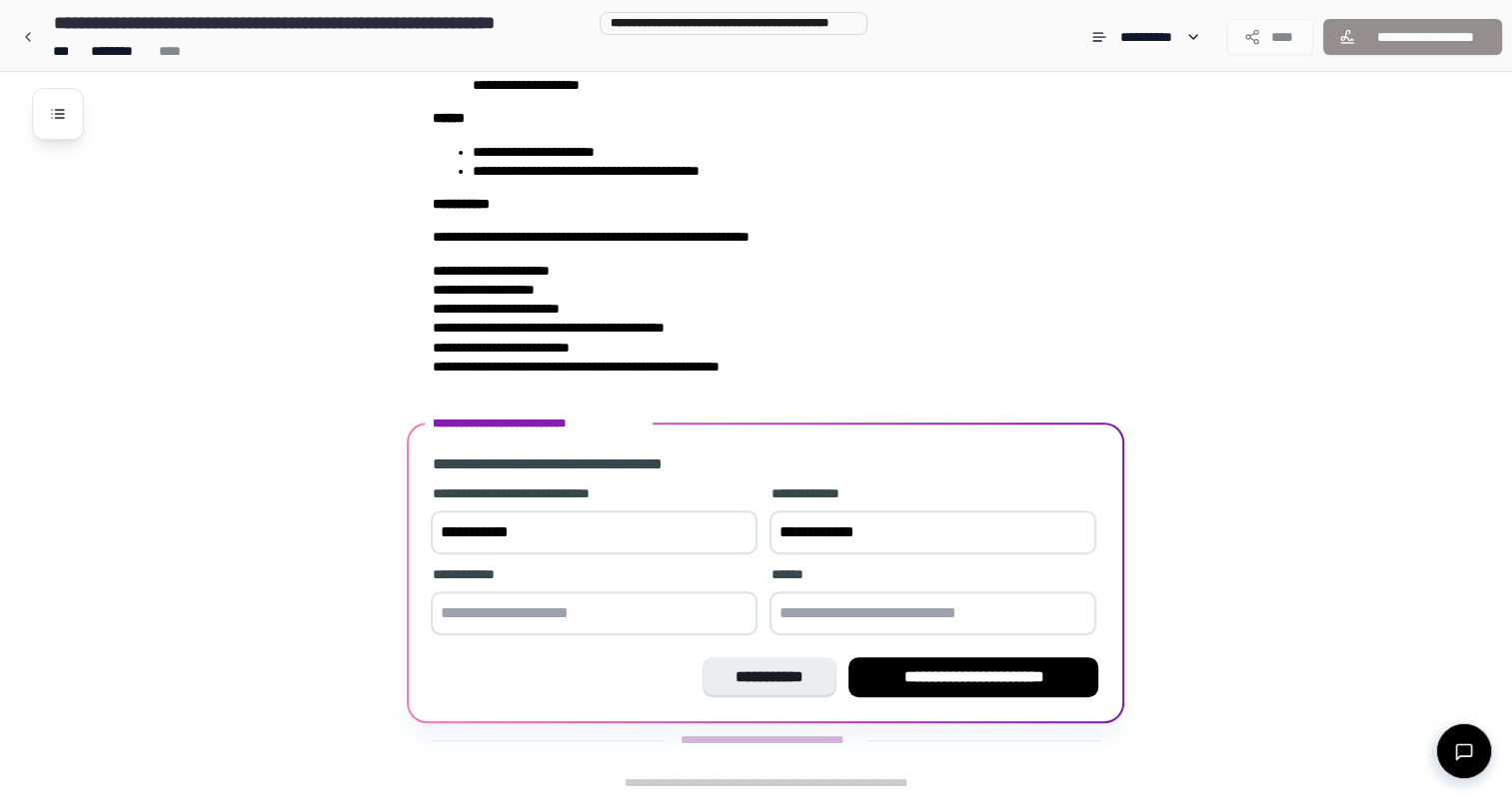 type on "**********" 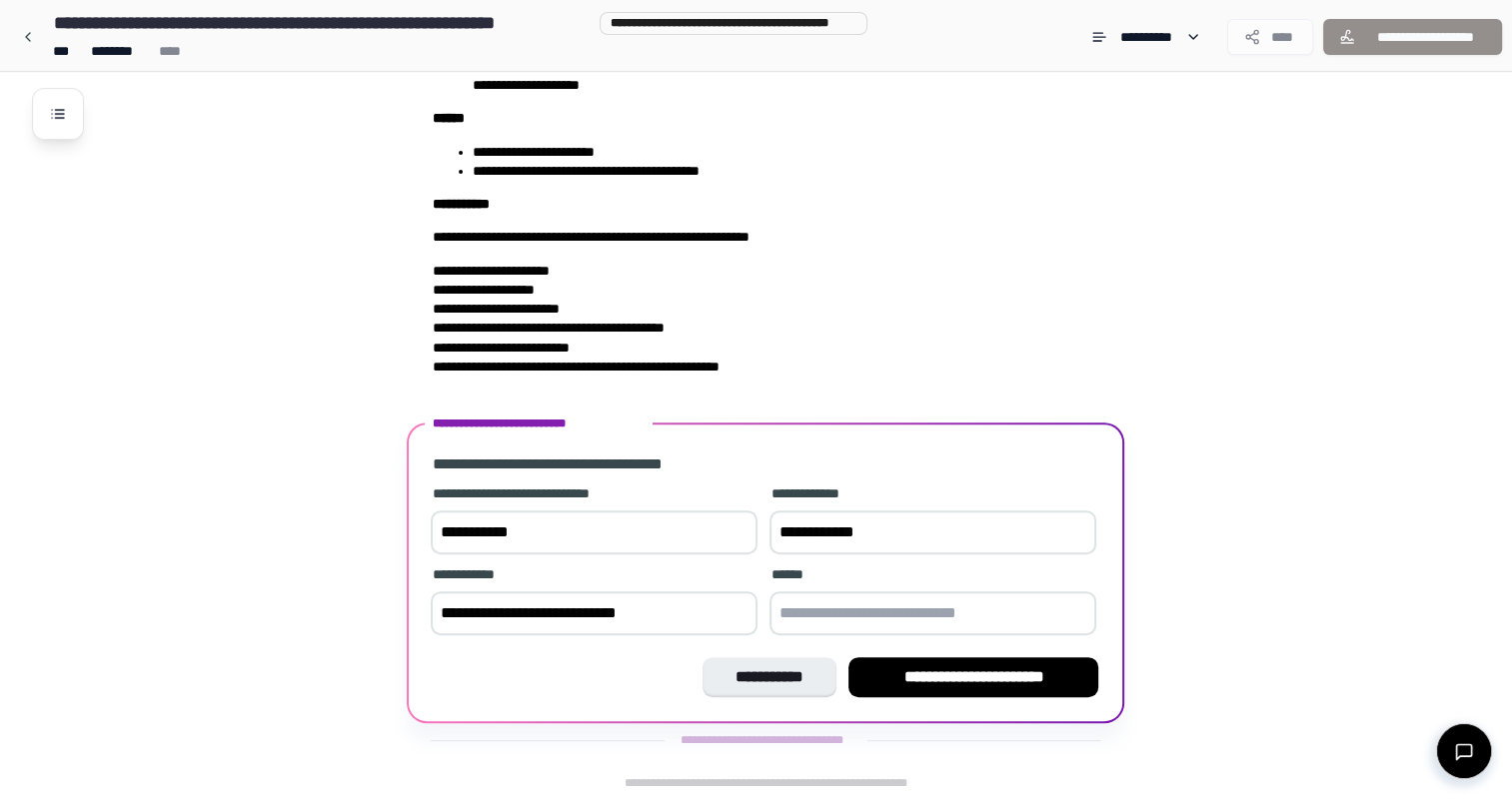 type on "**********" 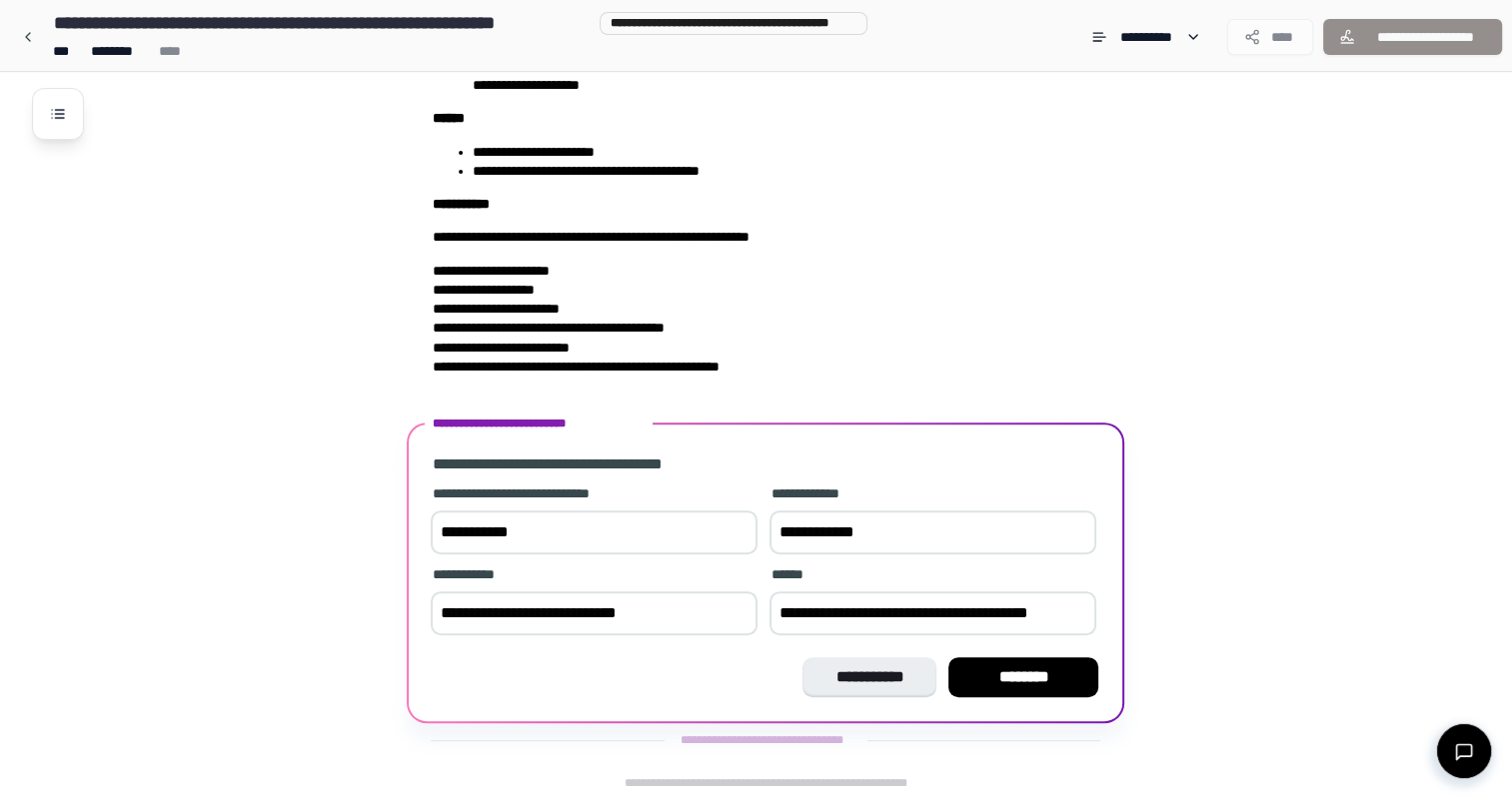 scroll, scrollTop: 671, scrollLeft: 0, axis: vertical 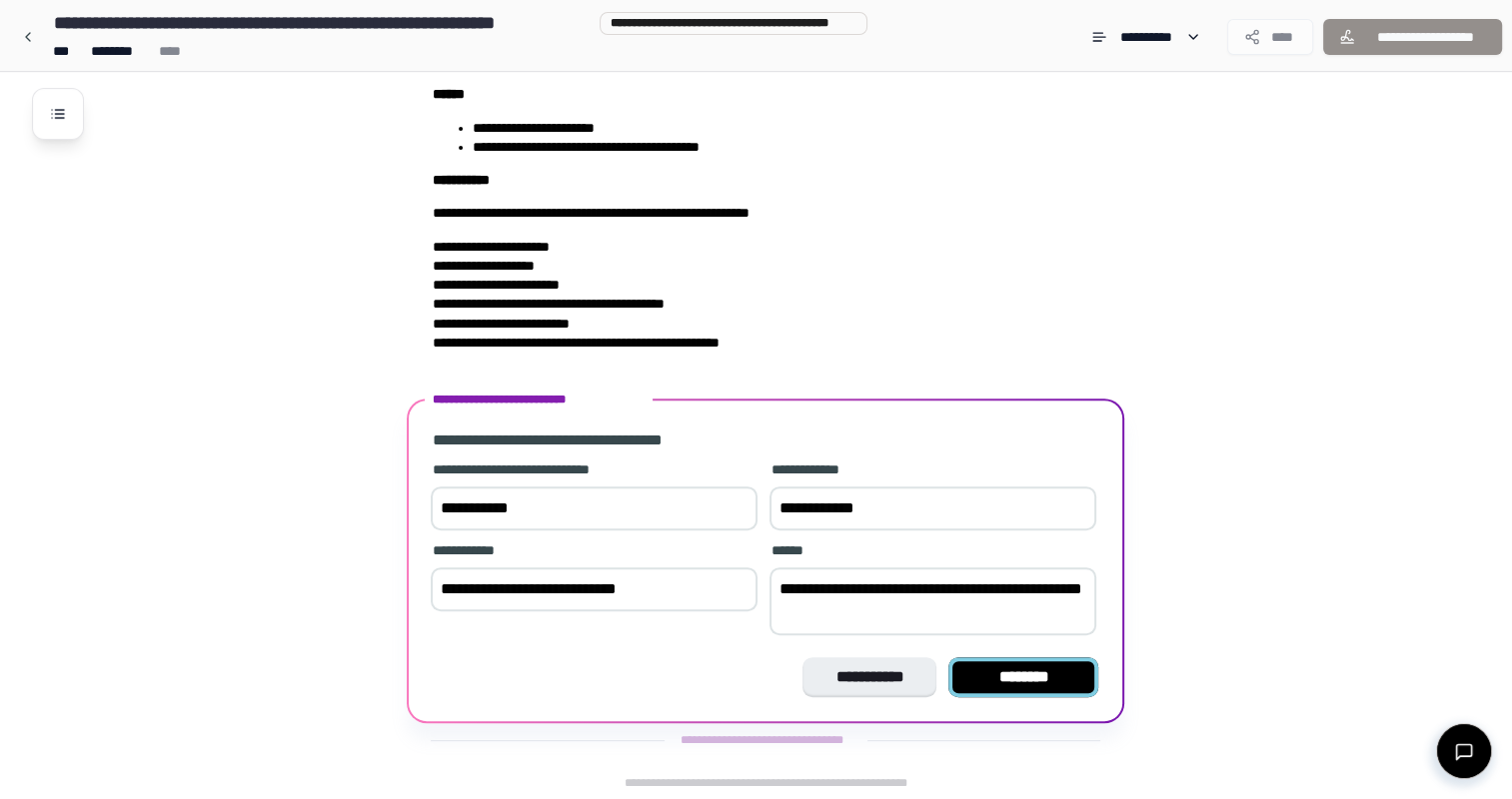 type on "**********" 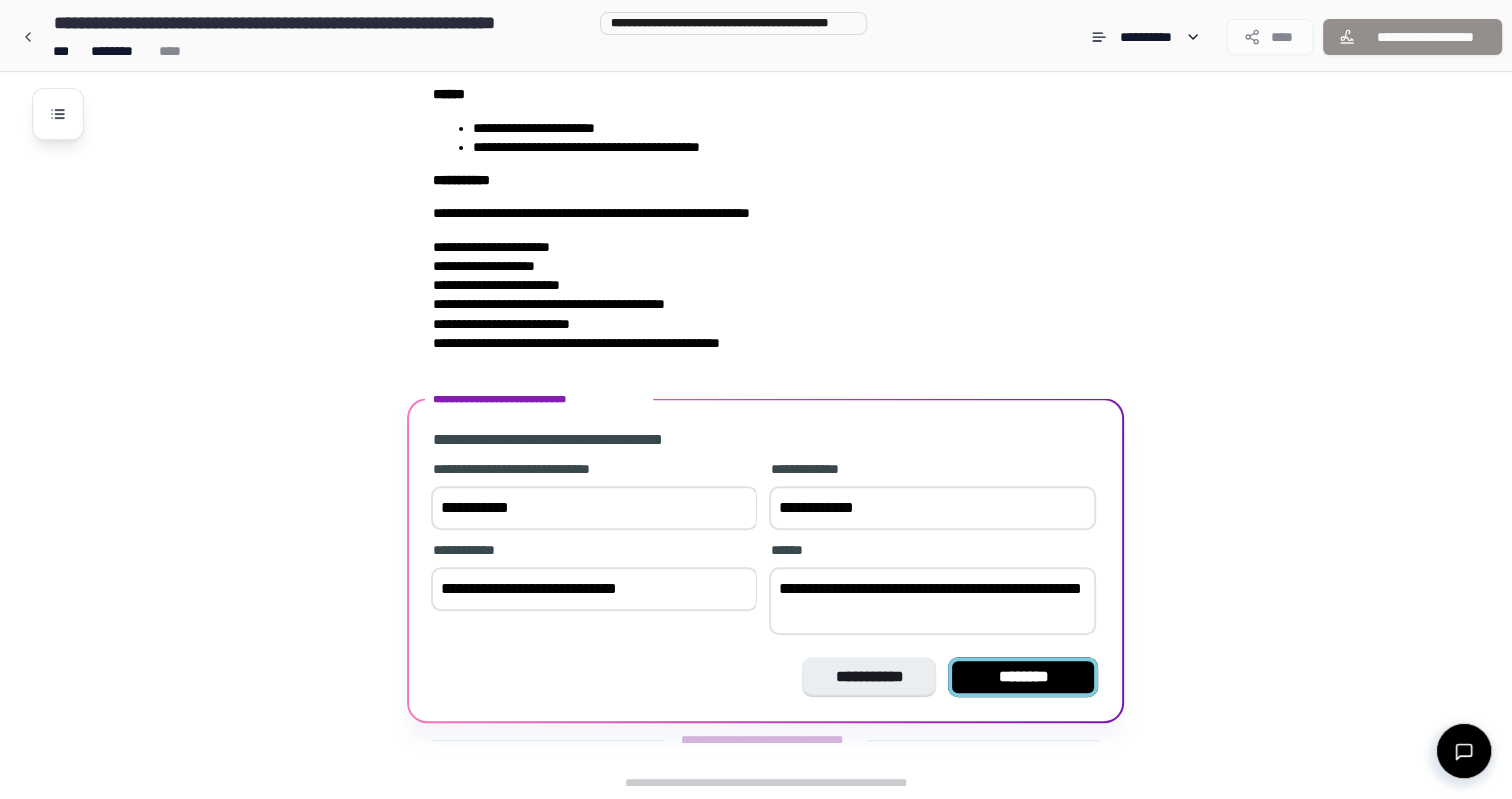 click on "********" at bounding box center (1023, 677) 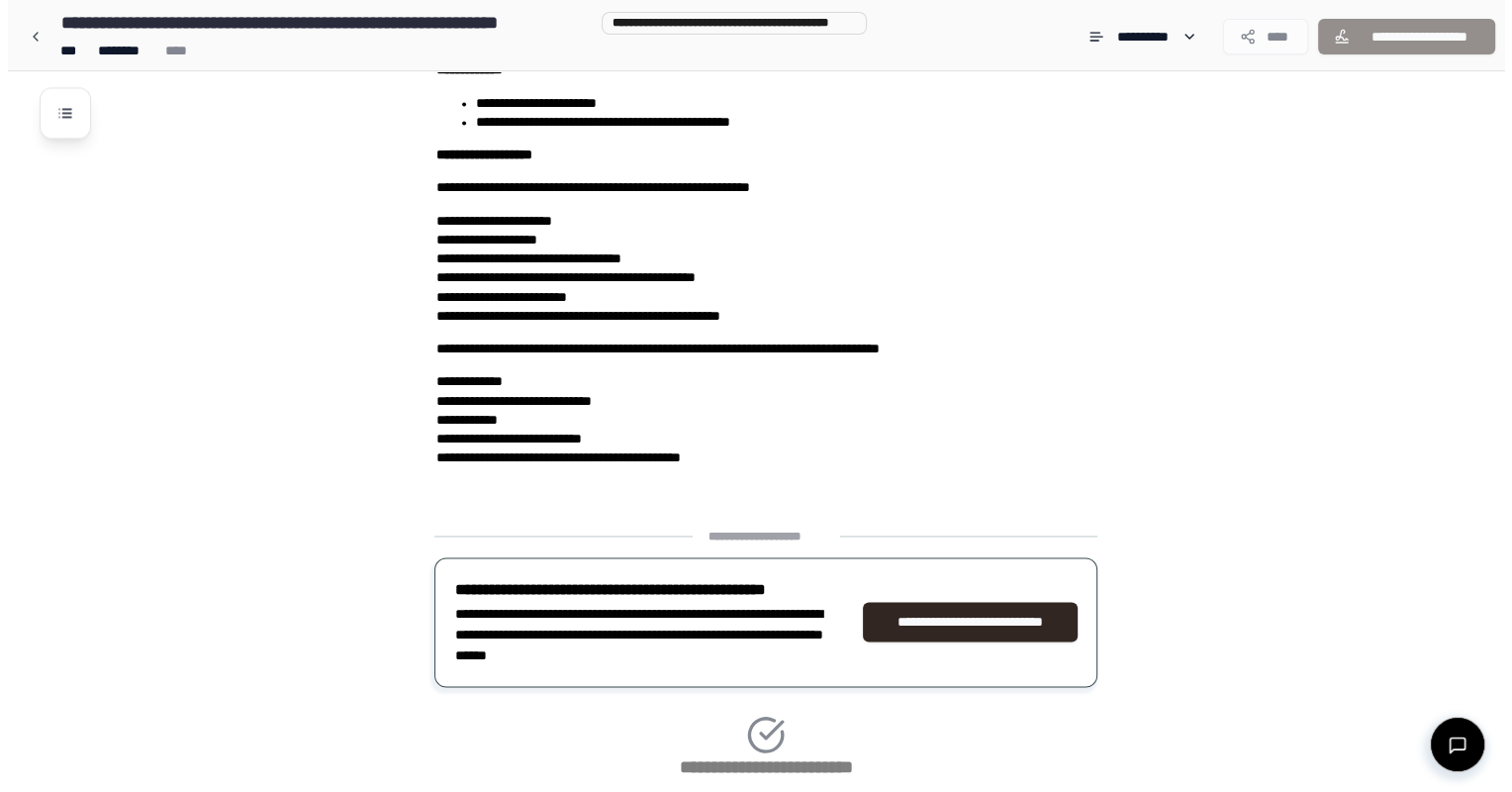 scroll, scrollTop: 3035, scrollLeft: 0, axis: vertical 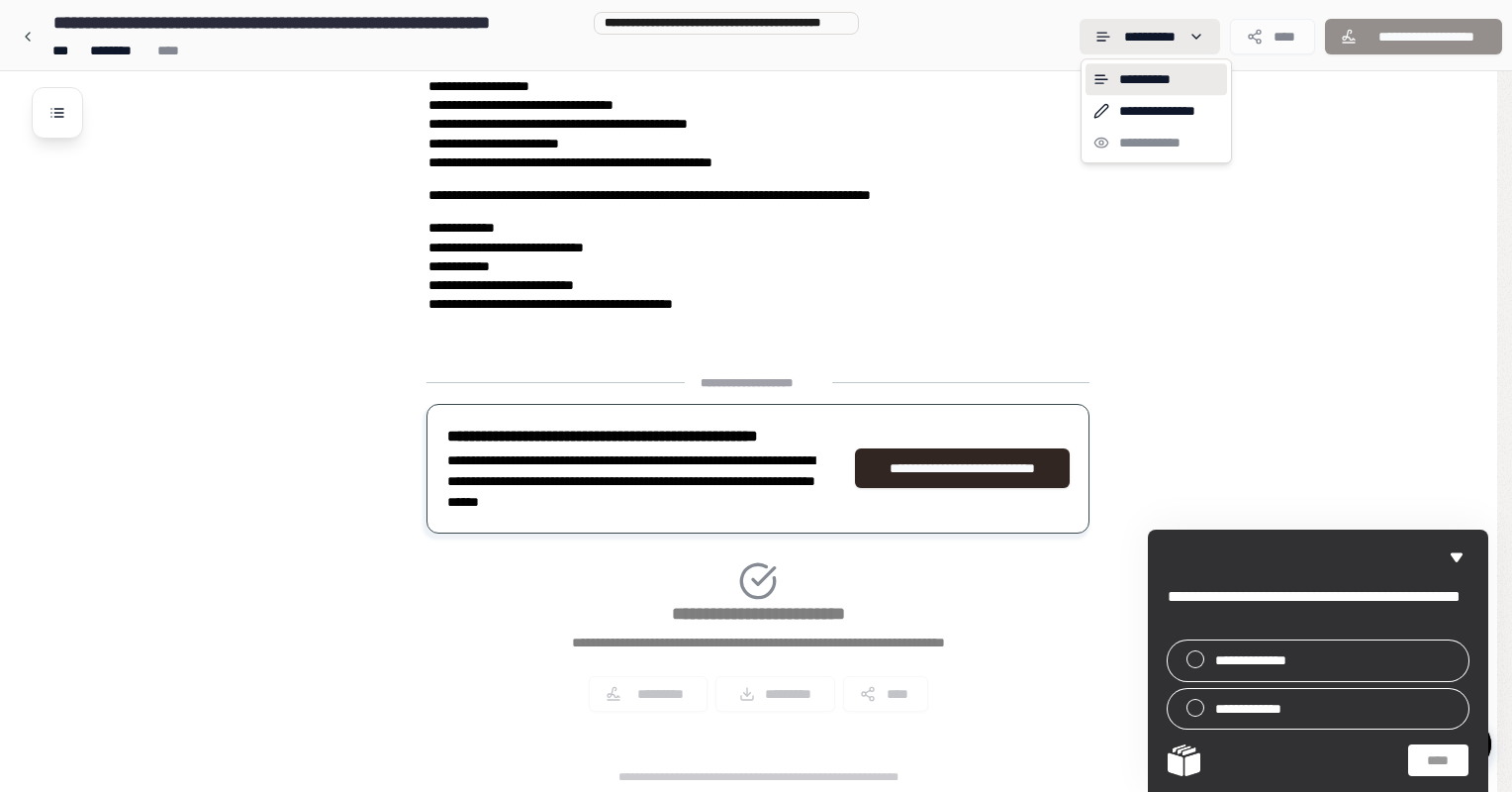 click on "**********" at bounding box center [748, -1122] 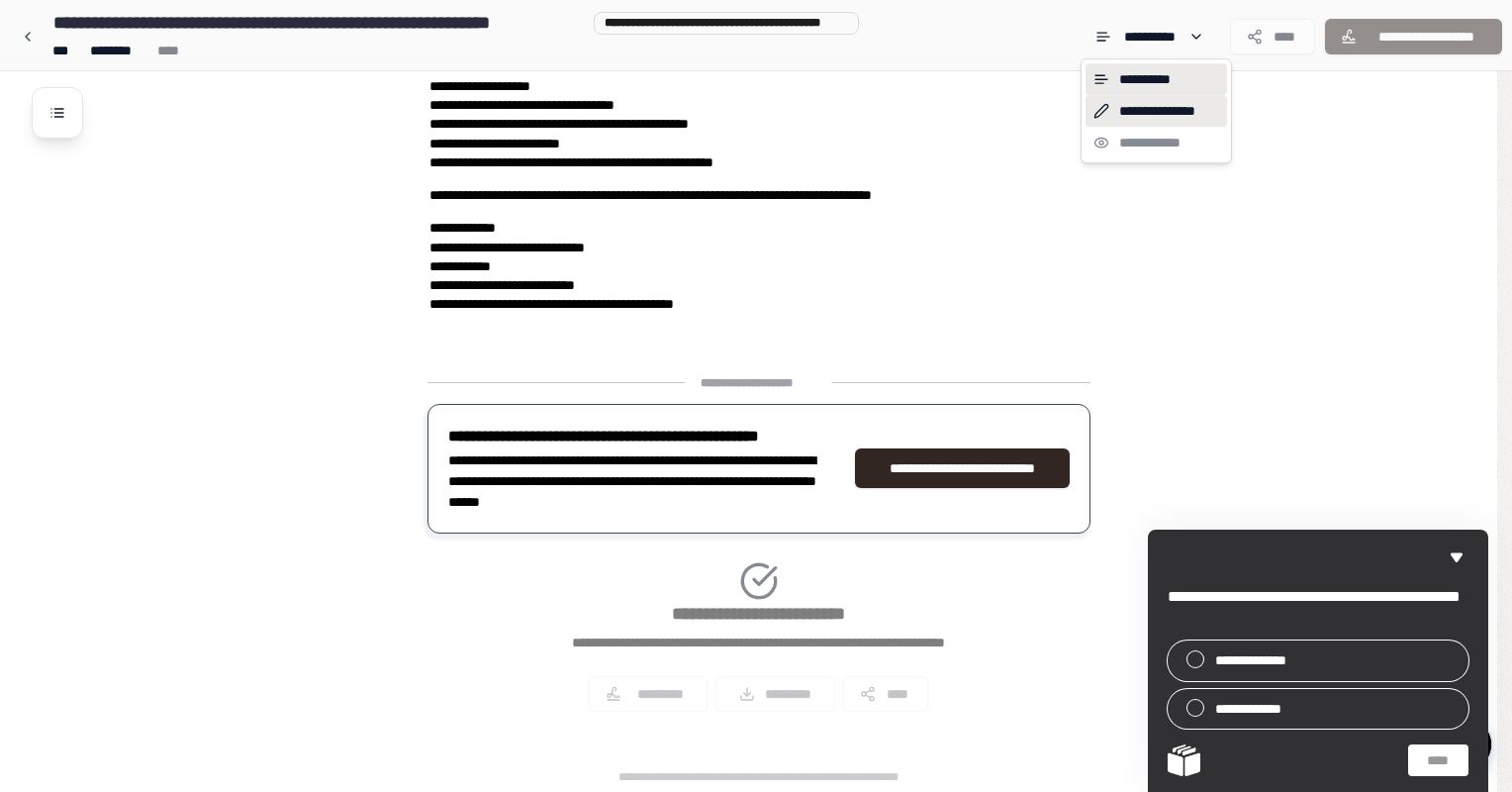 click on "**********" at bounding box center (1156, 111) 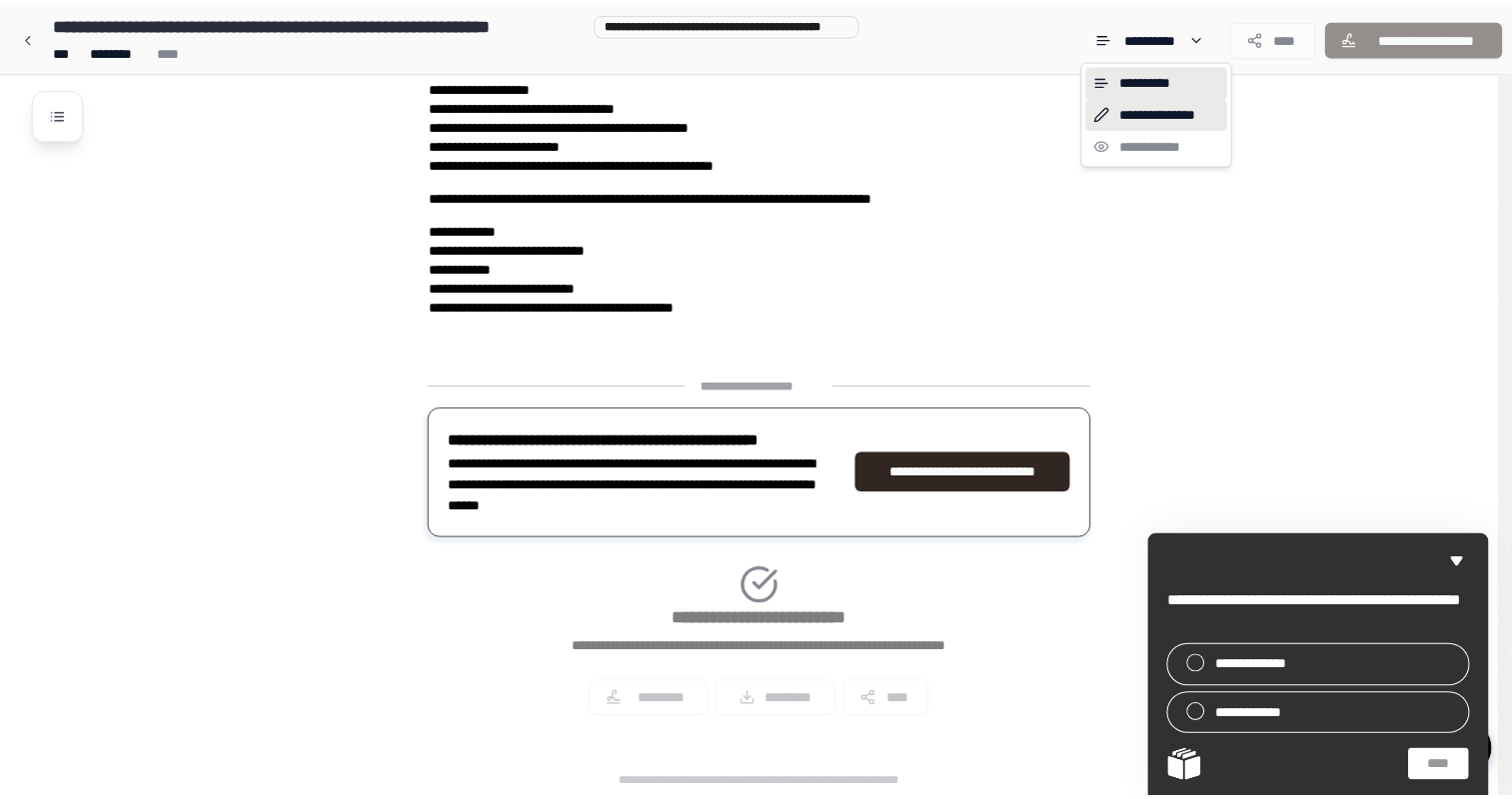 scroll, scrollTop: 0, scrollLeft: 0, axis: both 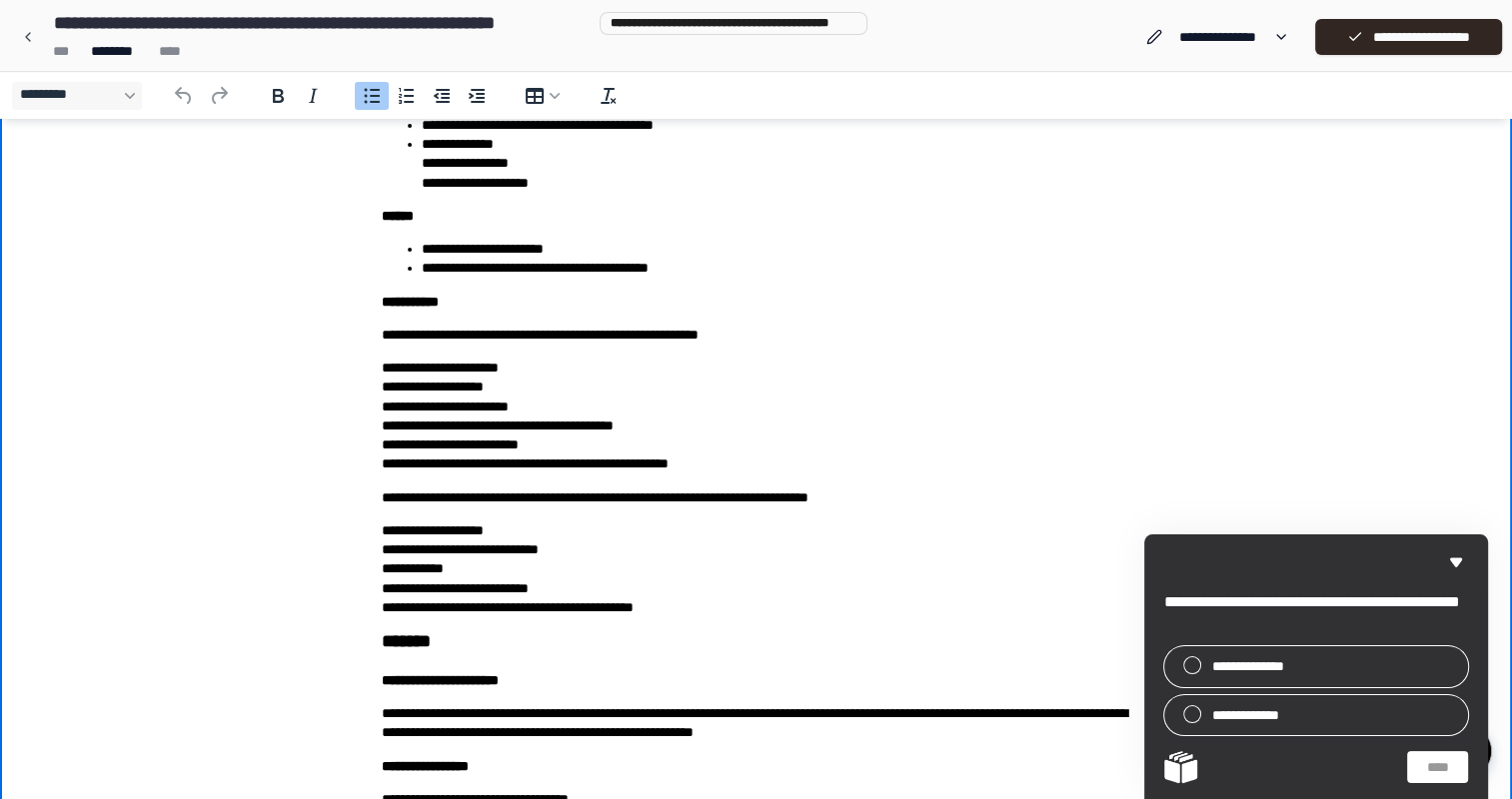 click on "**********" at bounding box center (776, 249) 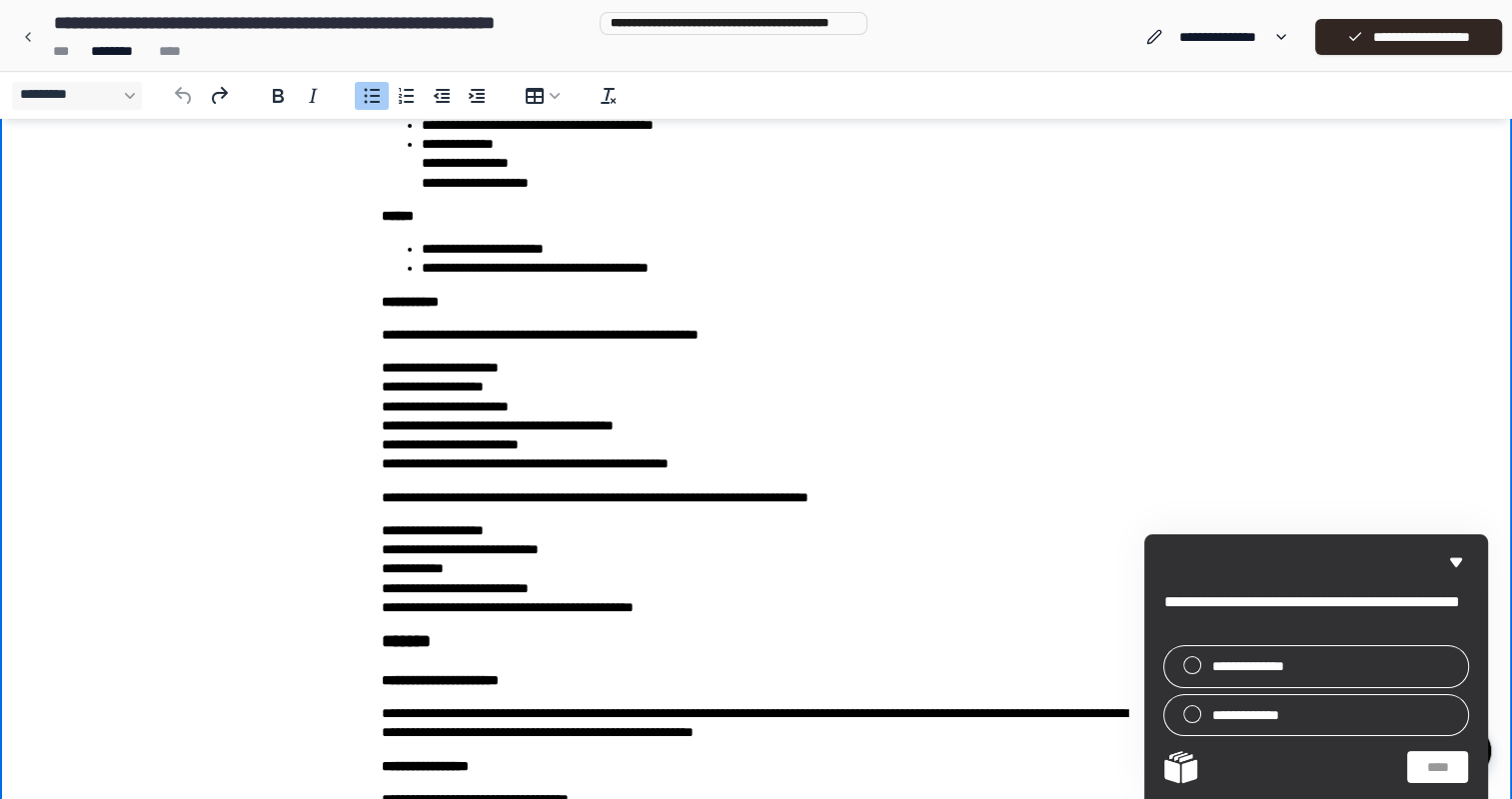click on "**********" at bounding box center (776, 249) 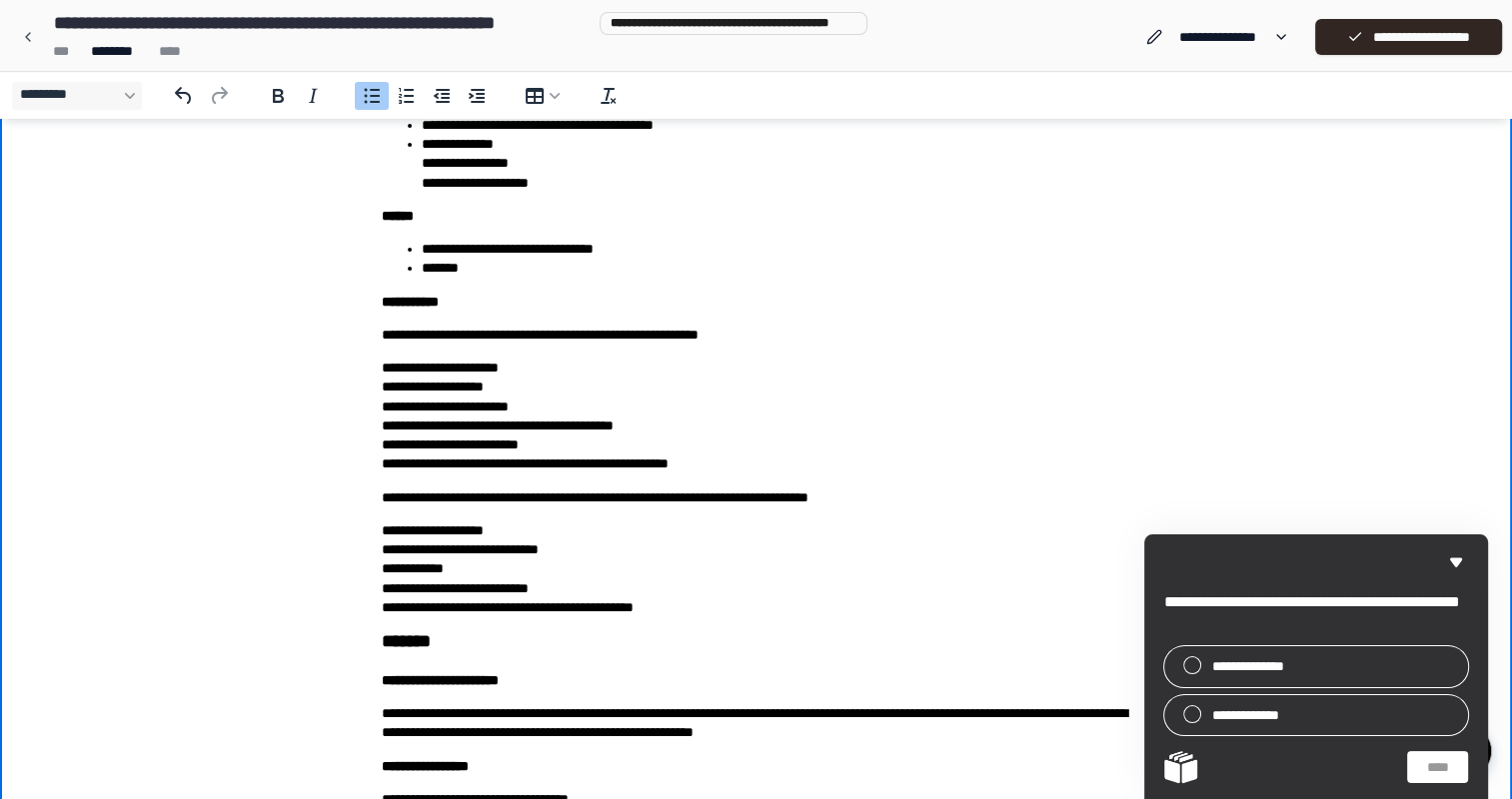 drag, startPoint x: 644, startPoint y: 448, endPoint x: 585, endPoint y: 523, distance: 95.42536 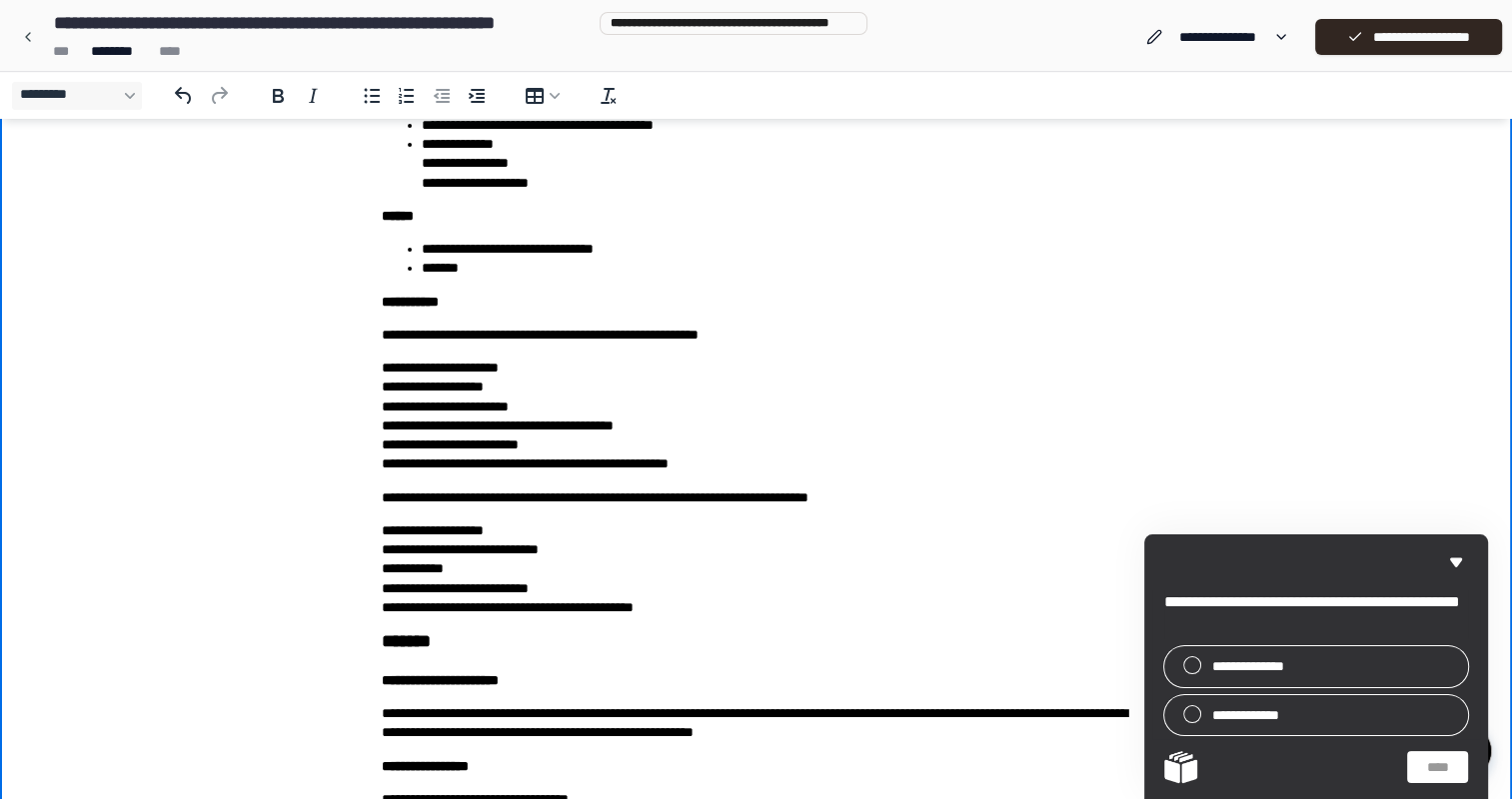 click on "*******" at bounding box center [776, 268] 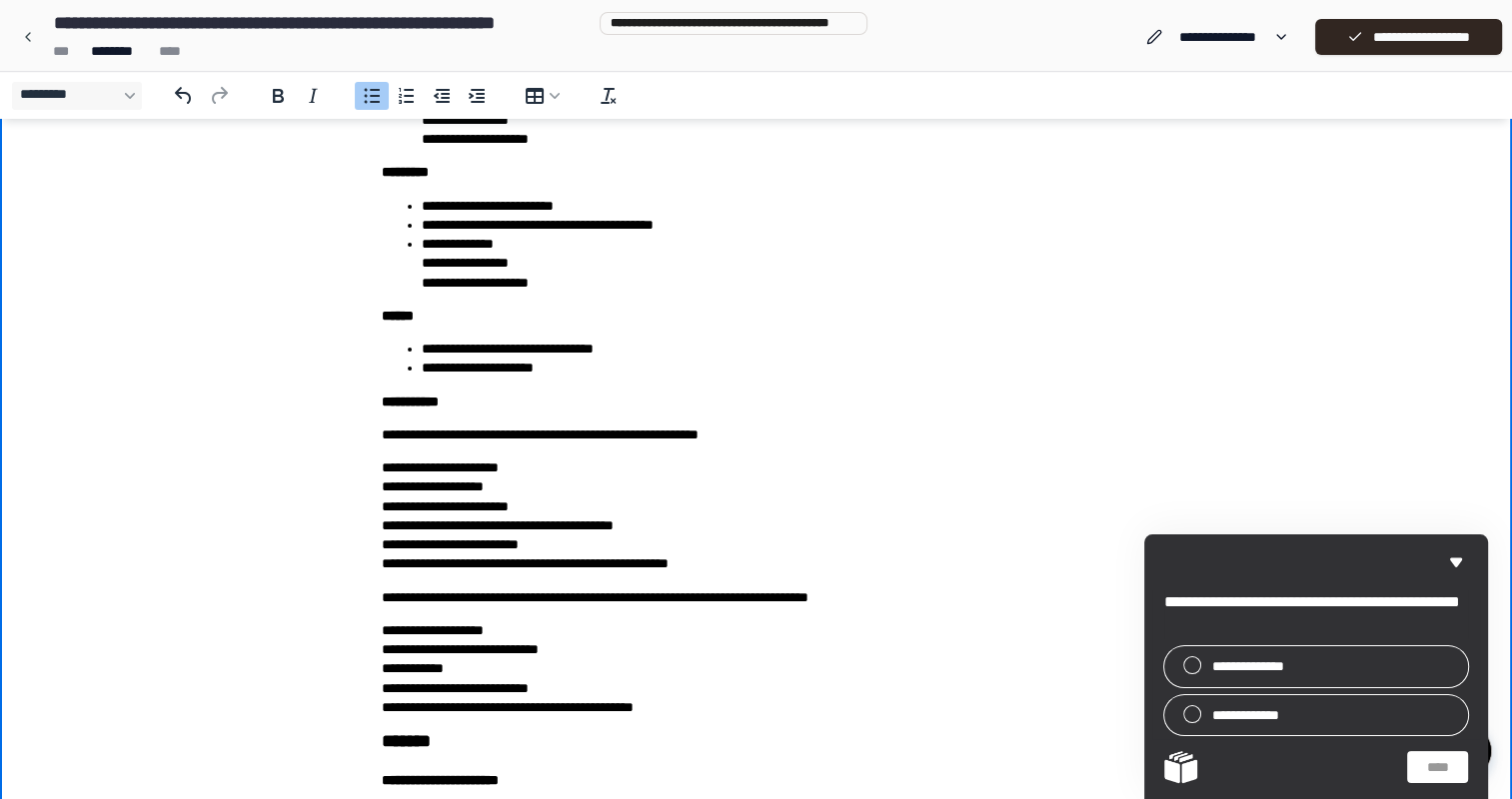 scroll, scrollTop: 400, scrollLeft: 0, axis: vertical 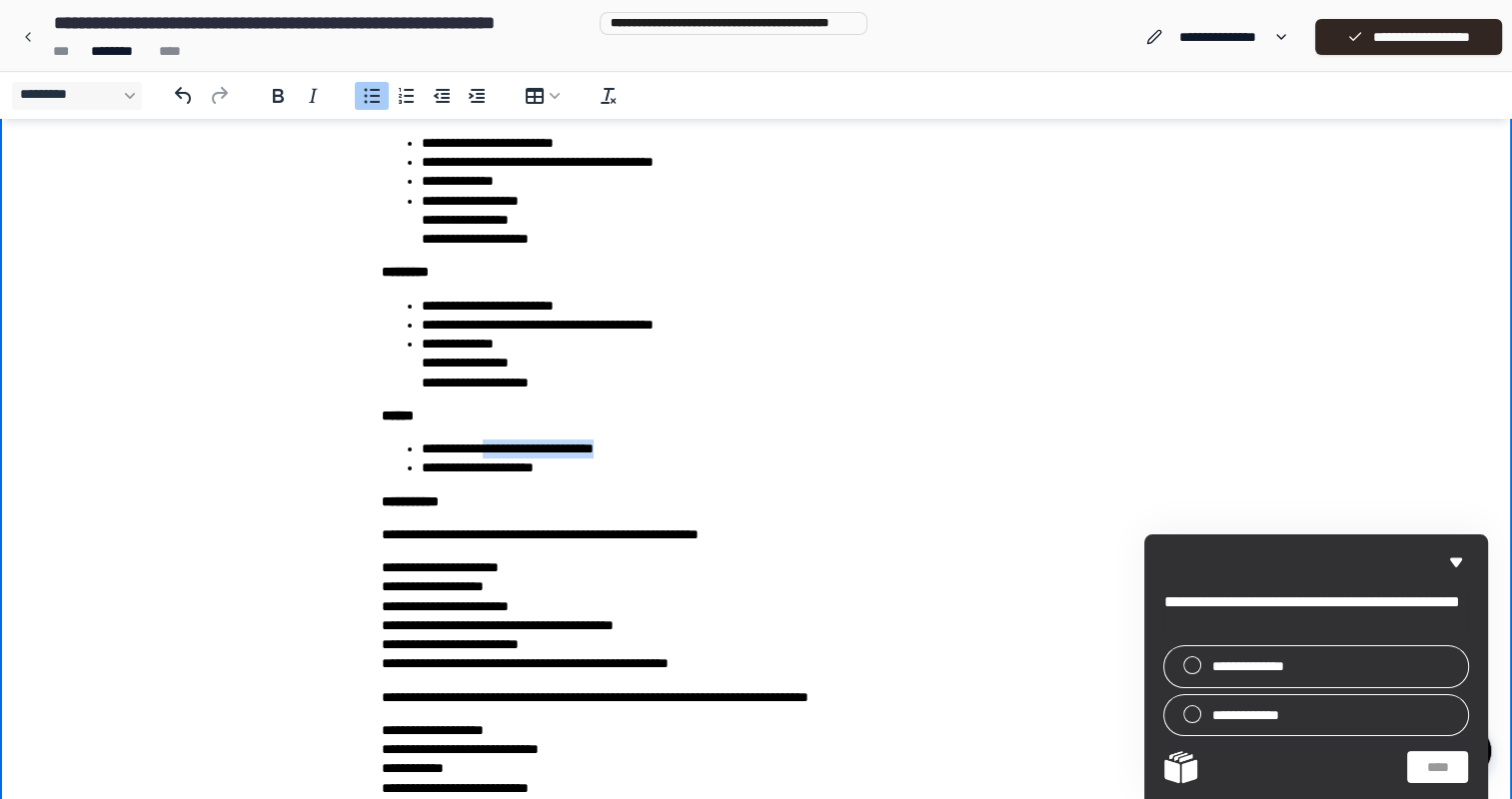 drag, startPoint x: 500, startPoint y: 445, endPoint x: 656, endPoint y: 448, distance: 156.02884 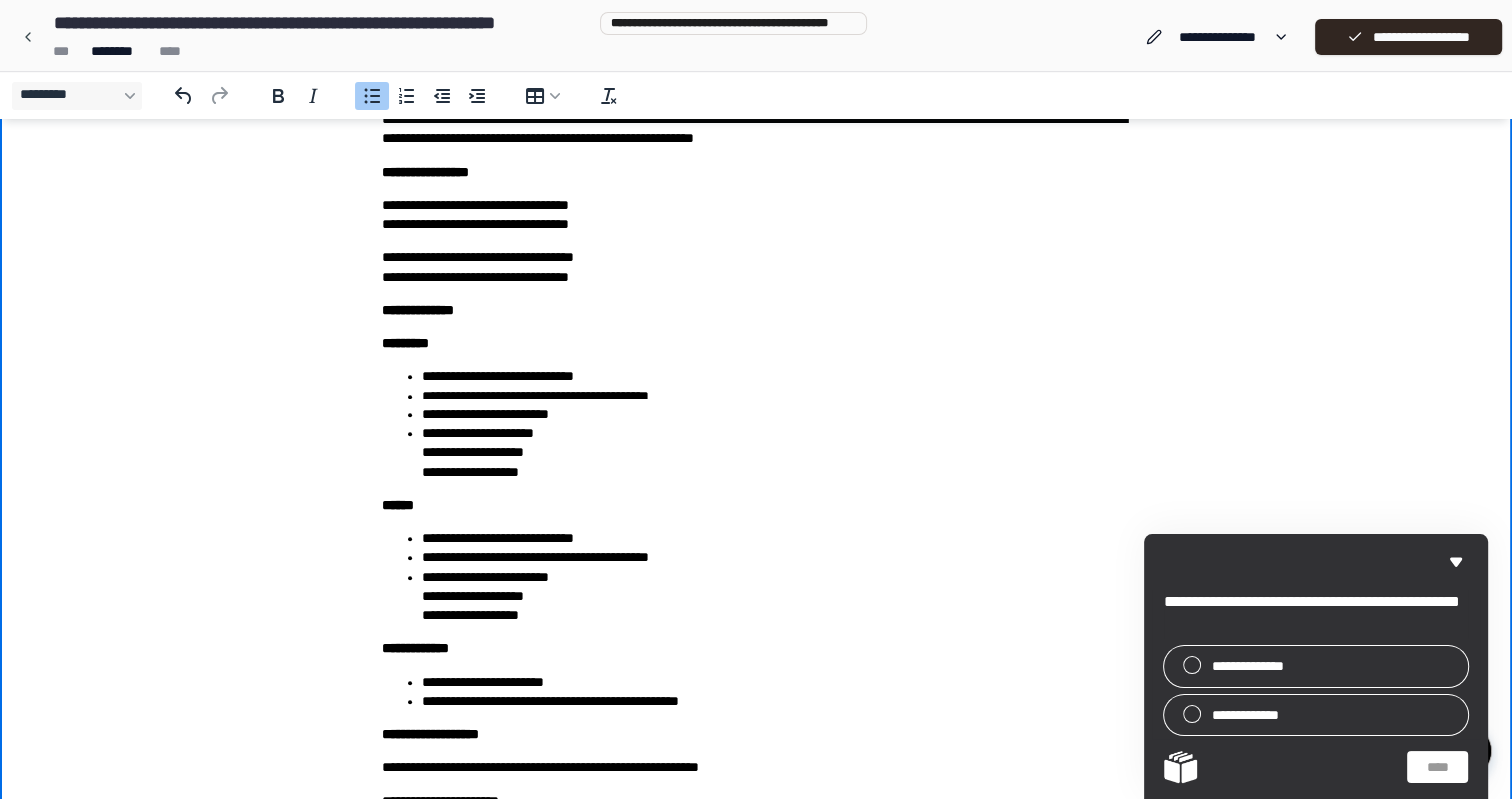 scroll, scrollTop: 1398, scrollLeft: 0, axis: vertical 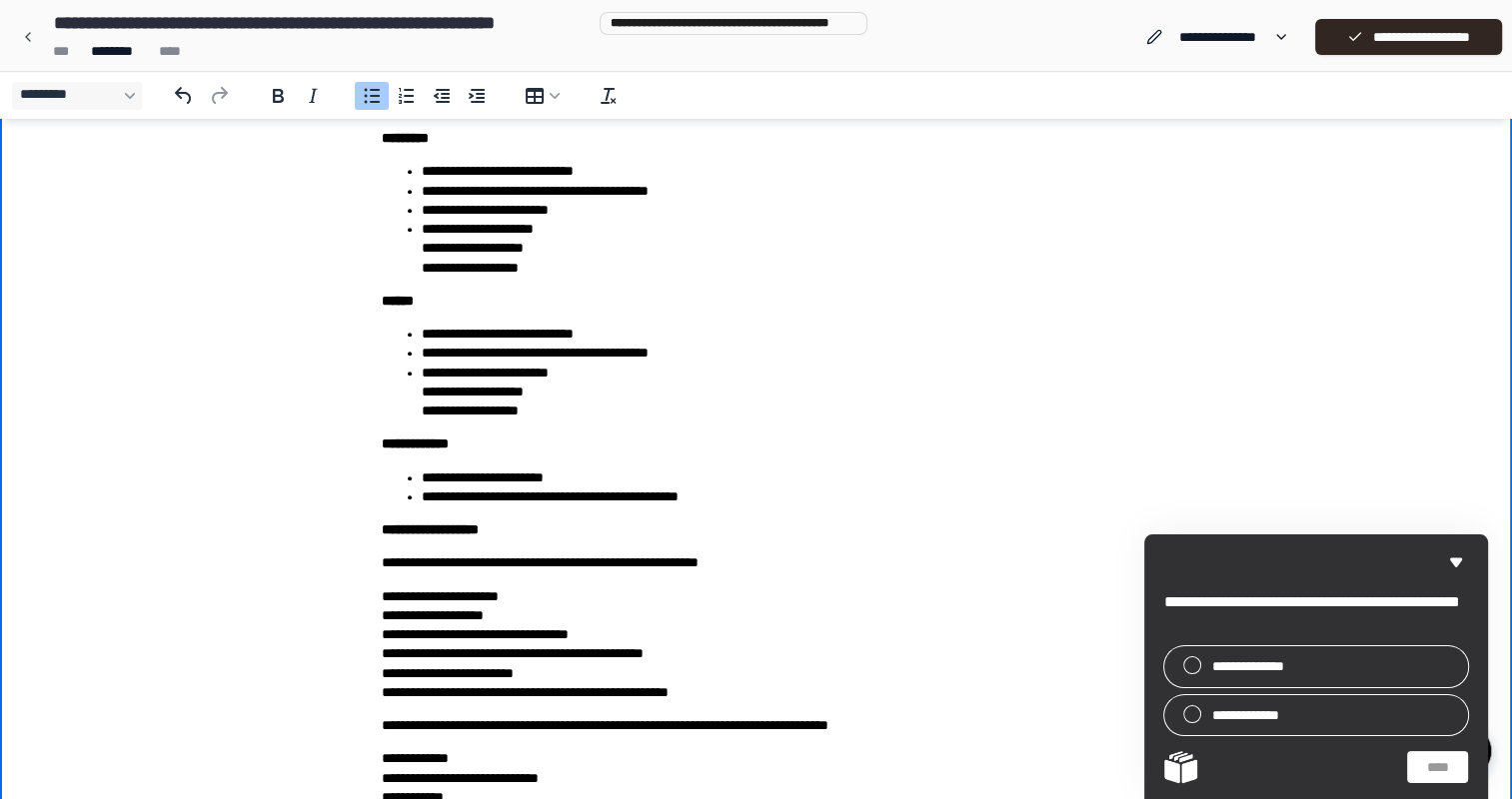 click on "**********" at bounding box center [776, 477] 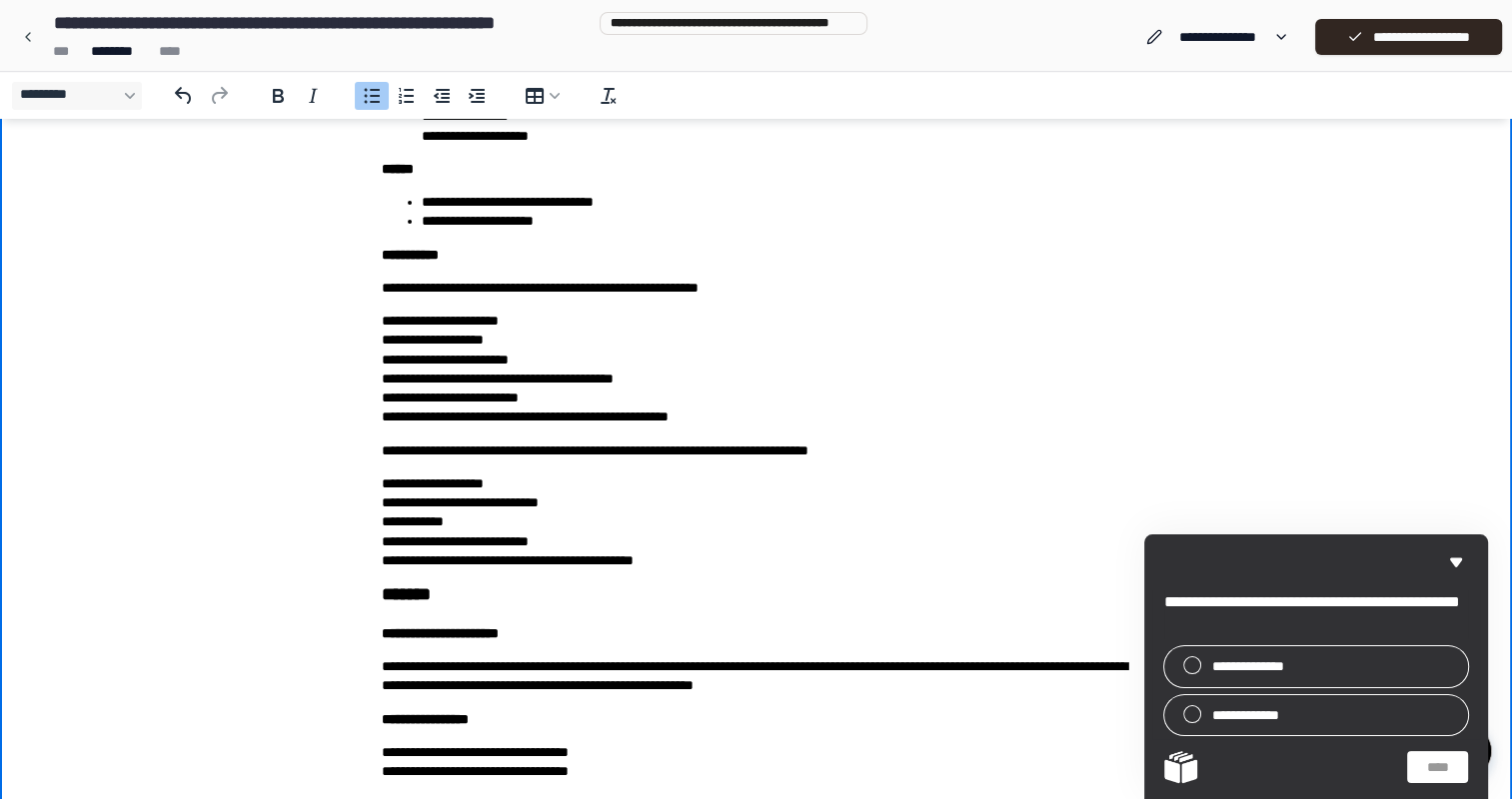 scroll, scrollTop: 599, scrollLeft: 0, axis: vertical 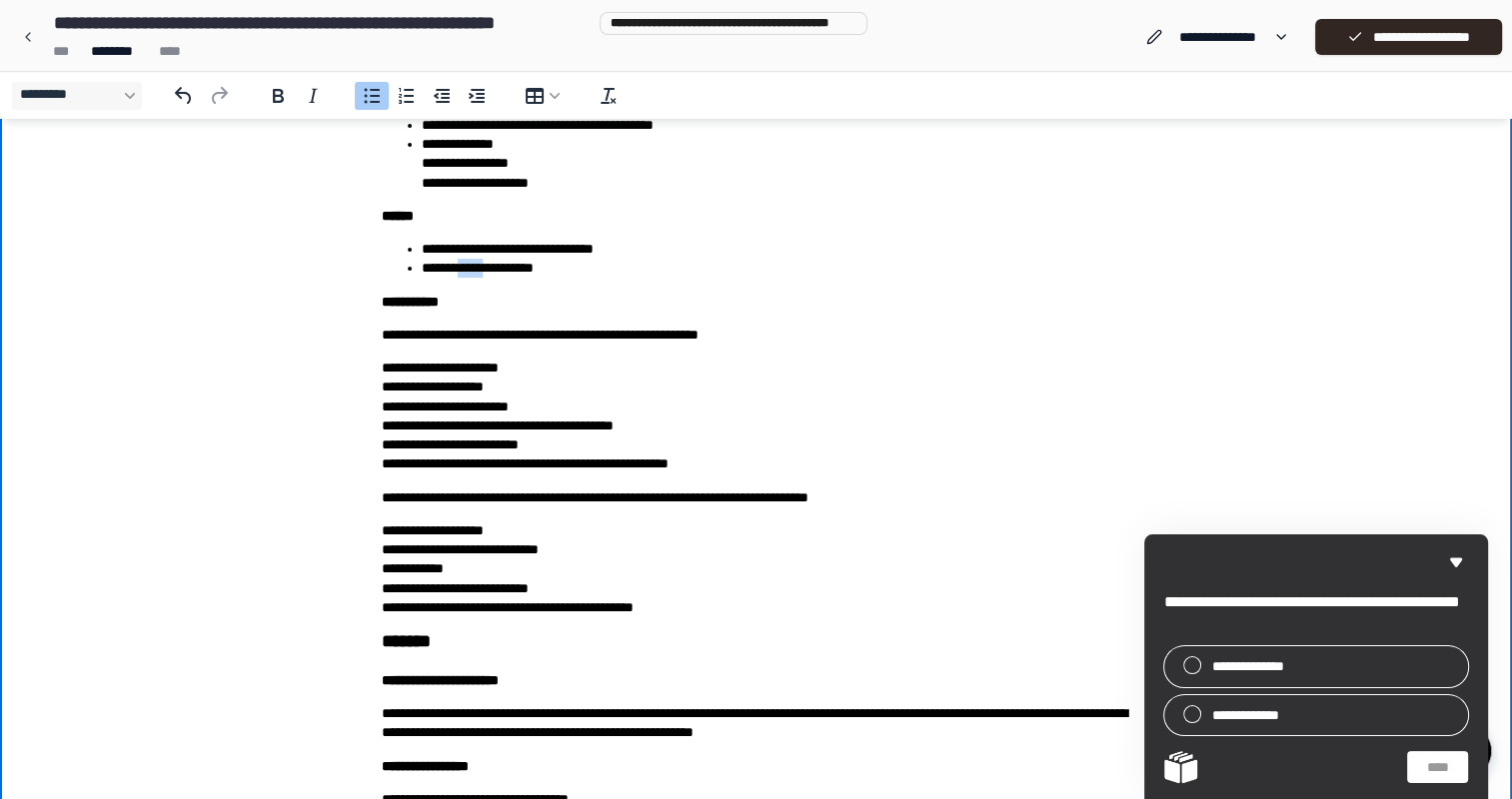 drag, startPoint x: 471, startPoint y: 268, endPoint x: 500, endPoint y: 272, distance: 29.274562 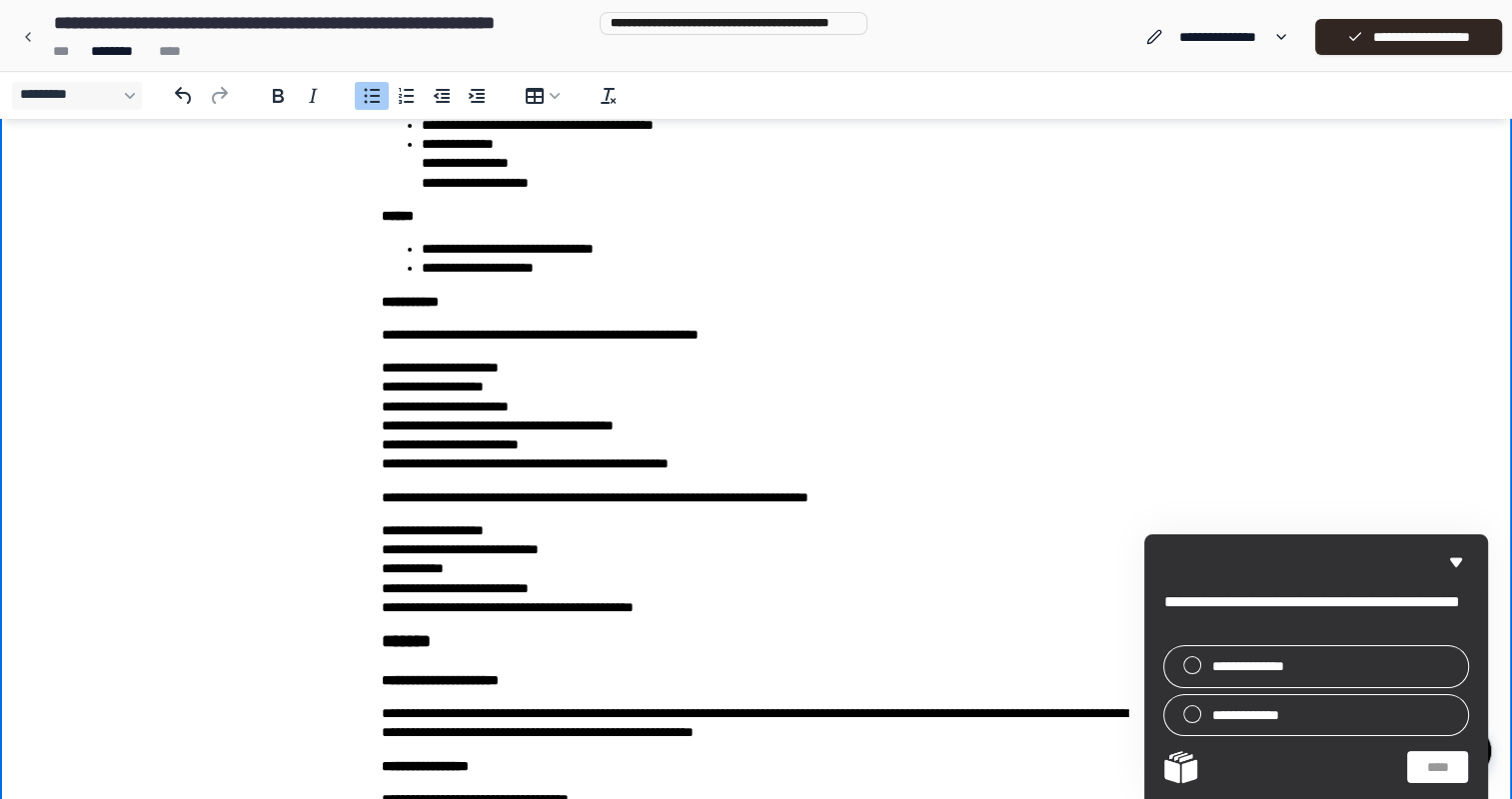 drag, startPoint x: 636, startPoint y: 295, endPoint x: 626, endPoint y: 291, distance: 10.77033 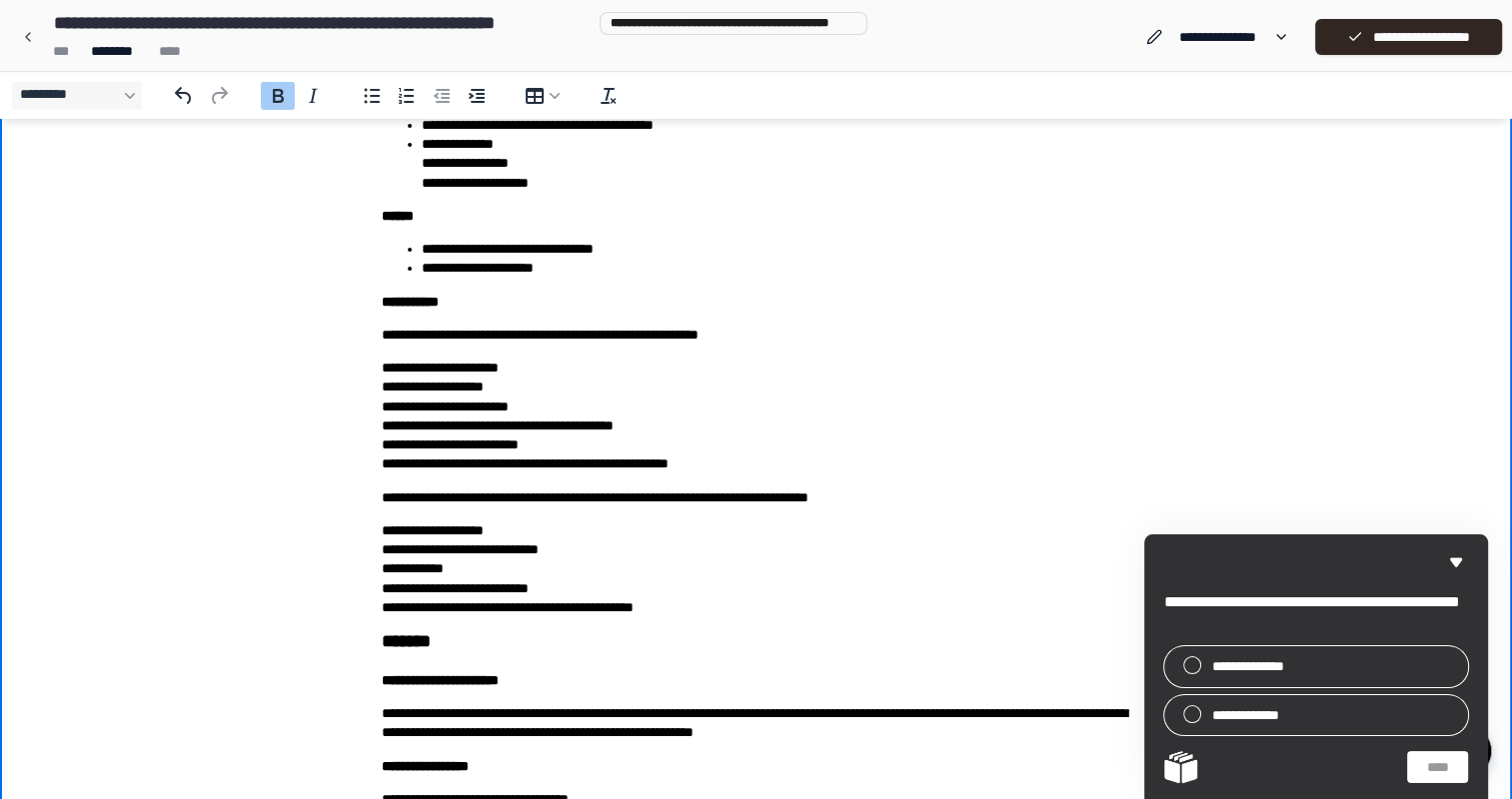 click on "**********" at bounding box center [776, 268] 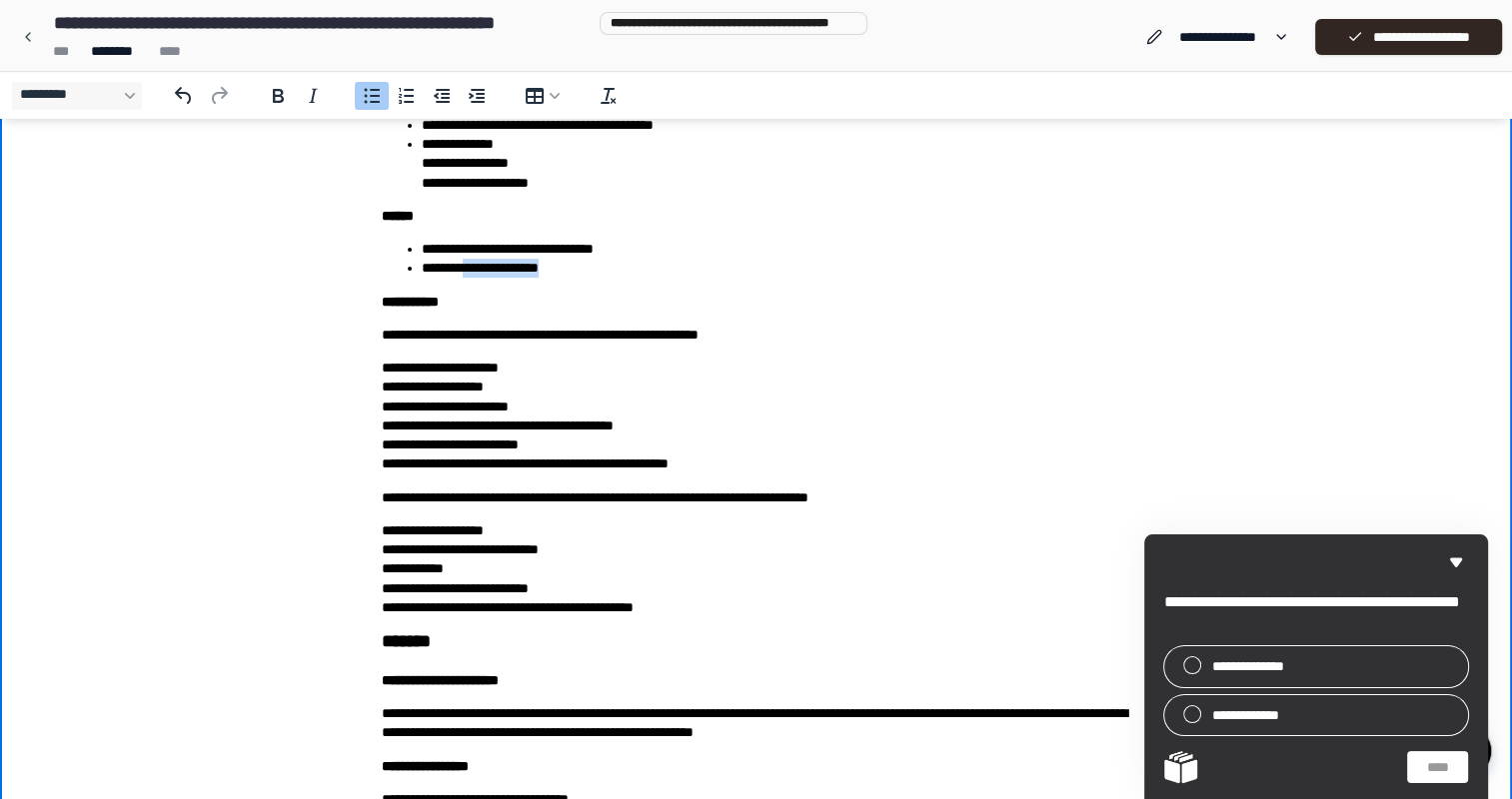 drag, startPoint x: 568, startPoint y: 266, endPoint x: 472, endPoint y: 272, distance: 96.18732 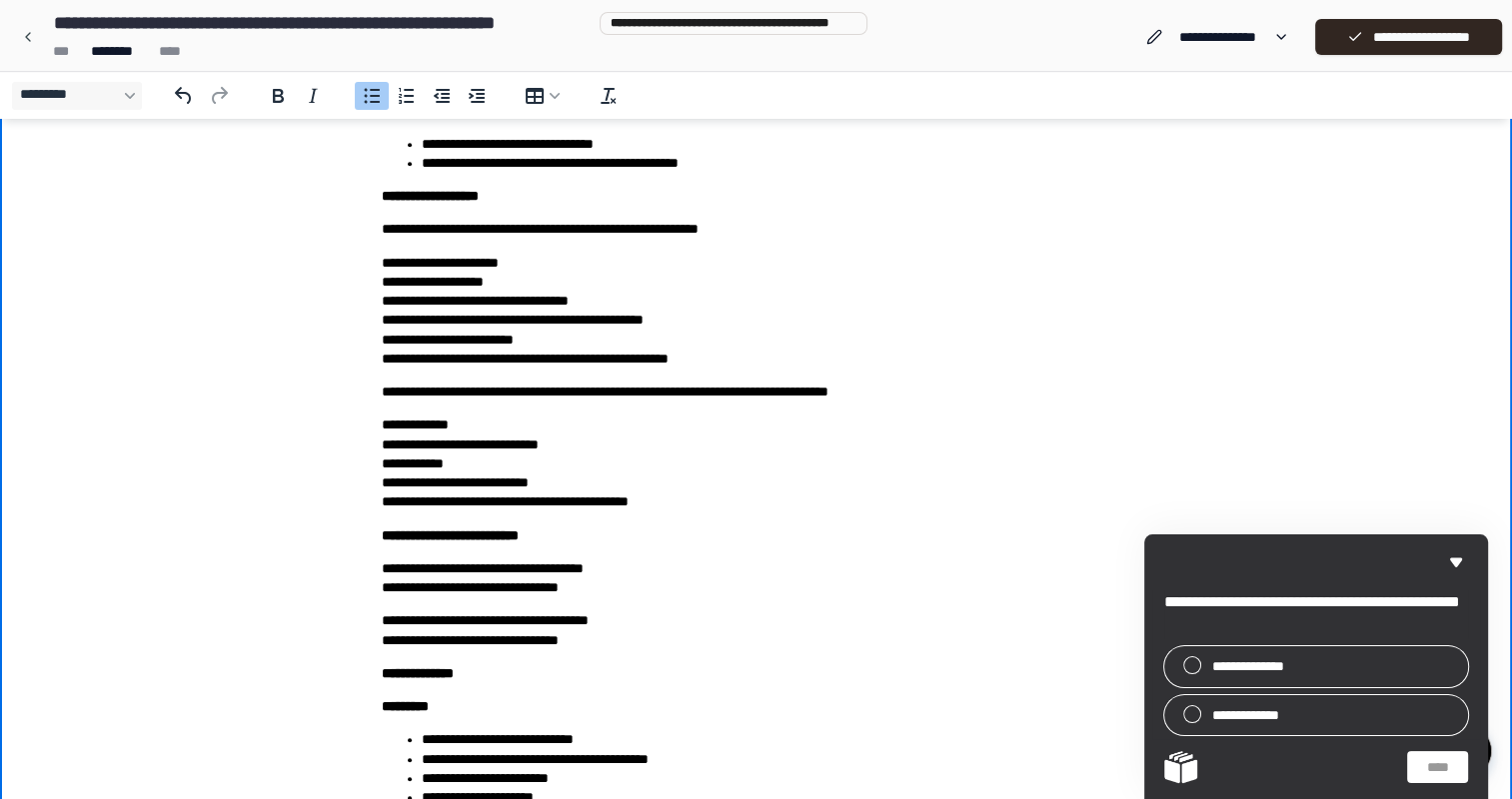 scroll, scrollTop: 1698, scrollLeft: 0, axis: vertical 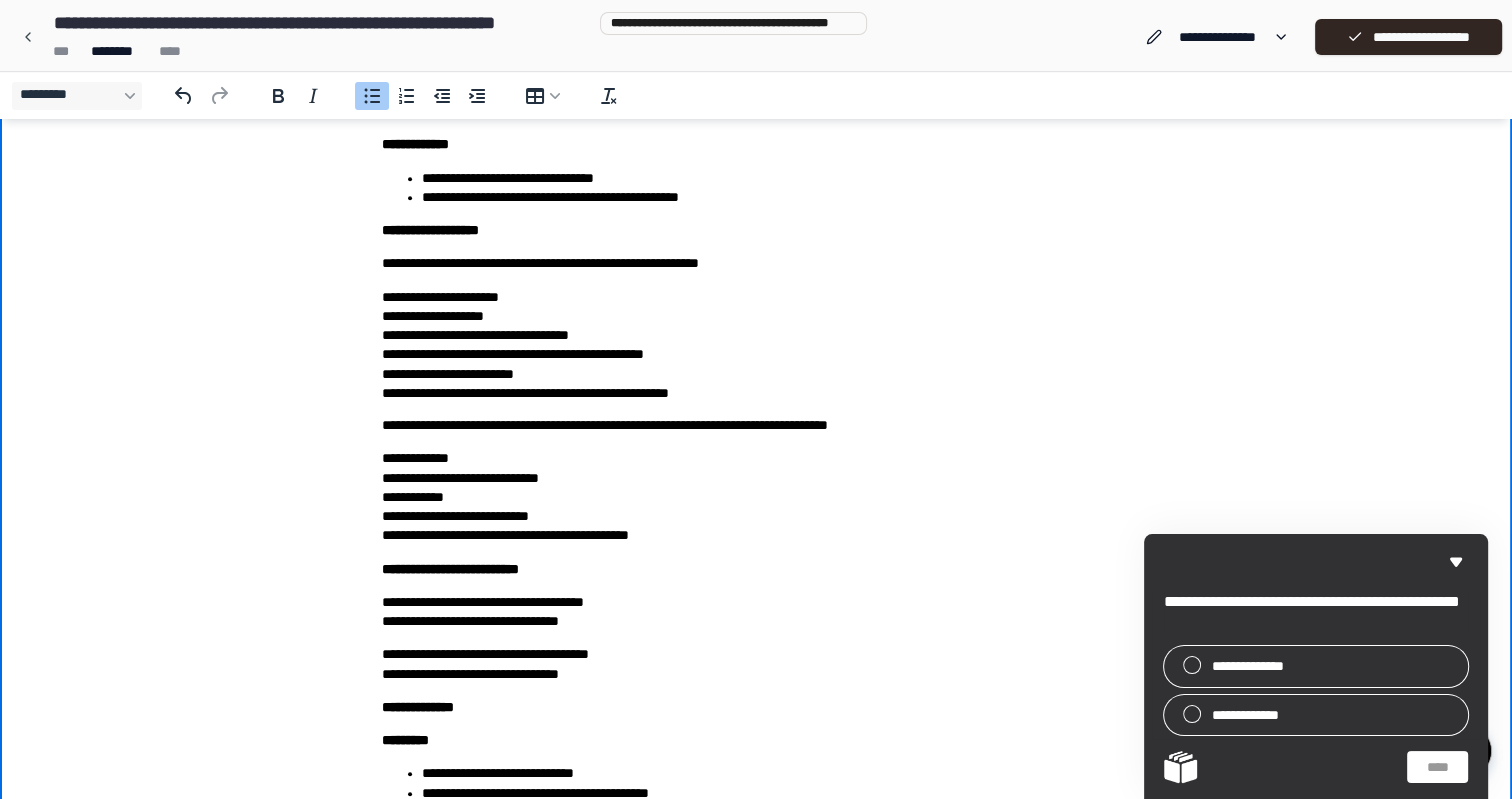 click on "**********" at bounding box center (776, 197) 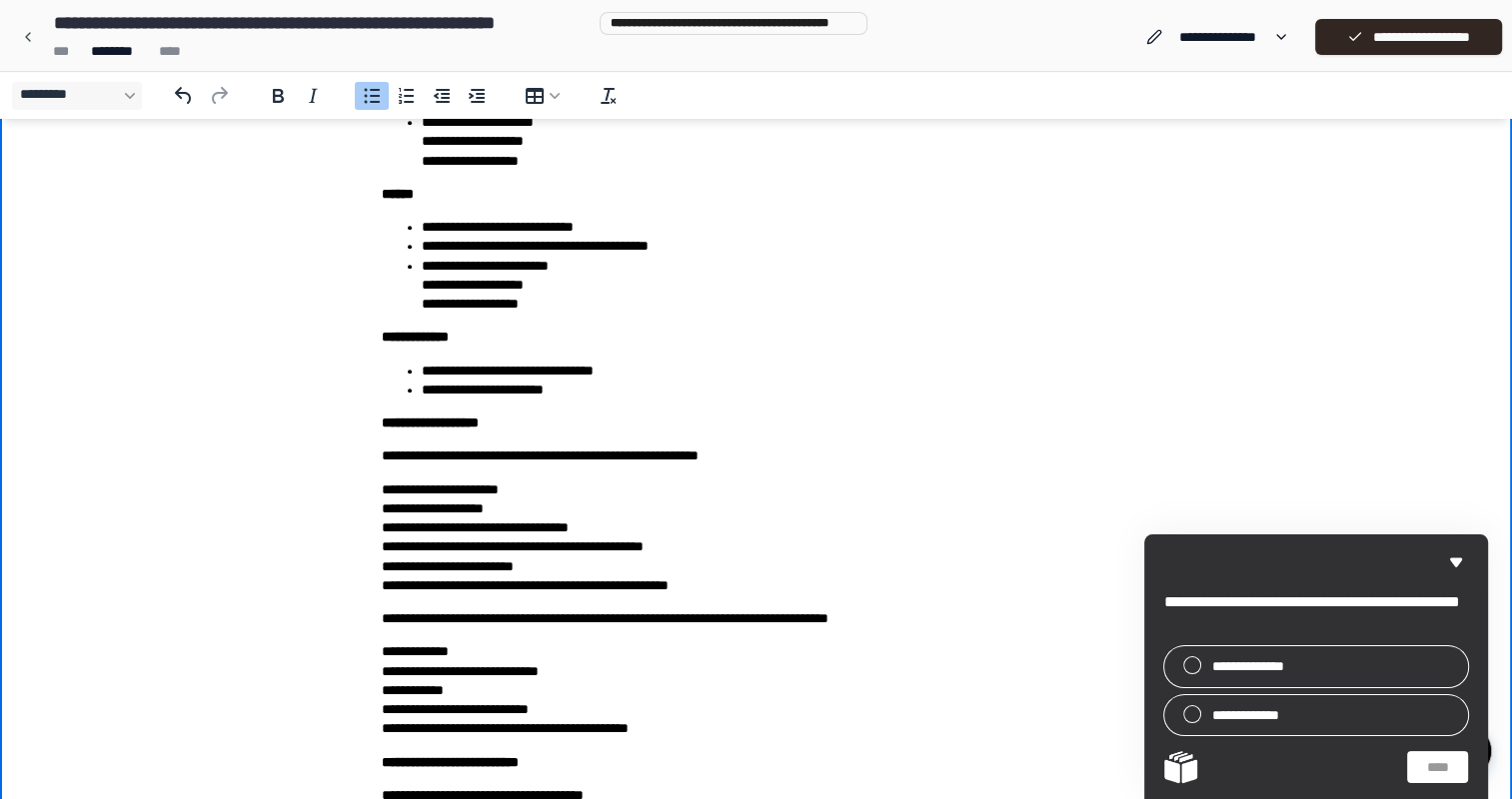 scroll, scrollTop: 1498, scrollLeft: 0, axis: vertical 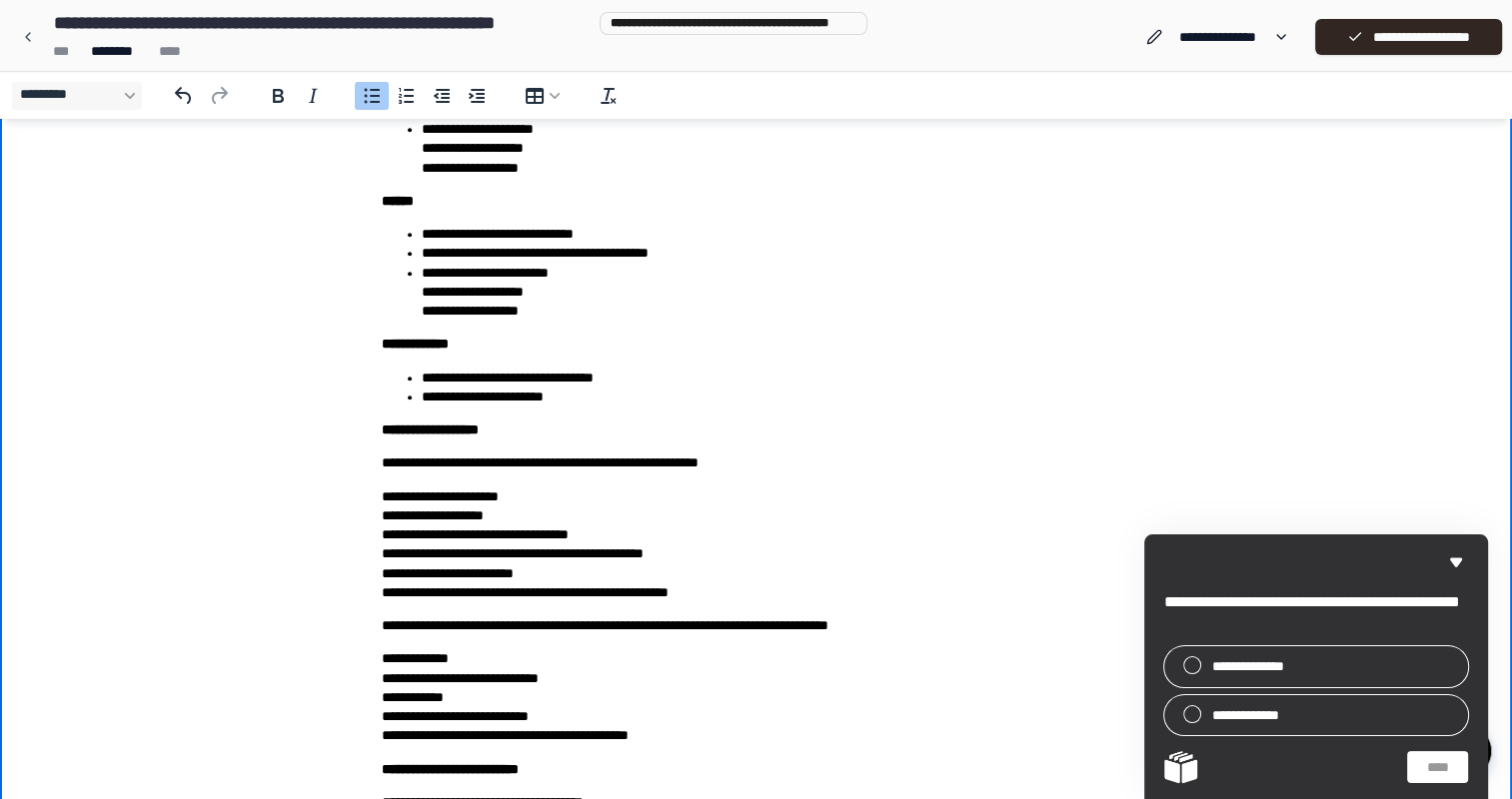 click on "**********" at bounding box center [776, 397] 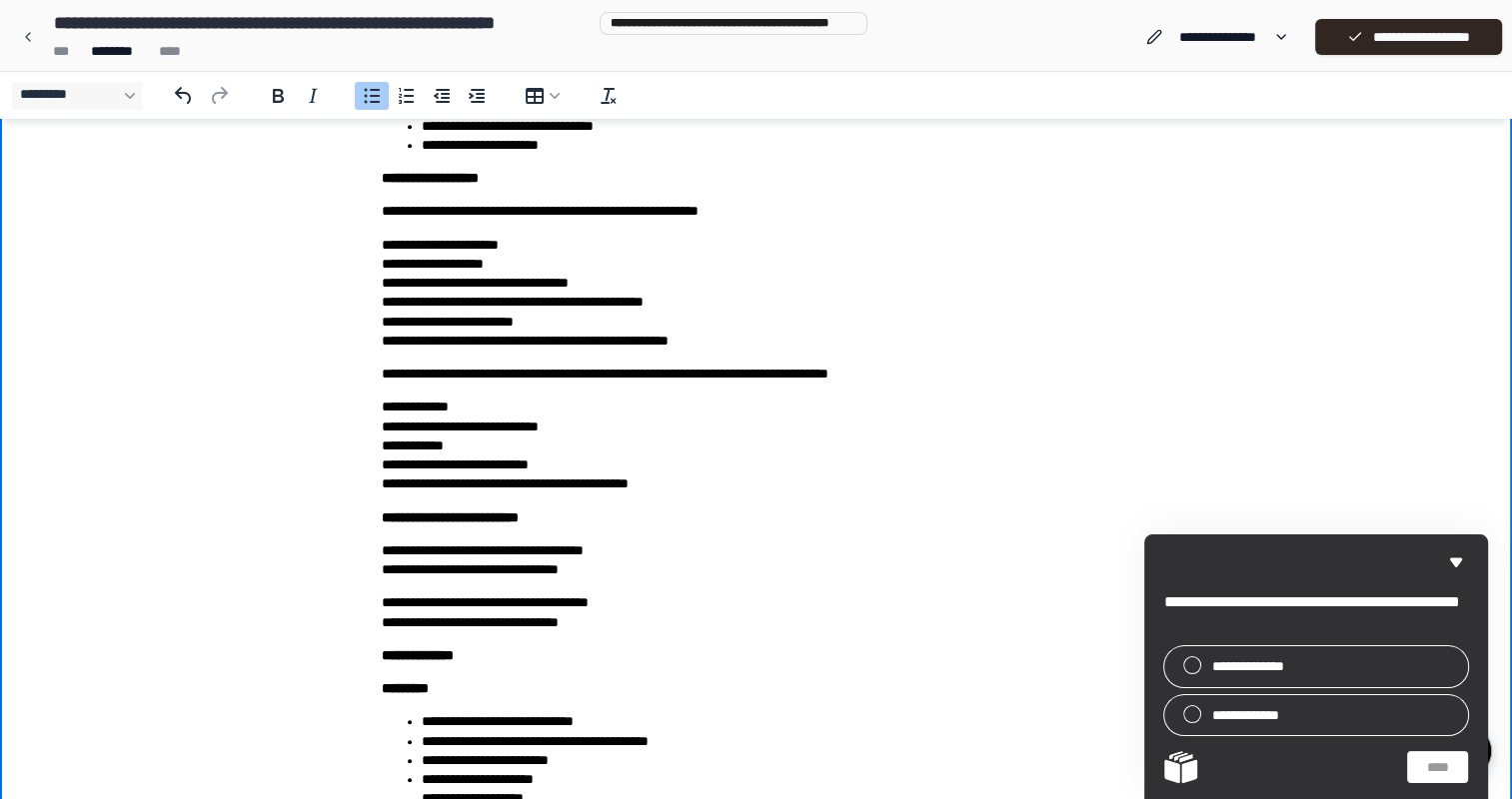 scroll, scrollTop: 1798, scrollLeft: 0, axis: vertical 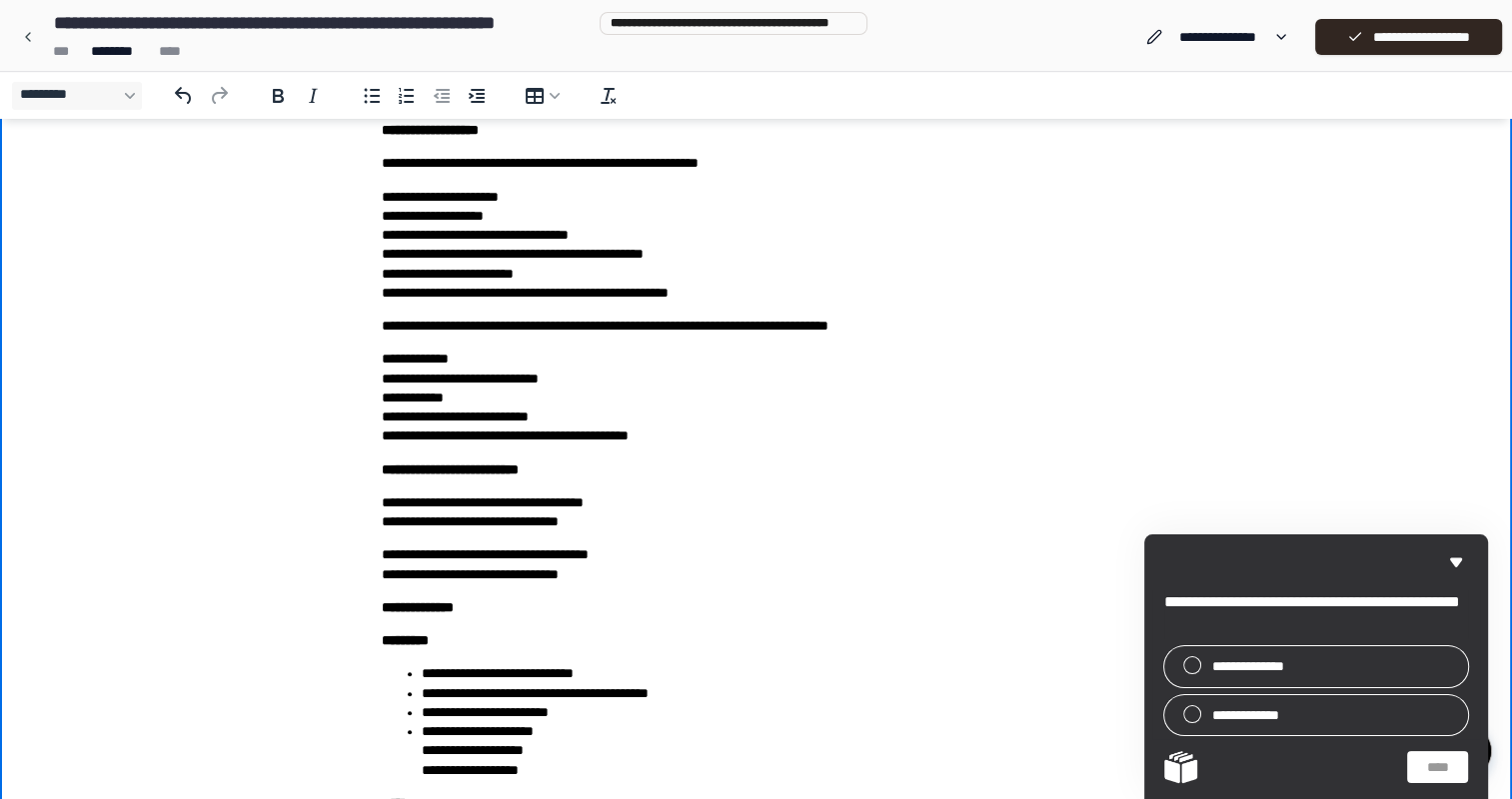 click on "**********" at bounding box center (756, 246) 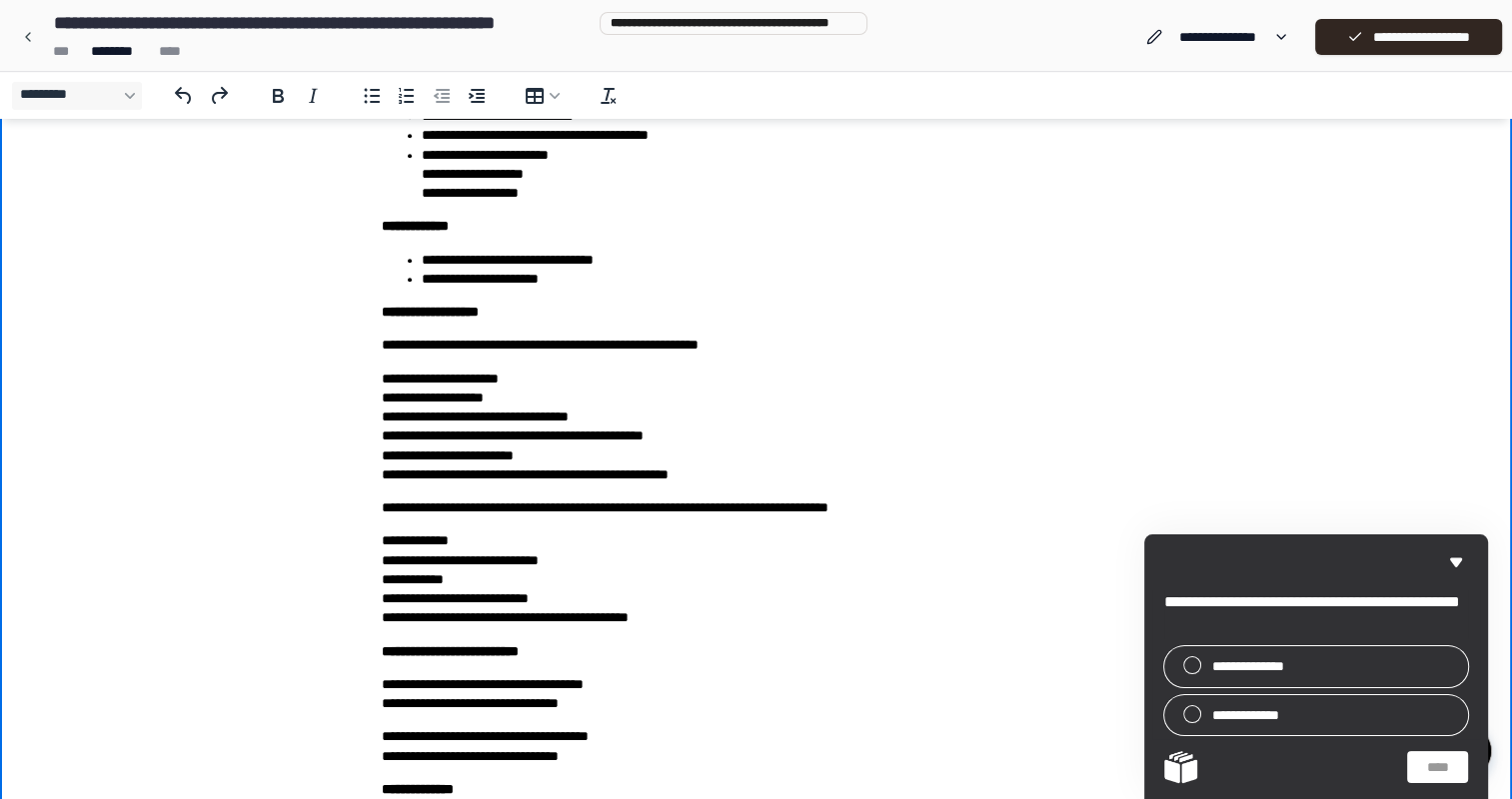 scroll, scrollTop: 1517, scrollLeft: 0, axis: vertical 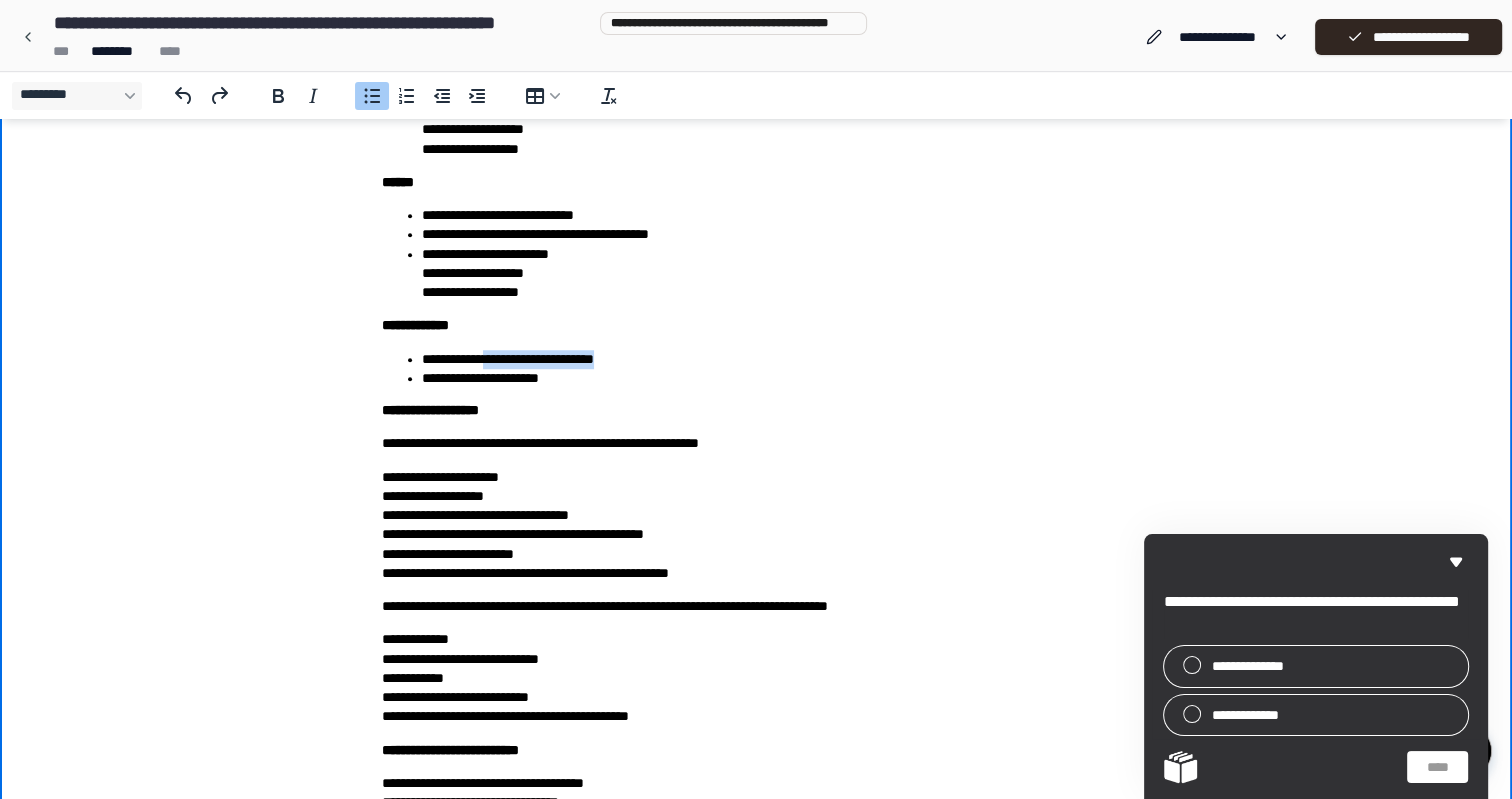 drag, startPoint x: 500, startPoint y: 353, endPoint x: 652, endPoint y: 353, distance: 152 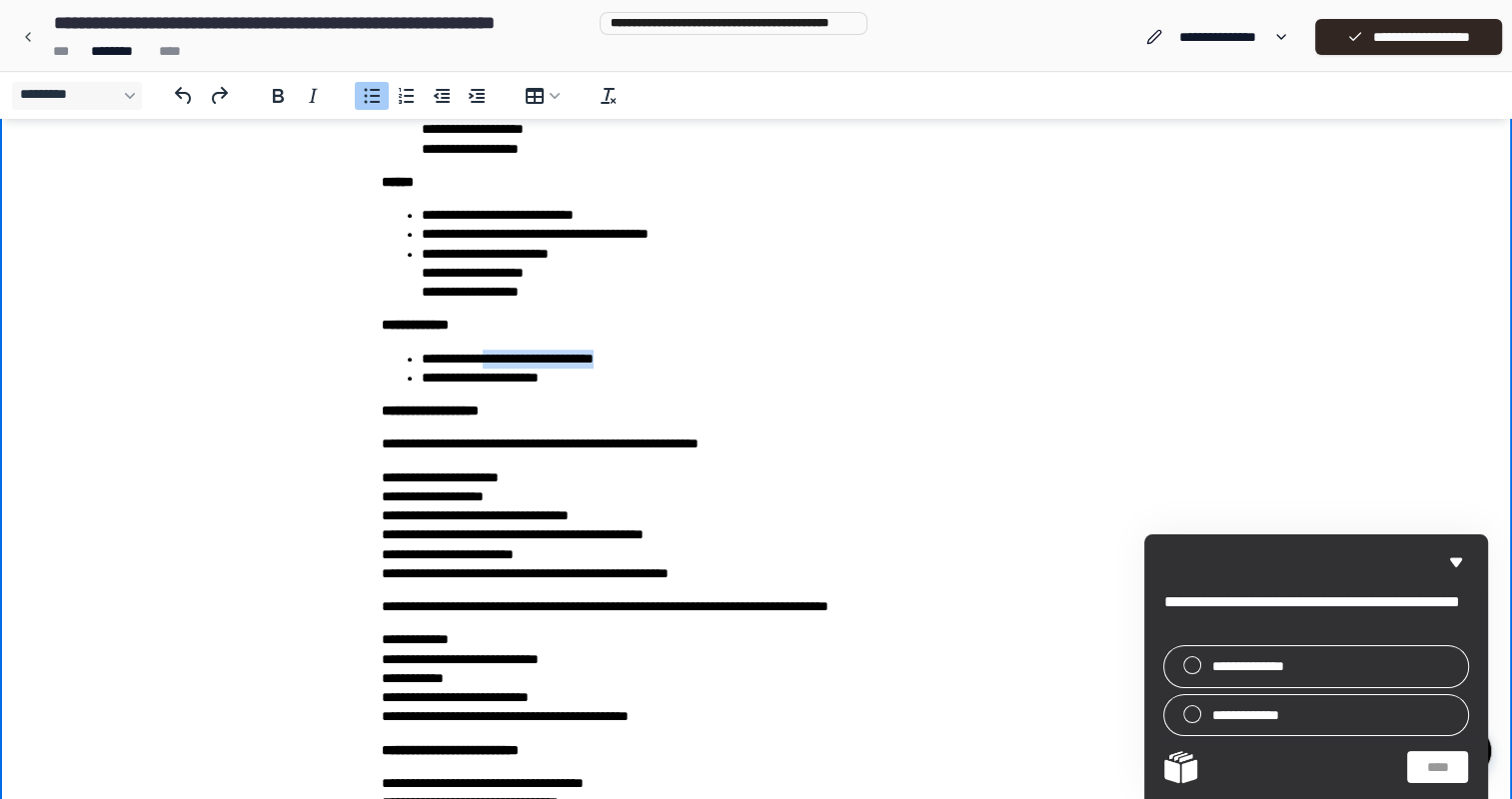 click on "**********" at bounding box center [776, 359] 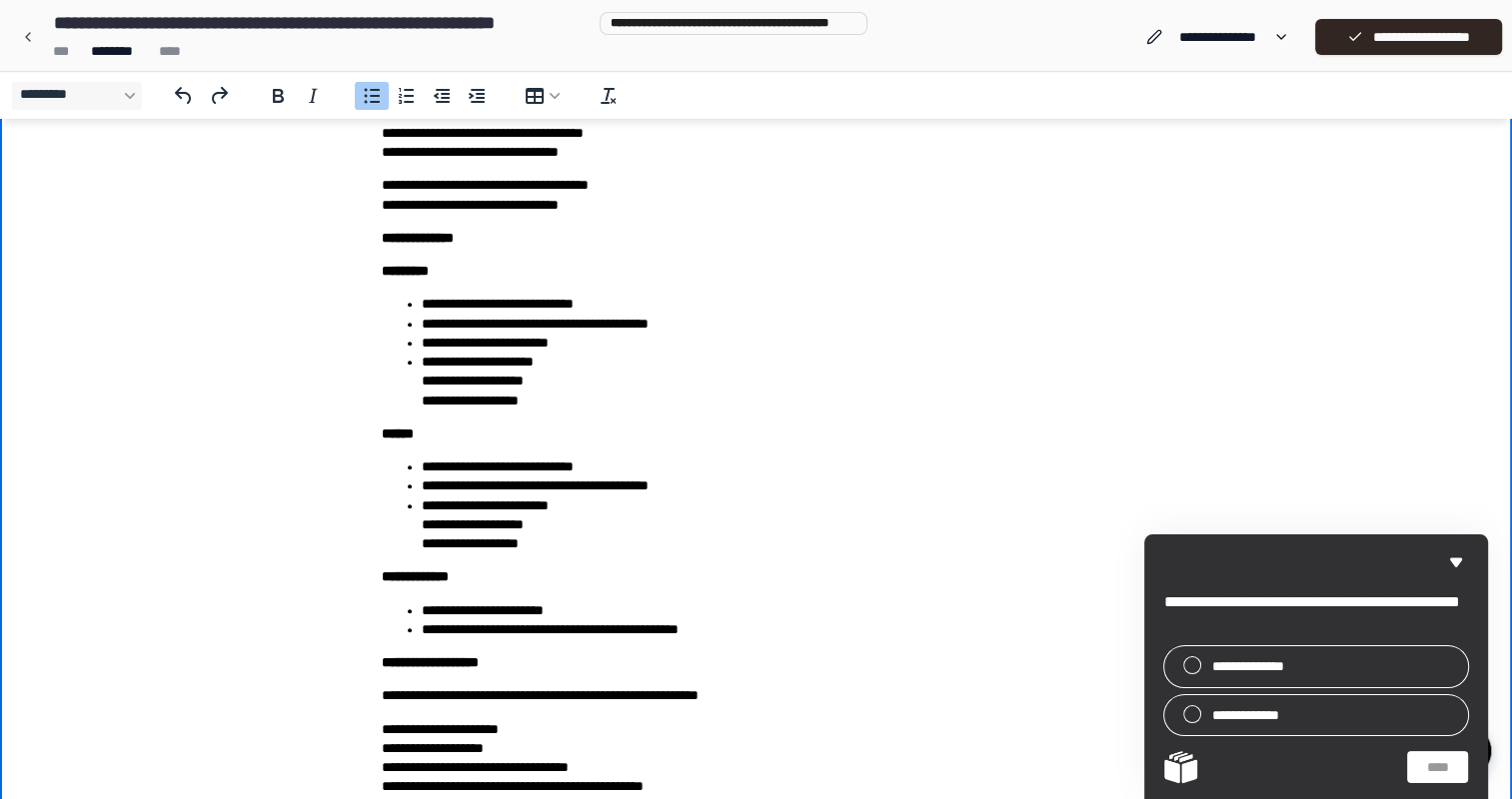 scroll, scrollTop: 2216, scrollLeft: 0, axis: vertical 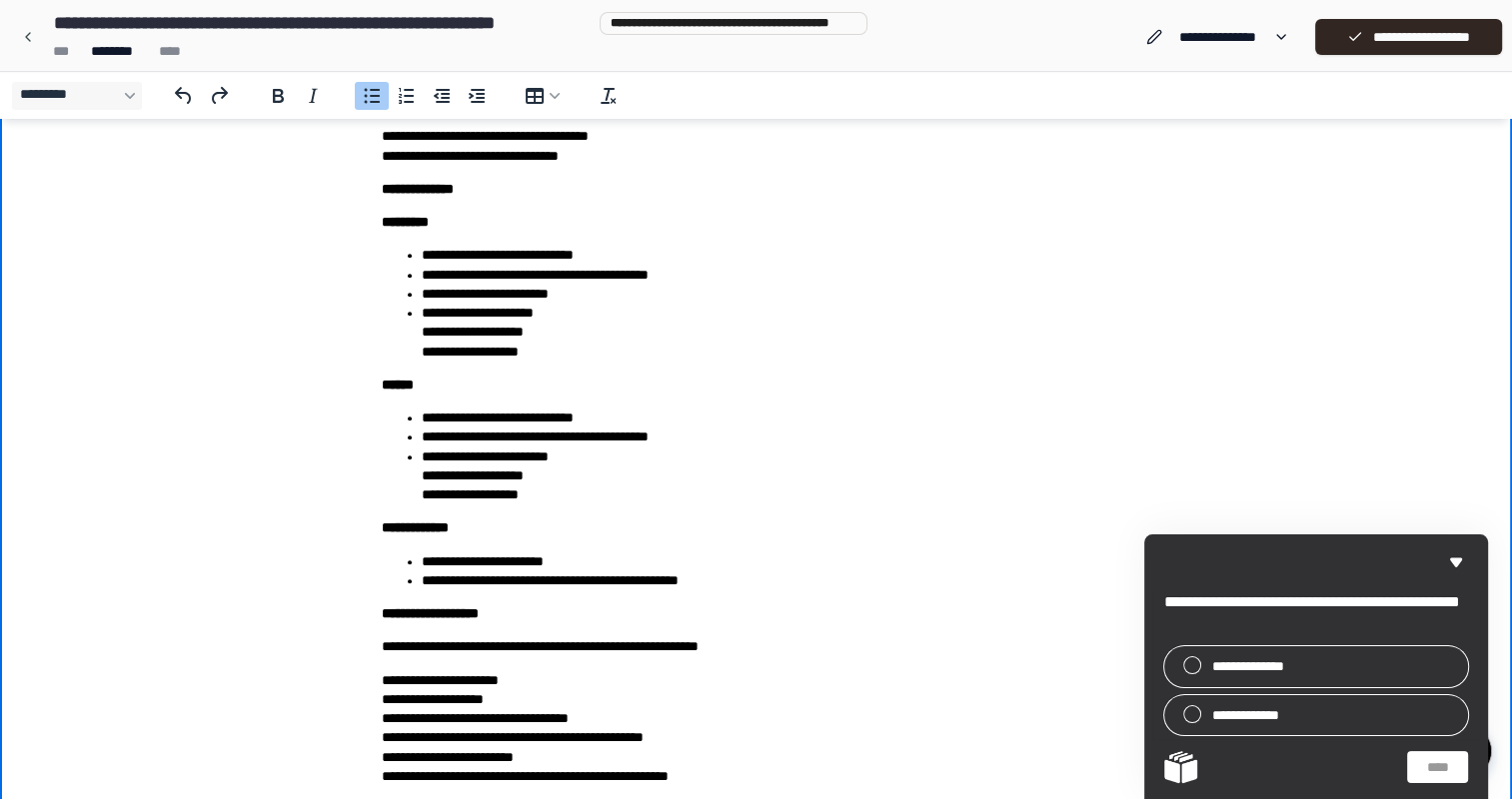 click on "**********" at bounding box center [776, 561] 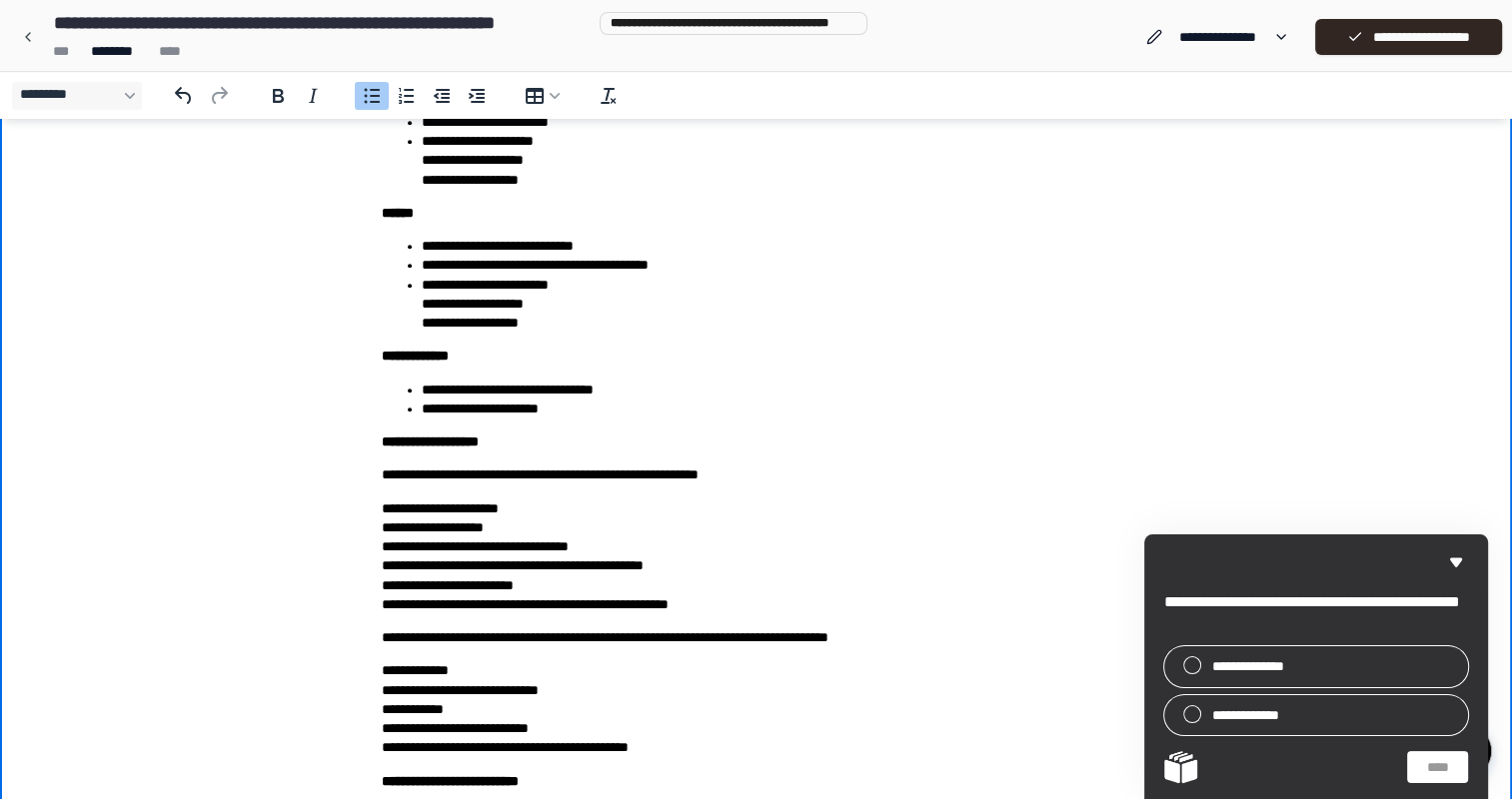scroll, scrollTop: 1417, scrollLeft: 0, axis: vertical 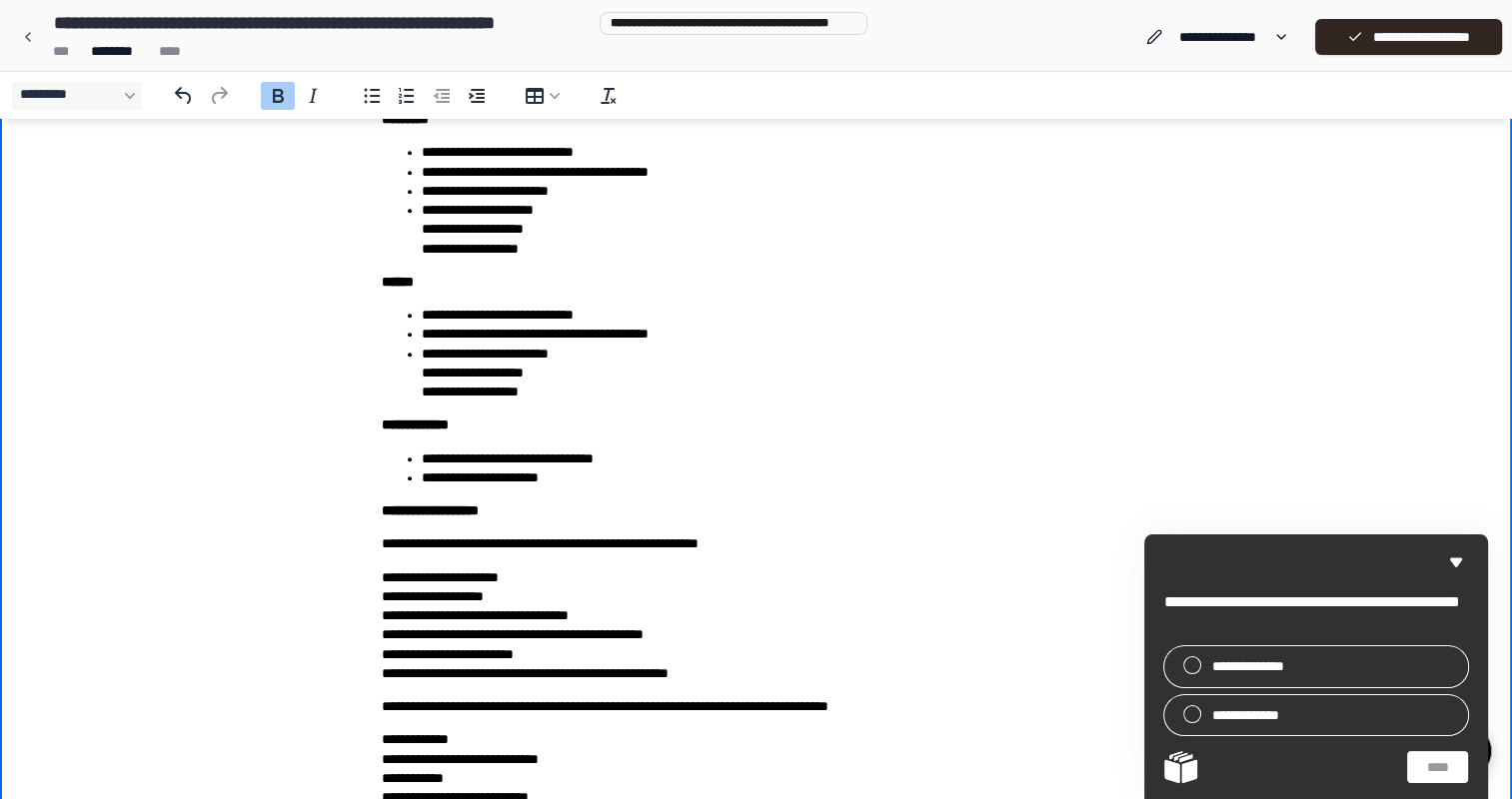 click on "**********" at bounding box center (756, 371) 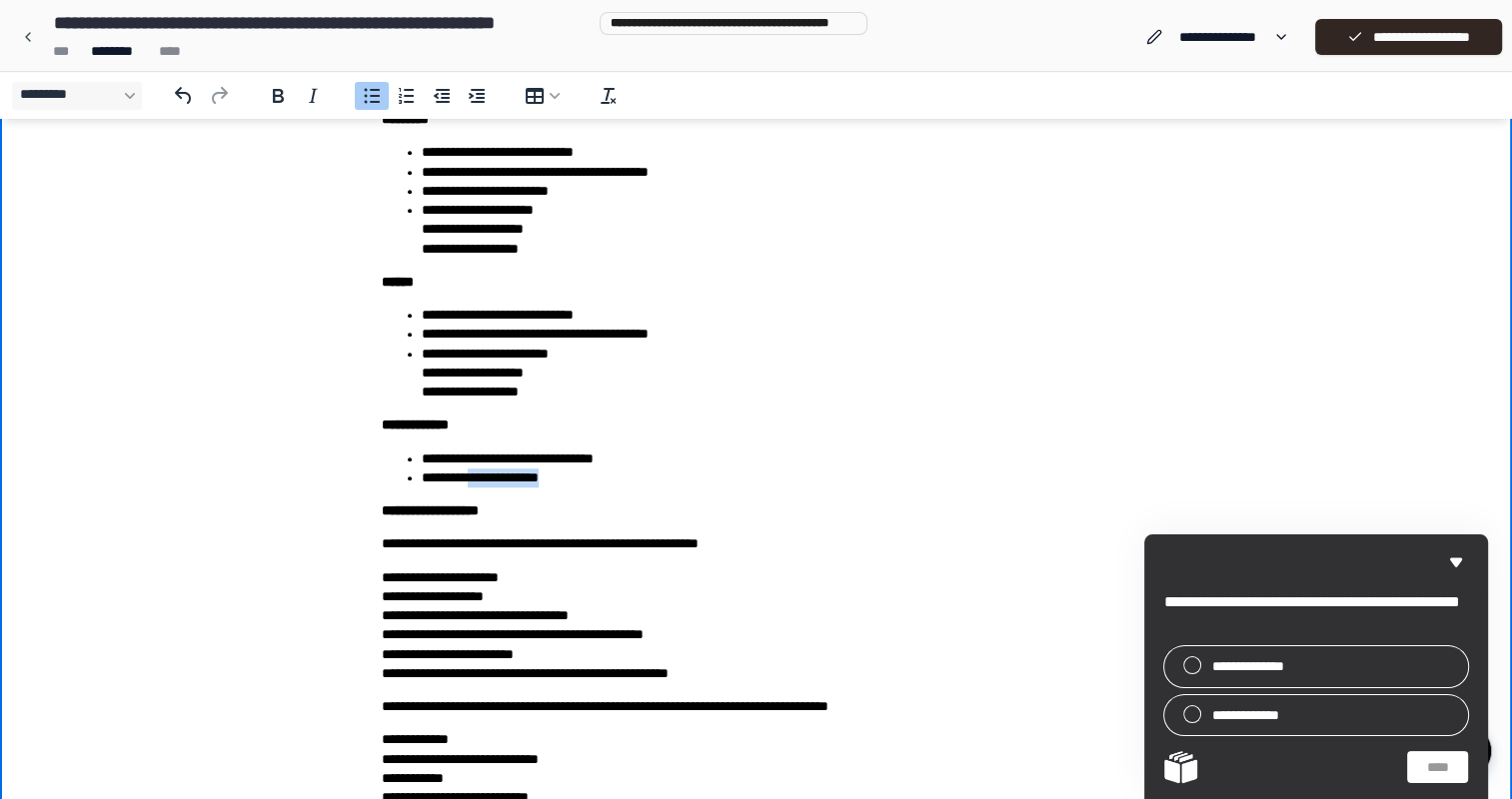 drag, startPoint x: 576, startPoint y: 475, endPoint x: 481, endPoint y: 478, distance: 95.047357 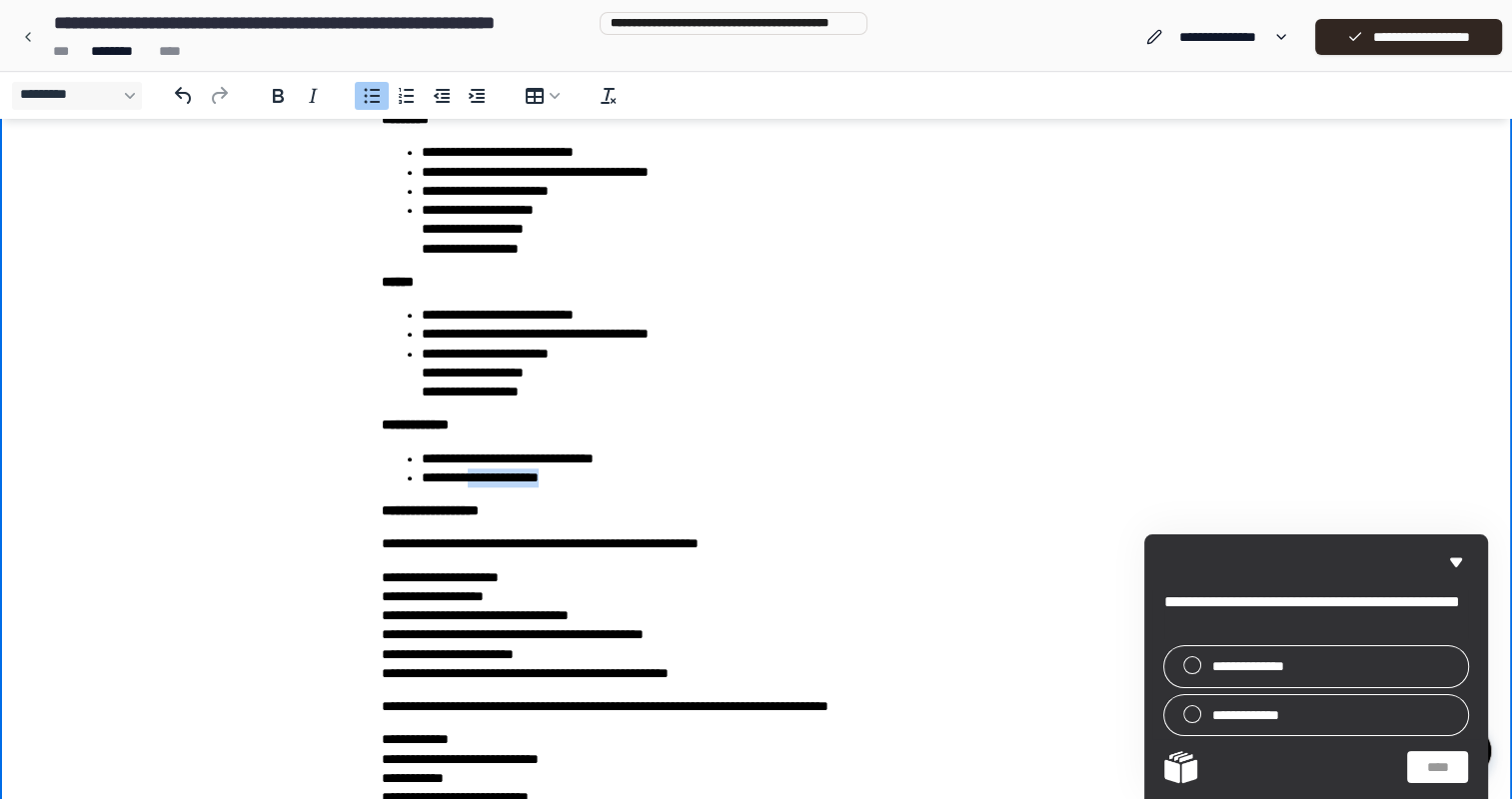 click on "**********" at bounding box center (776, 477) 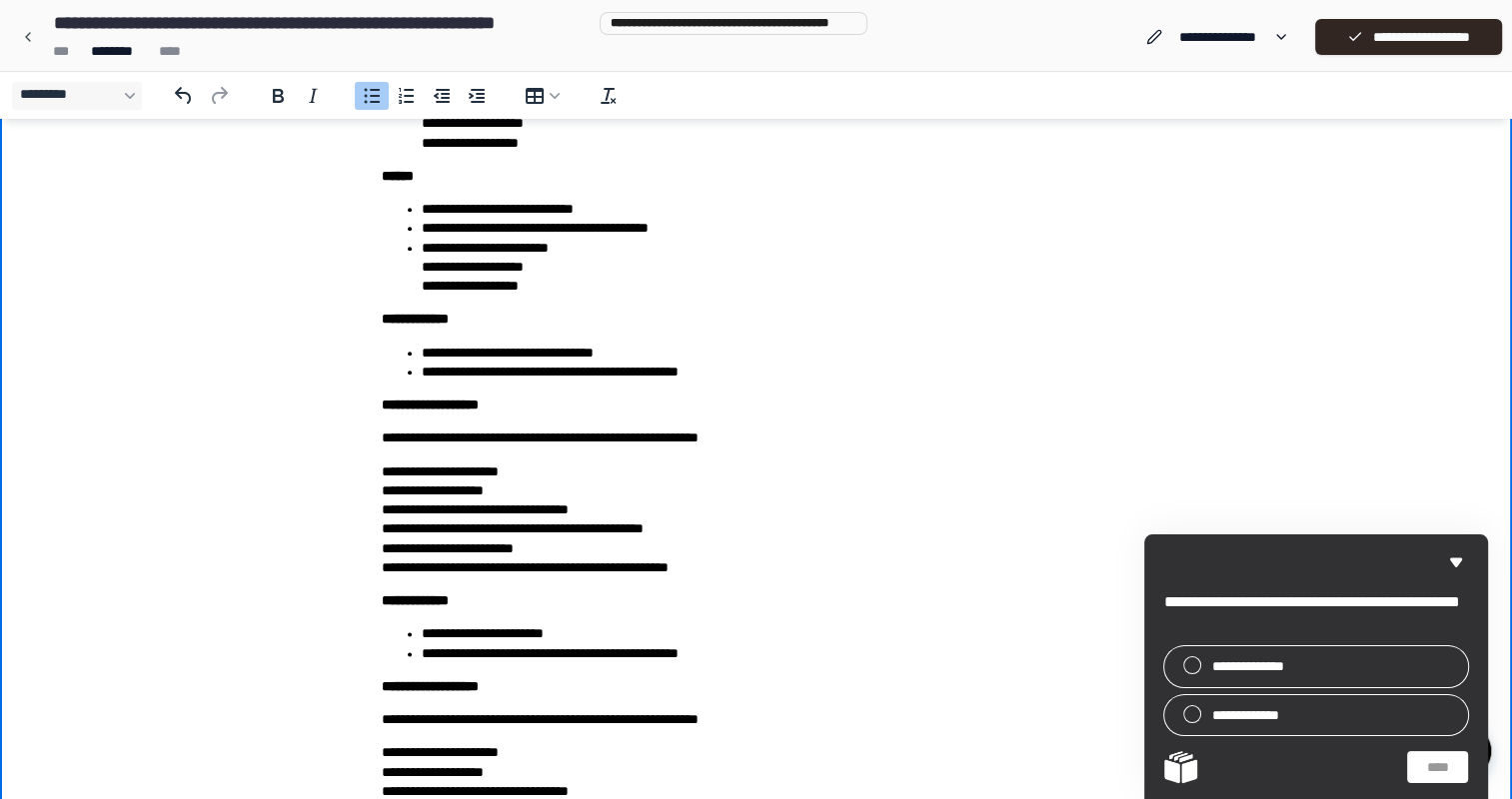 scroll, scrollTop: 2416, scrollLeft: 0, axis: vertical 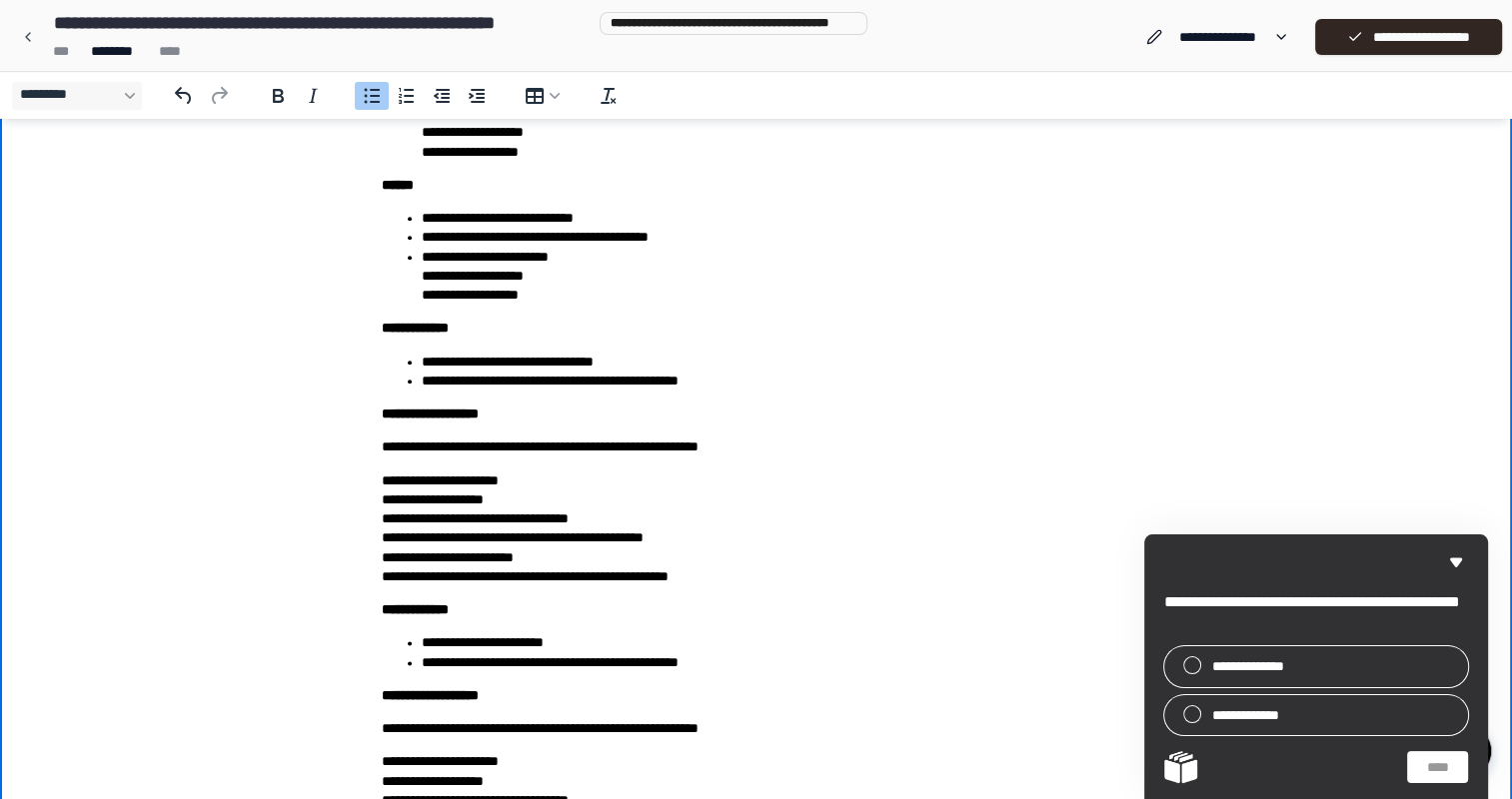 click on "**********" at bounding box center [776, 381] 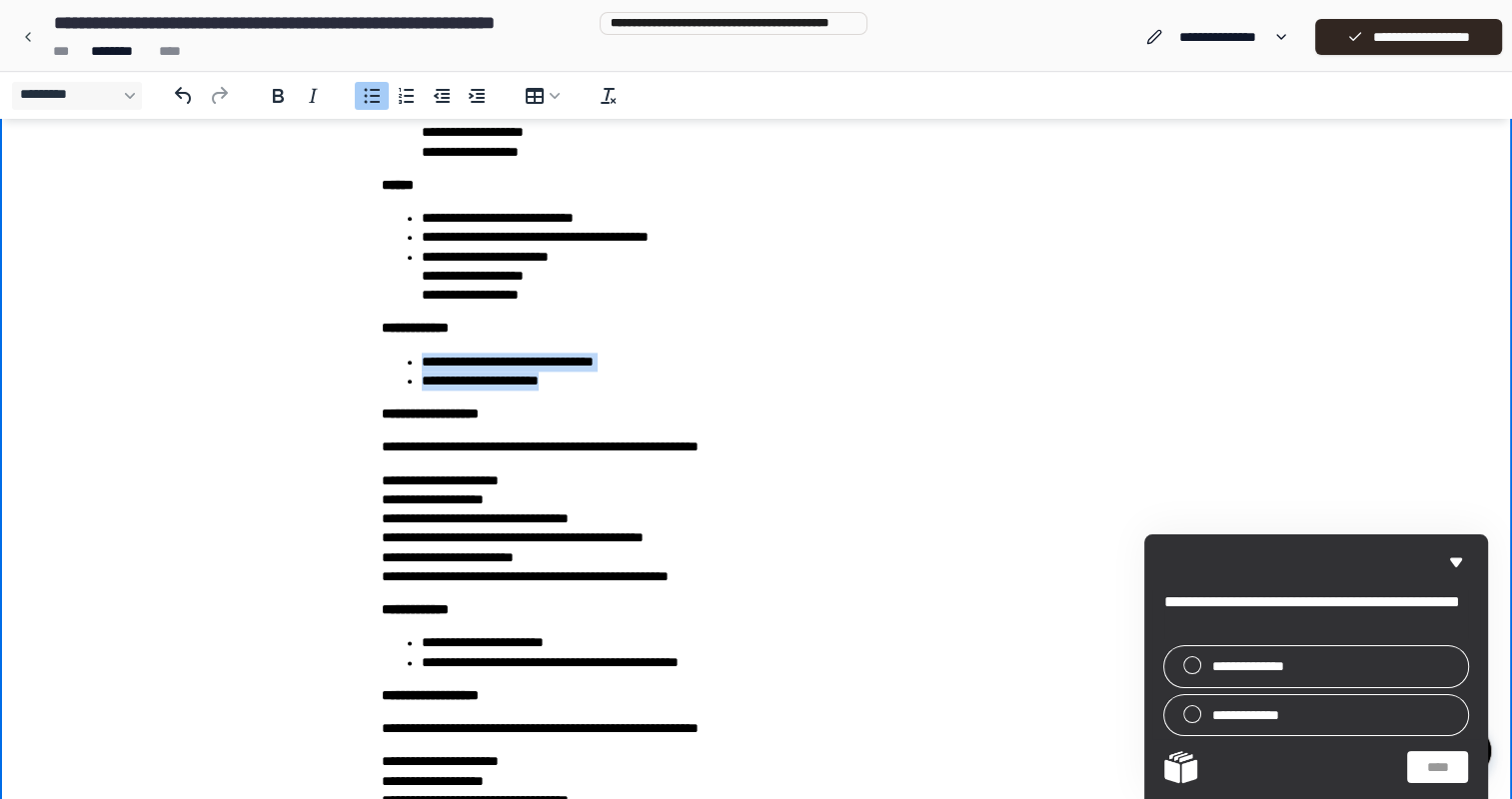 drag, startPoint x: 444, startPoint y: 367, endPoint x: 579, endPoint y: 379, distance: 135.53228 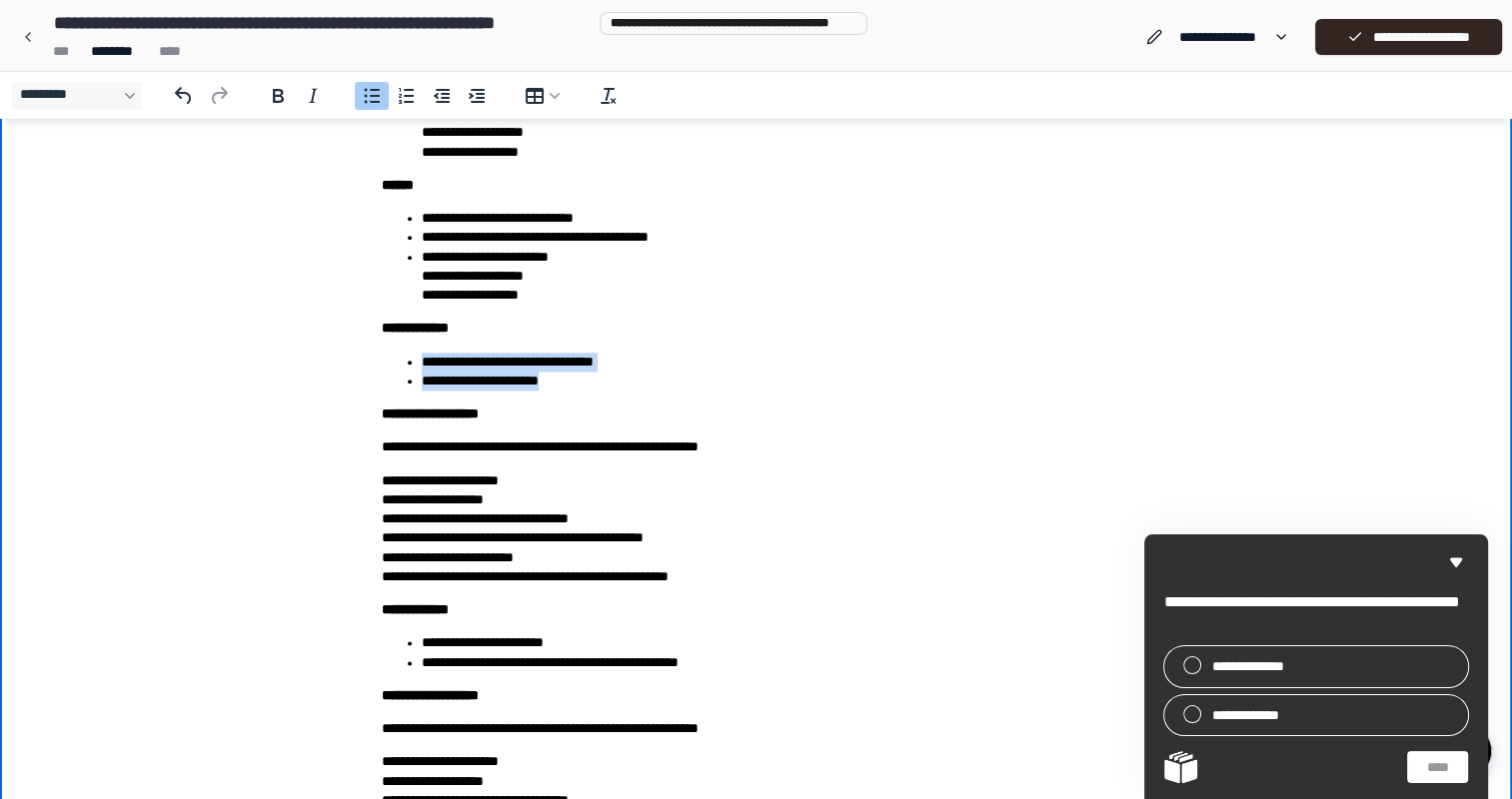click on "**********" at bounding box center (756, 372) 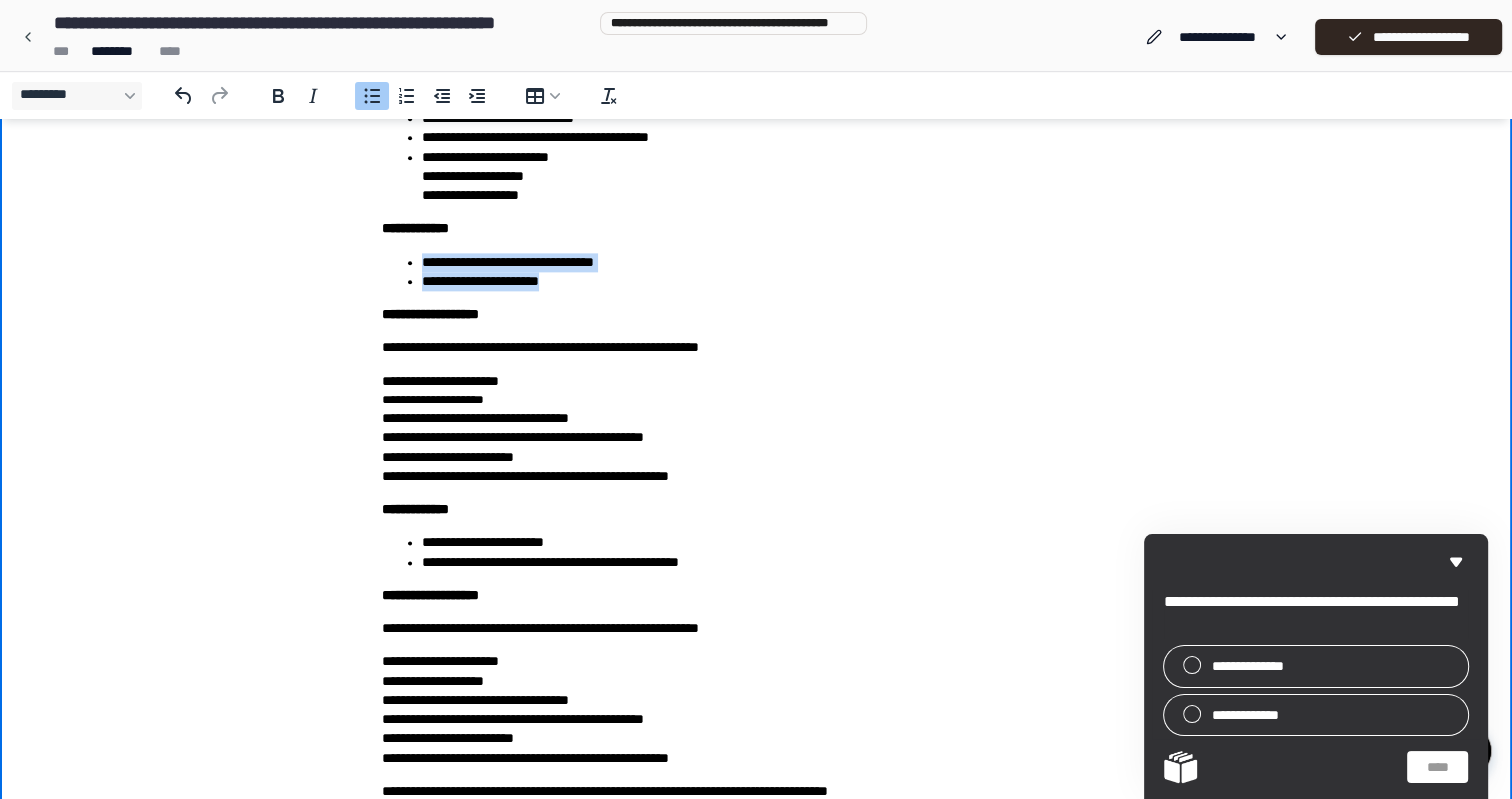 scroll, scrollTop: 2616, scrollLeft: 0, axis: vertical 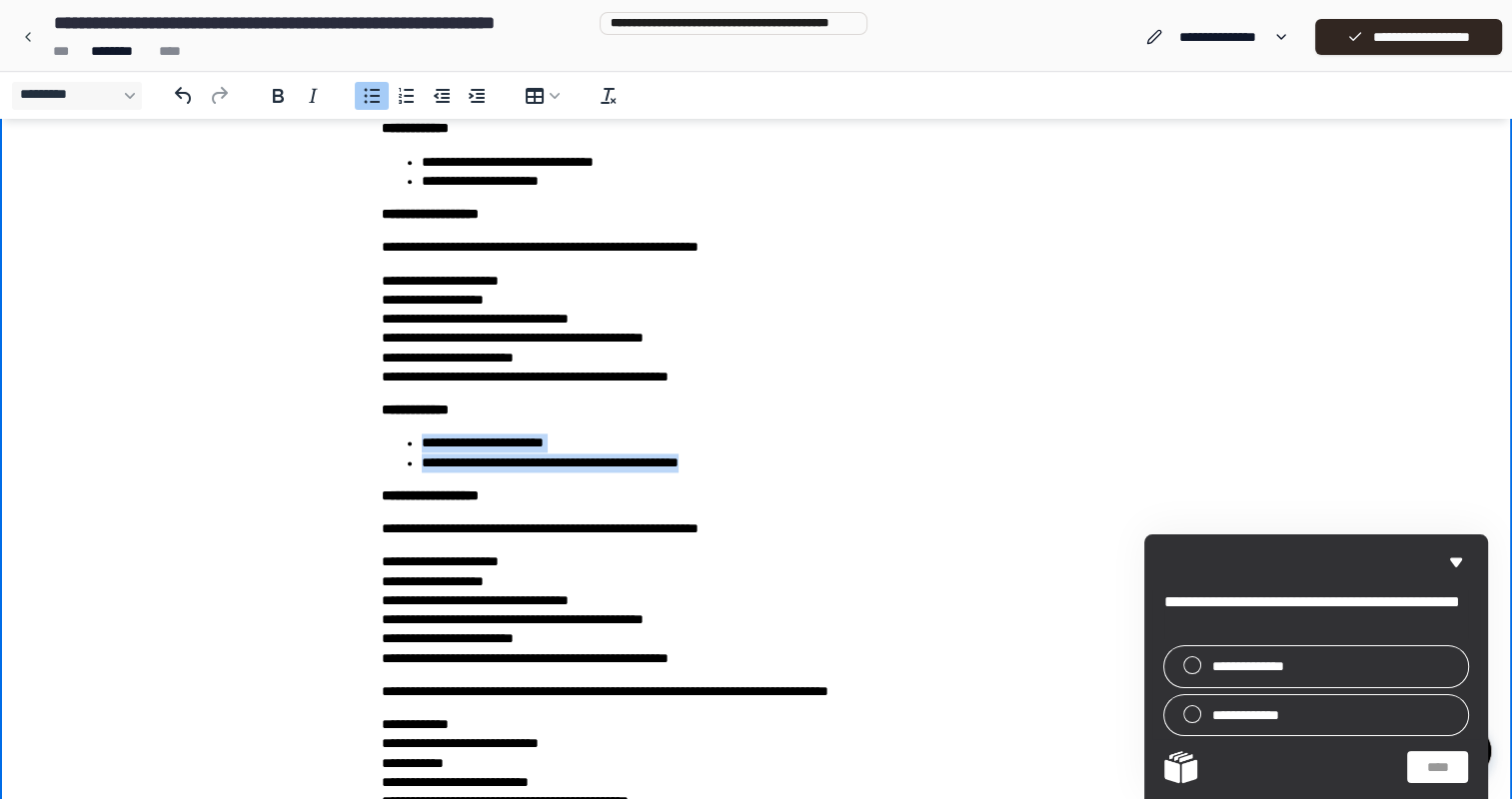 drag, startPoint x: 420, startPoint y: 438, endPoint x: 802, endPoint y: 458, distance: 382.5232 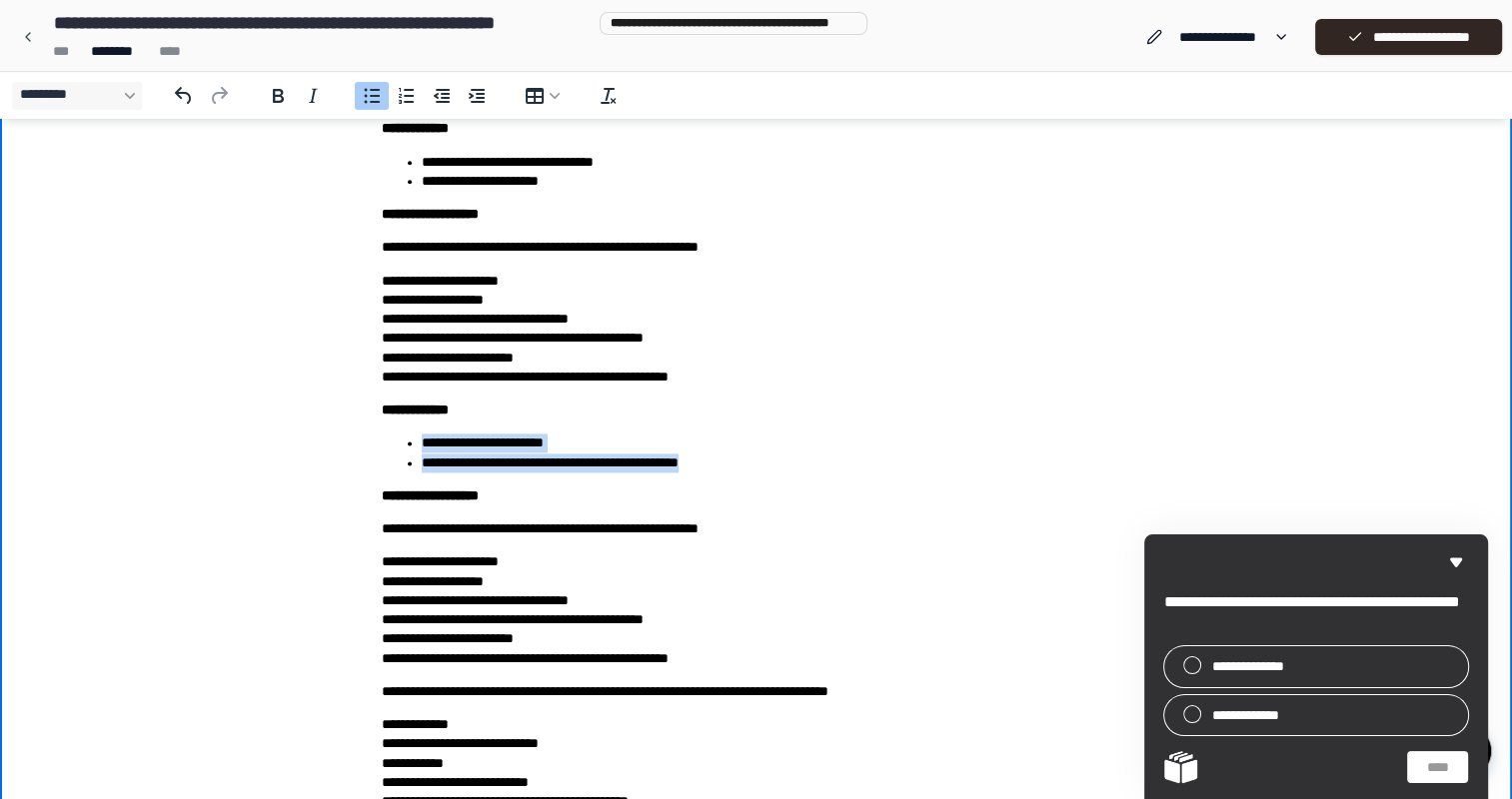 click on "**********" at bounding box center [756, 452] 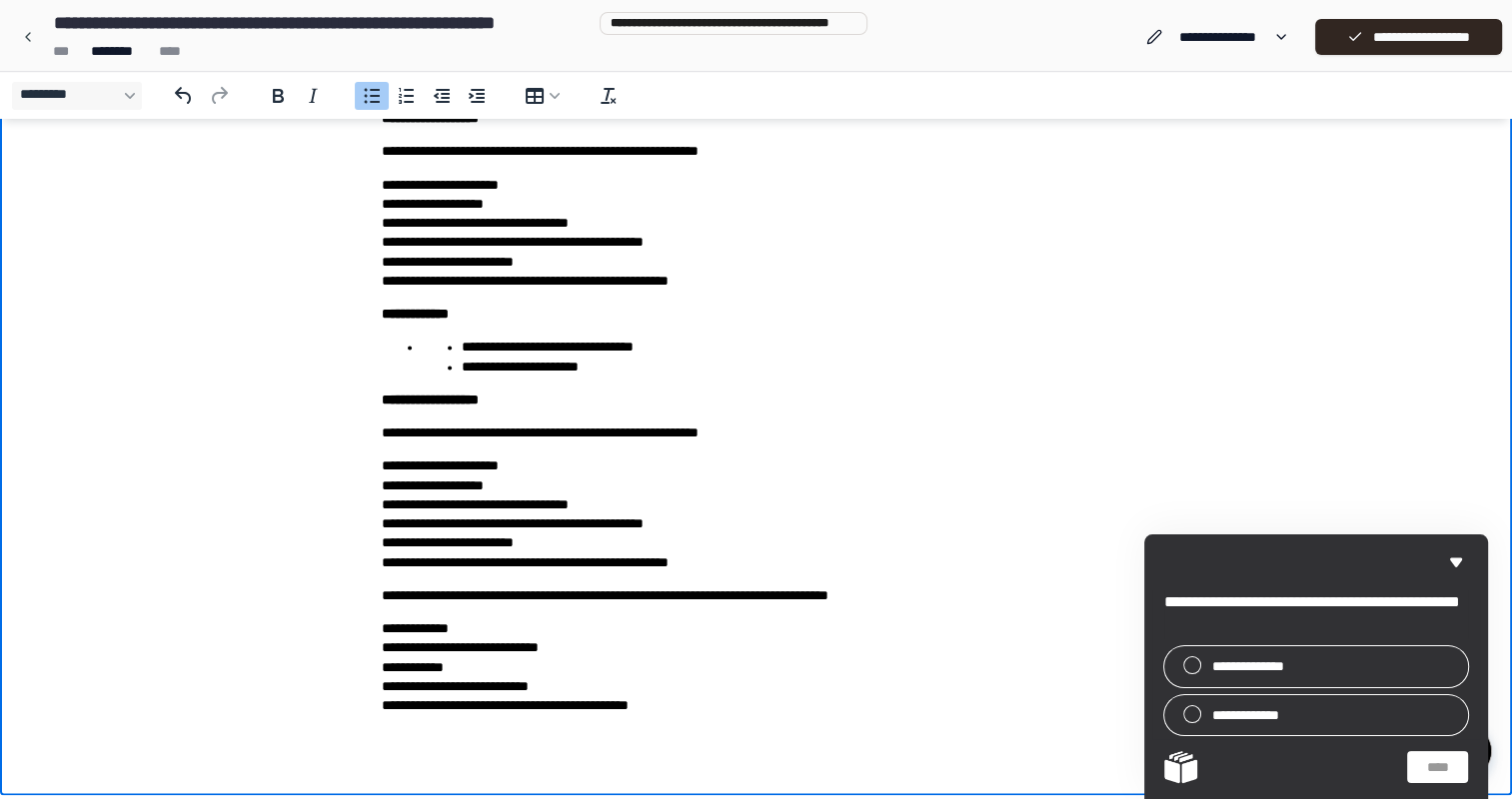 scroll, scrollTop: 2716, scrollLeft: 0, axis: vertical 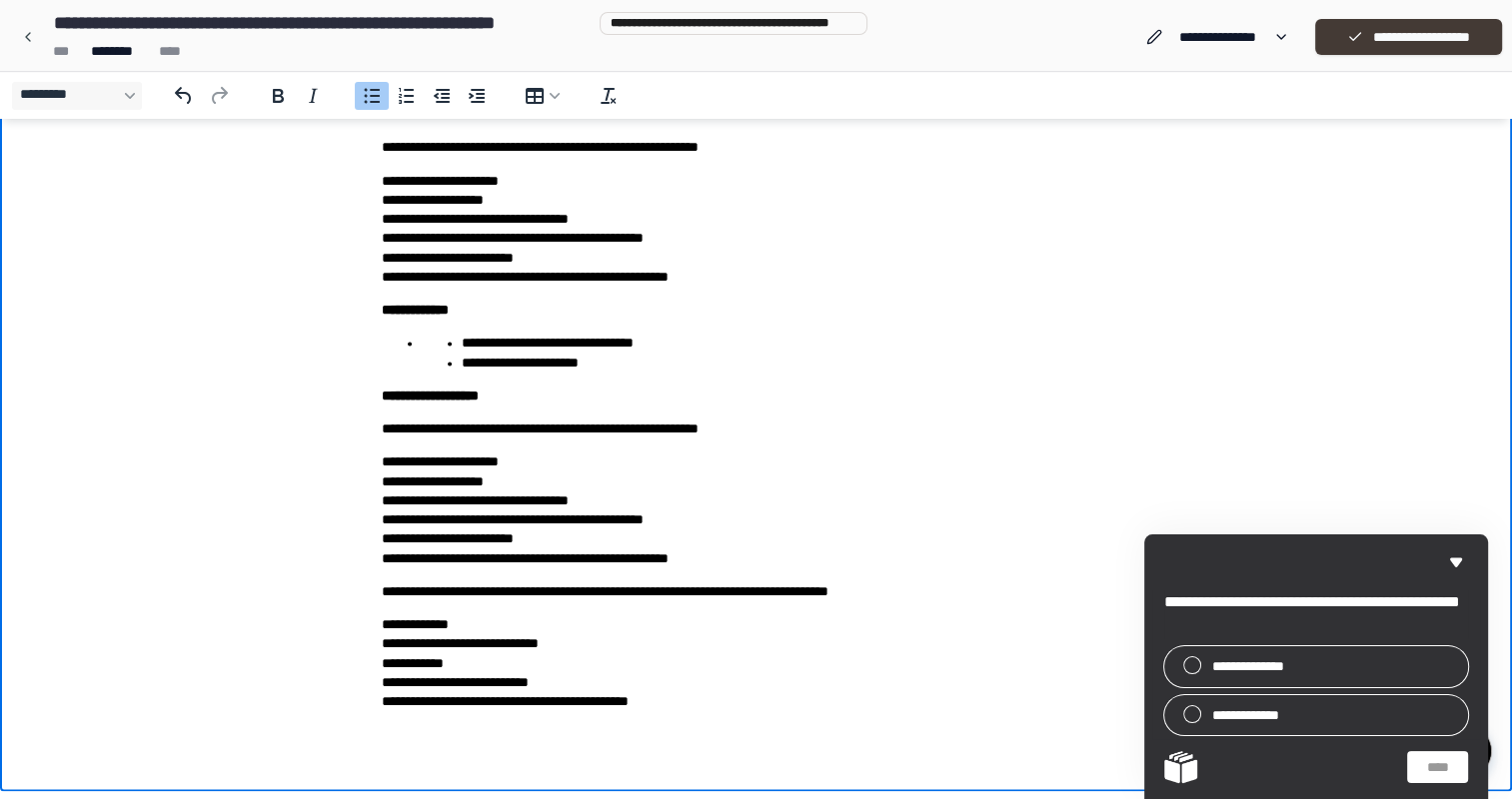 click on "**********" at bounding box center (1408, 37) 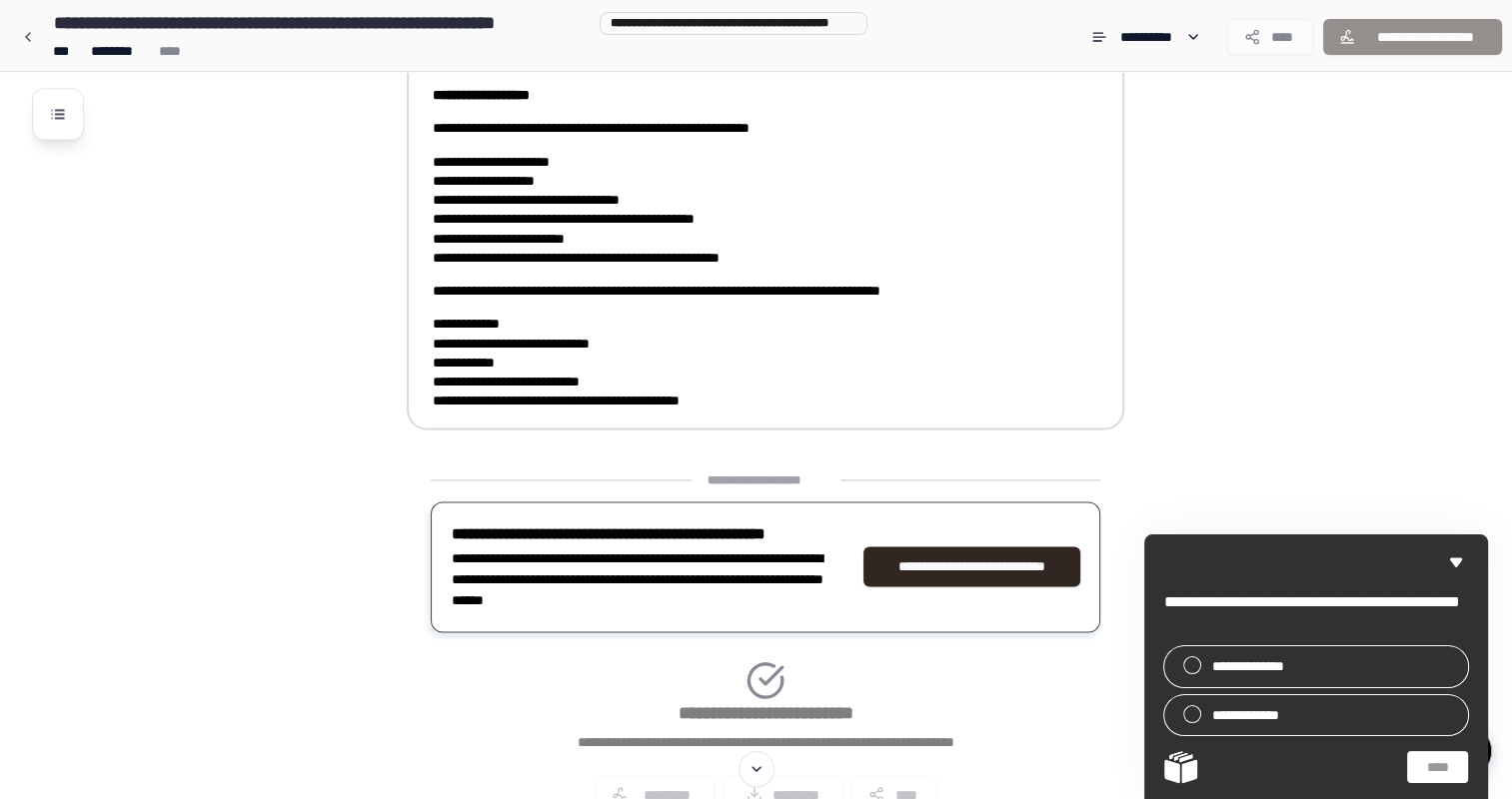 scroll, scrollTop: 3015, scrollLeft: 0, axis: vertical 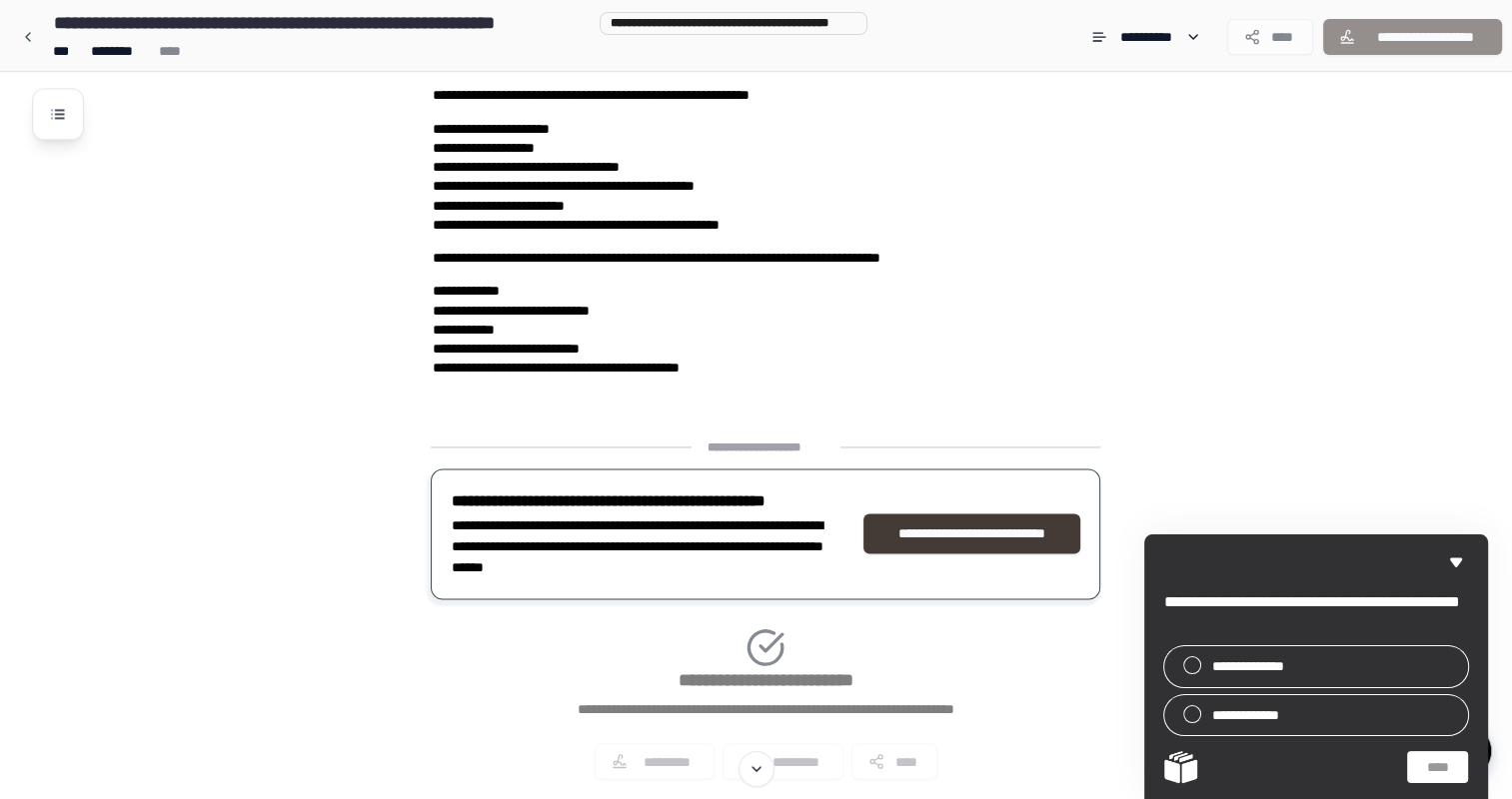 click on "**********" at bounding box center (971, 533) 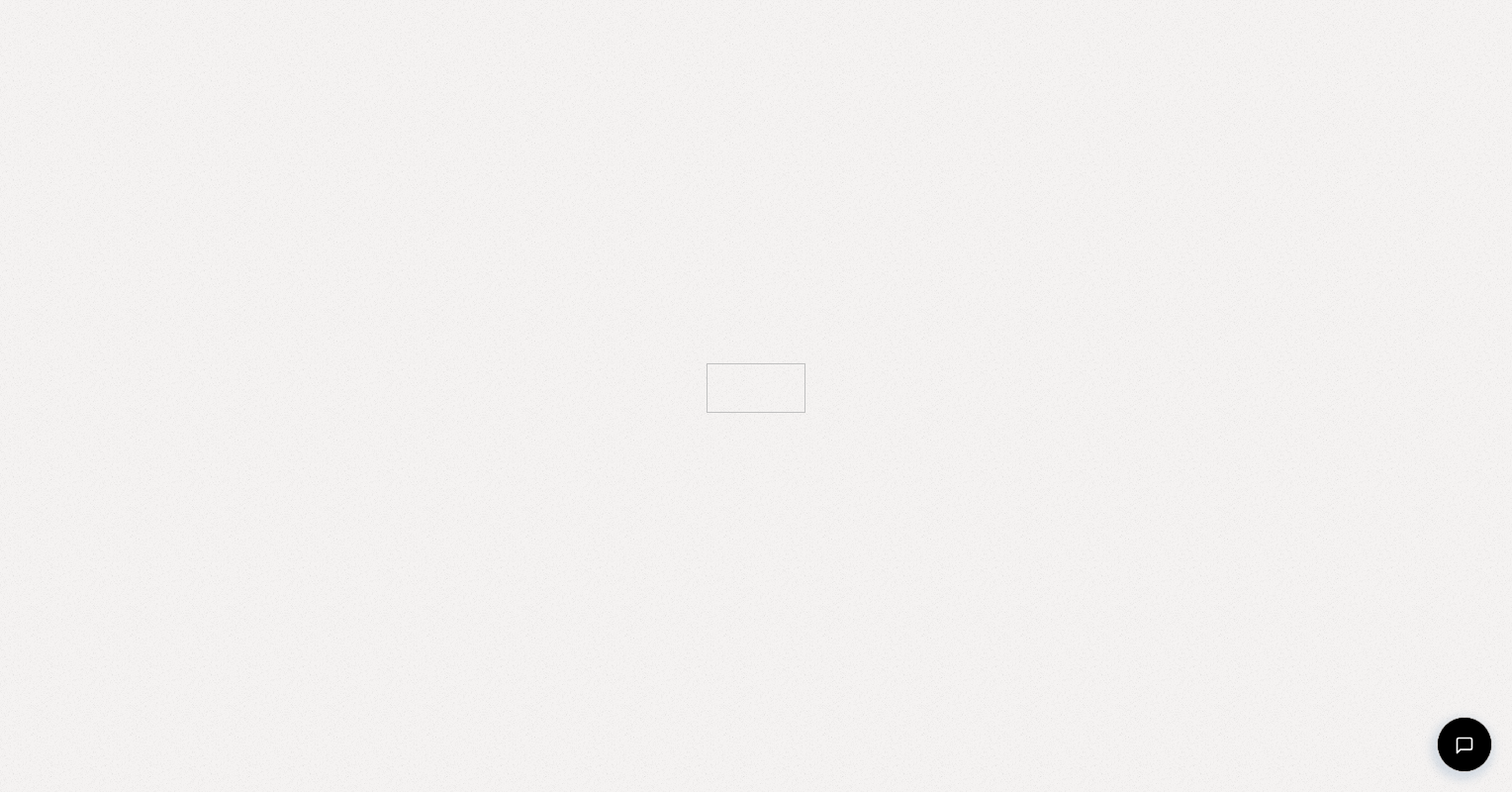 scroll, scrollTop: 0, scrollLeft: 0, axis: both 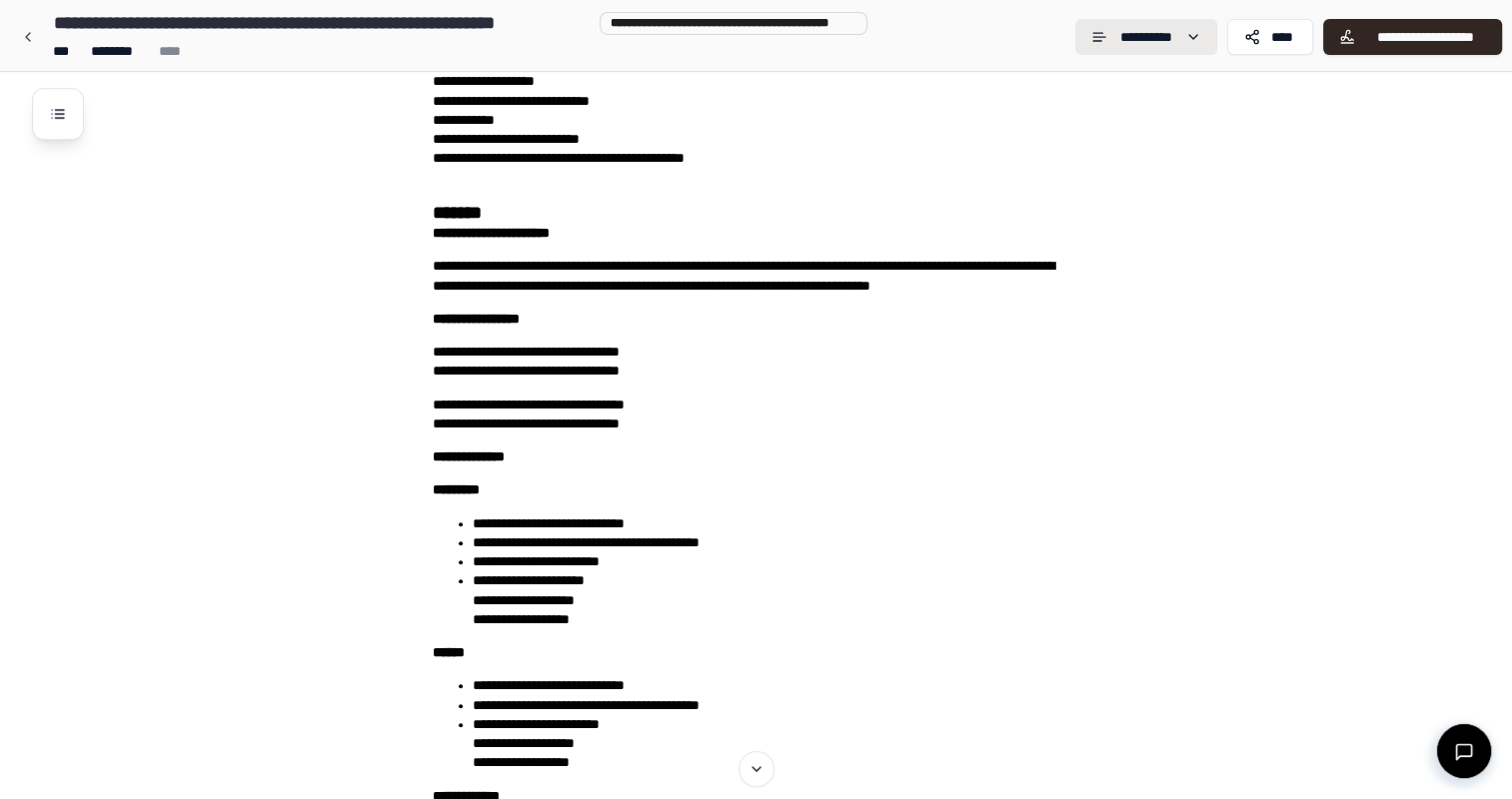 click on "Föräldramedgivande för resa (travel consent) [NAME]
[ADDRESS]
[ADDRESS]
[ADDRESS]
[ADDRESS]
[ADDRESS]
[ADDRESS]
[ADDRESS]
[ADDRESS]
[PHONE]
[ADDRESS]
[ADDRESS]
[NAME]
[NAME]
[ADDRESS]
[ADDRESS]
[ADDRESS]
[ADDRESS]
[ADDRESS]
[ADDRESS]" at bounding box center [756, 862] 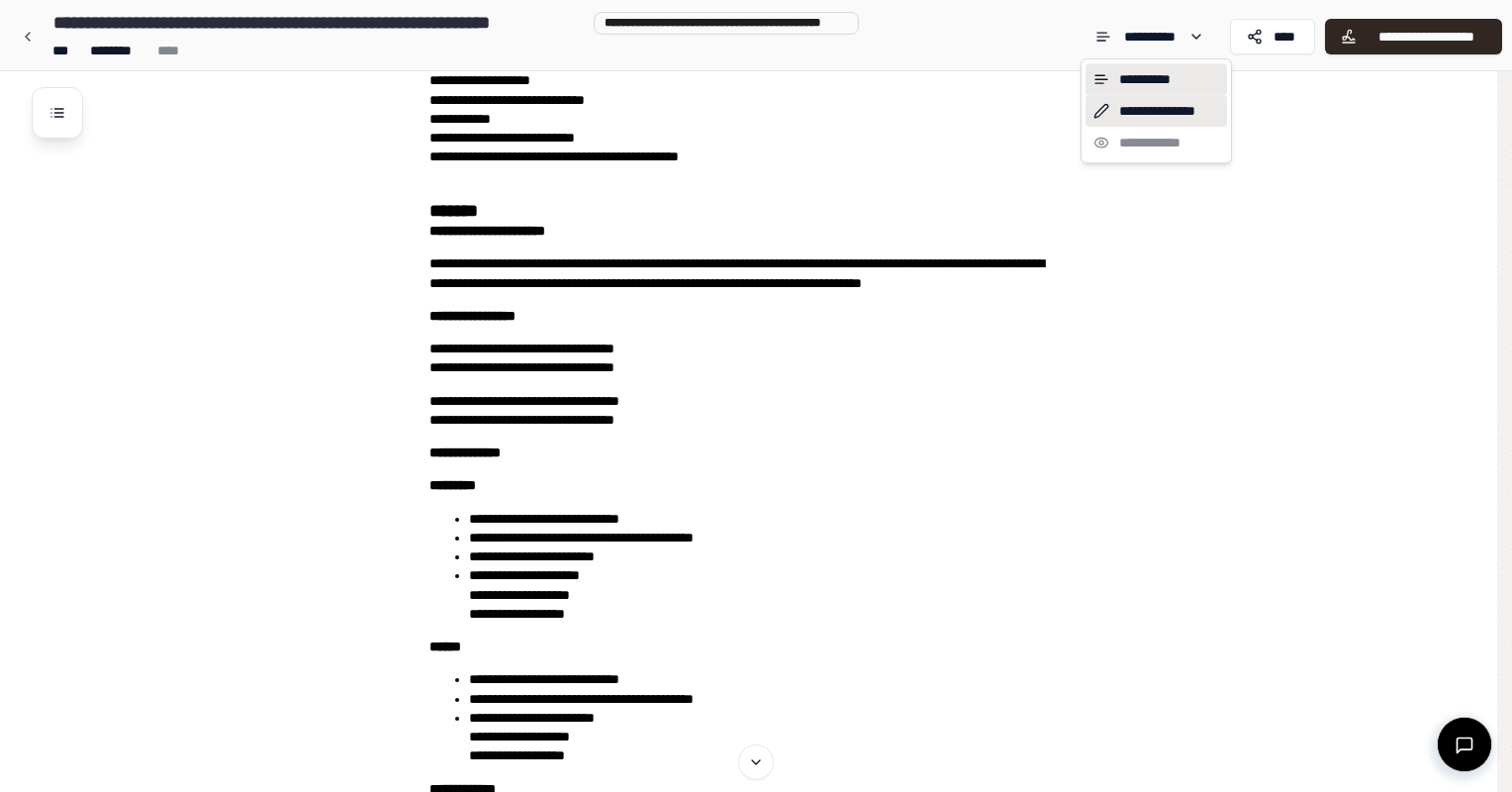 click on "**********" at bounding box center (1156, 111) 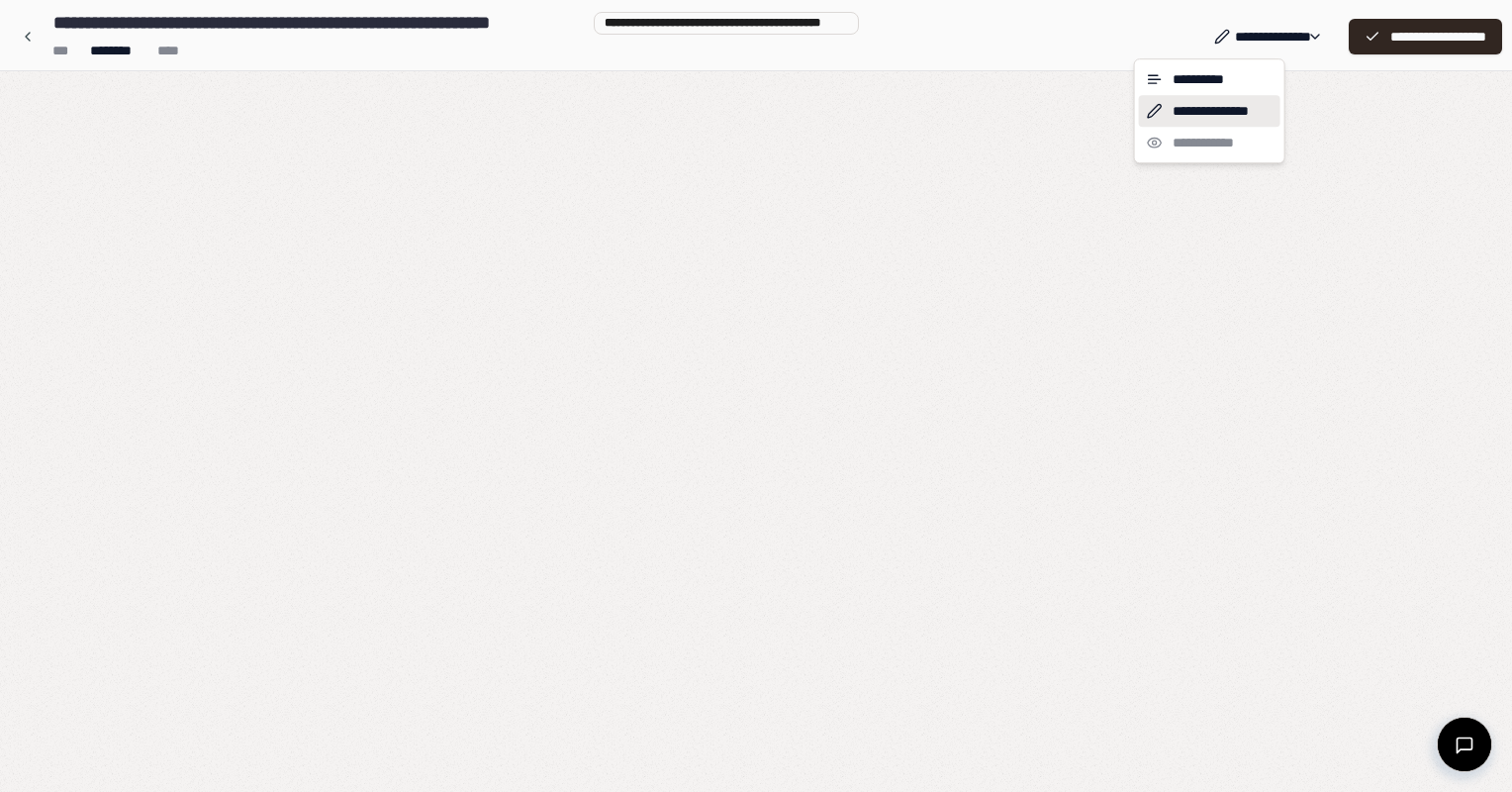 scroll, scrollTop: 0, scrollLeft: 0, axis: both 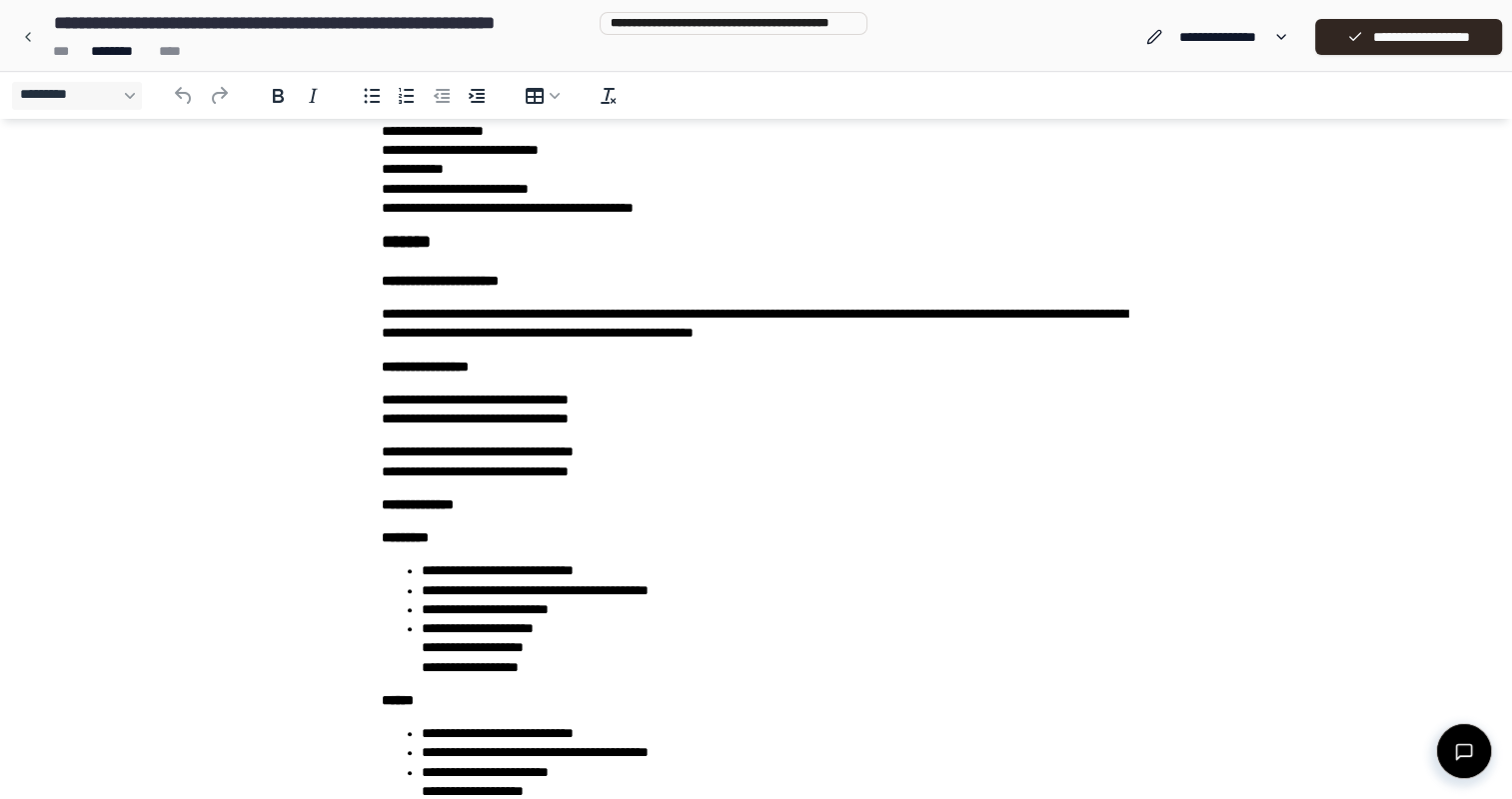 click on "**********" at bounding box center [425, 367] 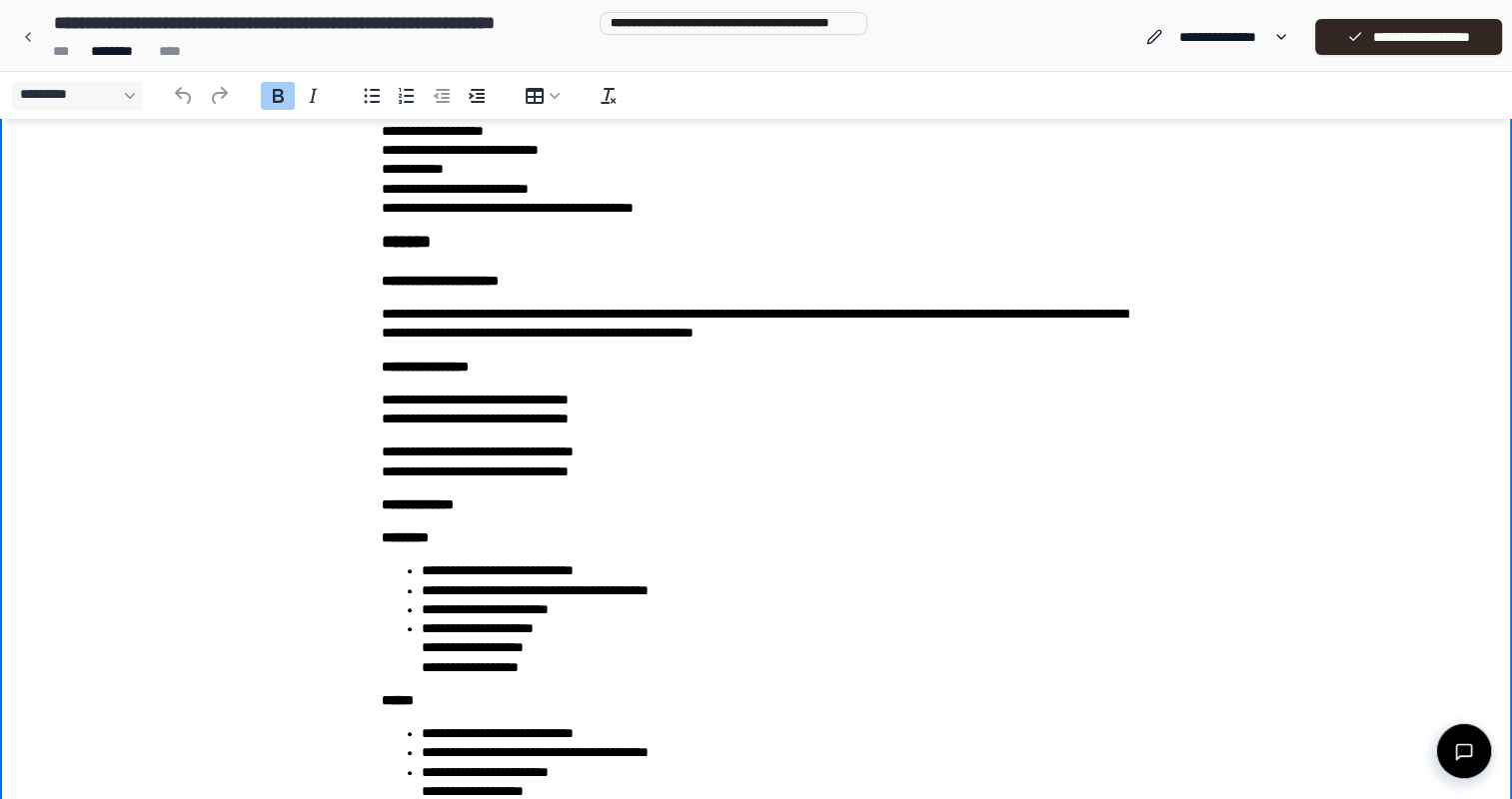 type 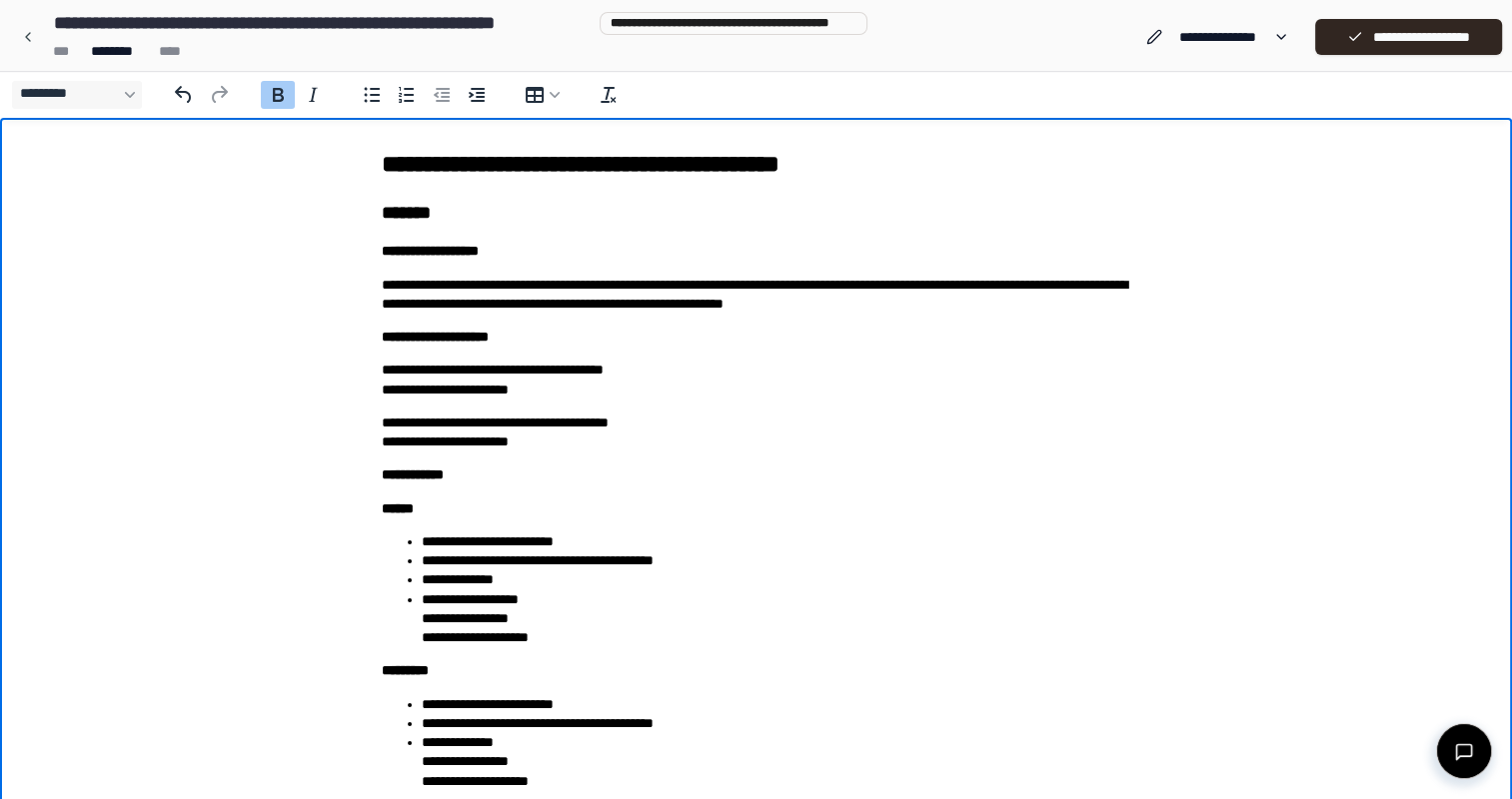 scroll, scrollTop: 0, scrollLeft: 0, axis: both 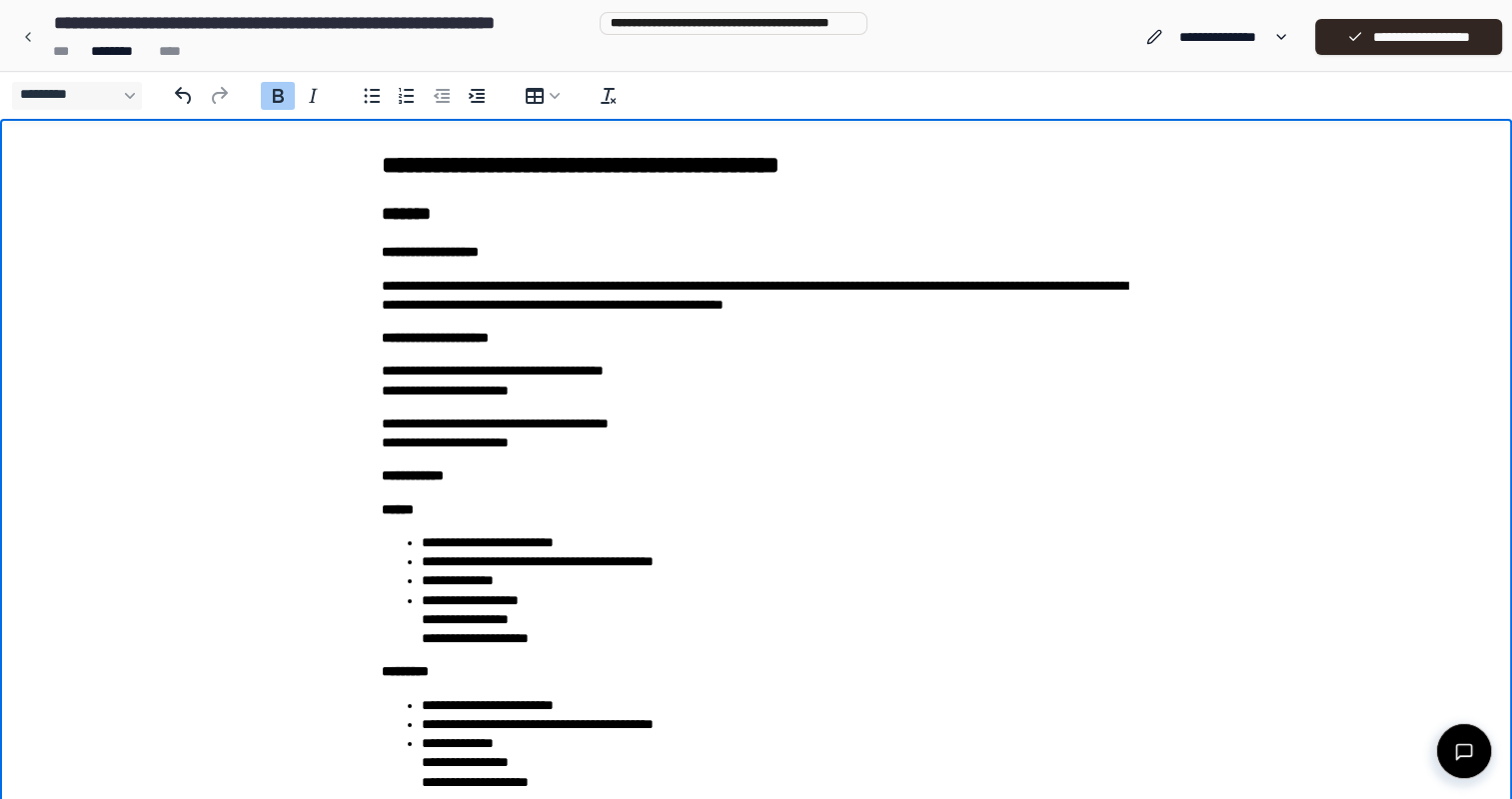 click on "**********" at bounding box center [756, 296] 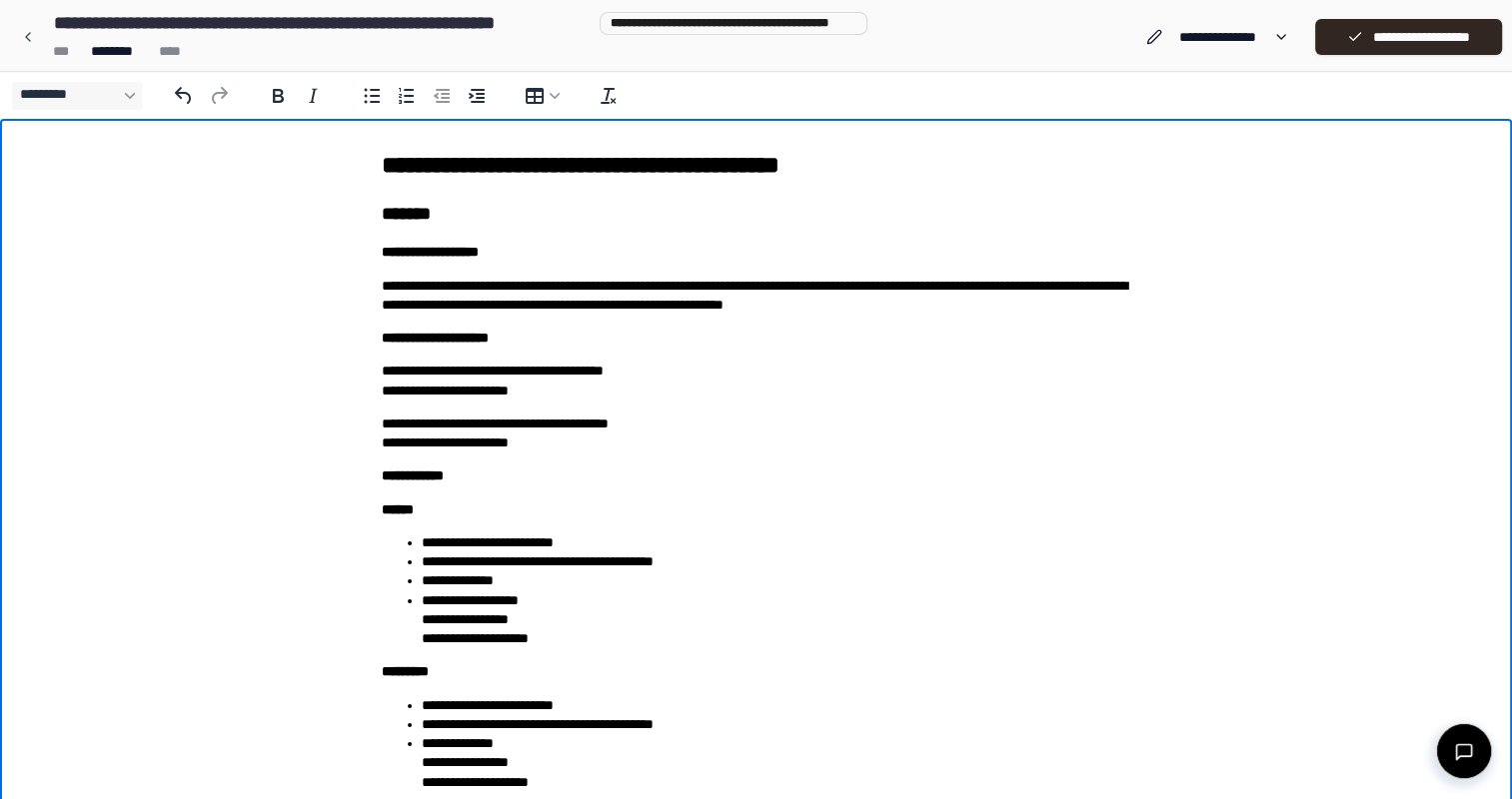 click on "**********" at bounding box center (756, 296) 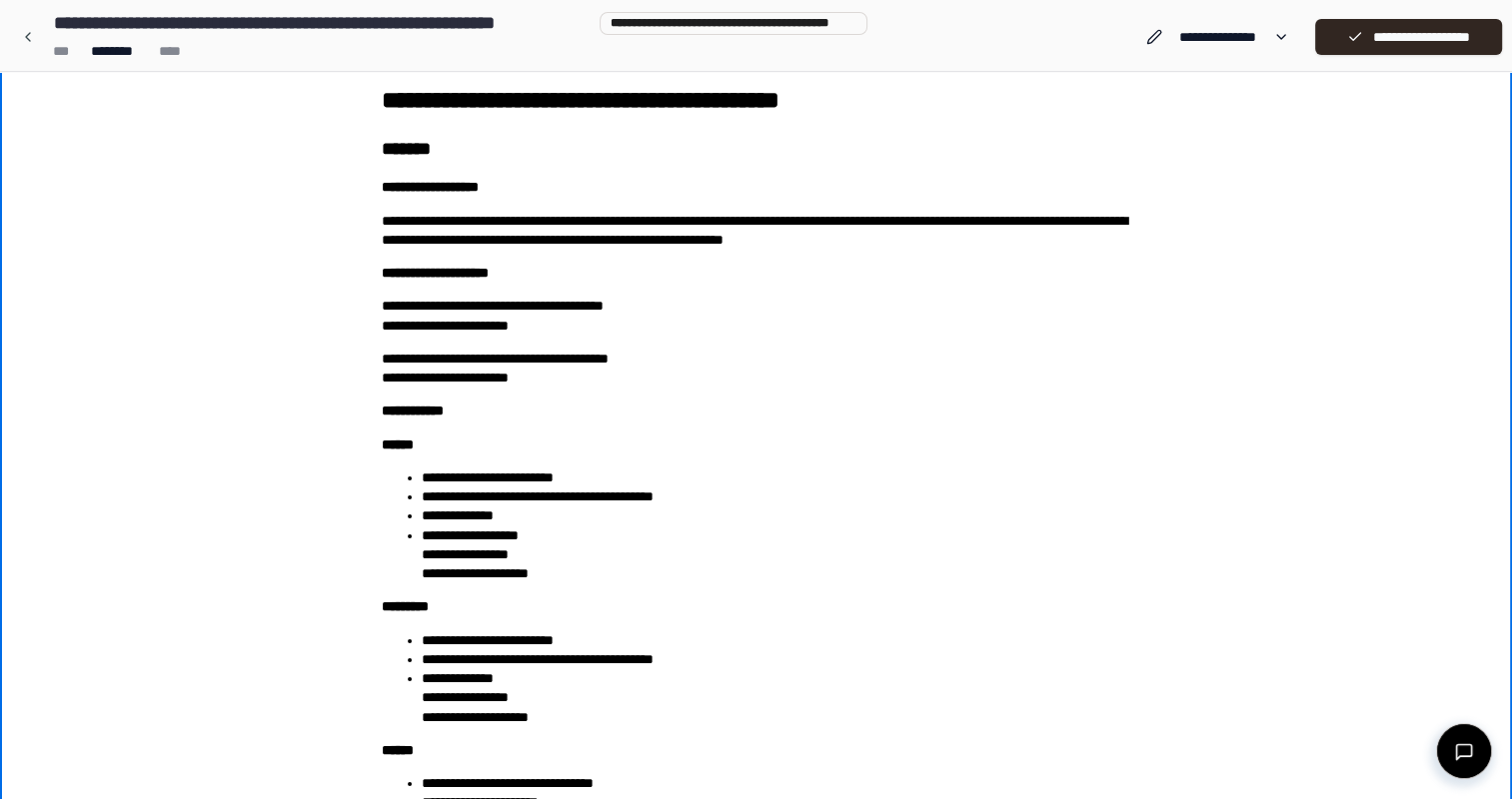 scroll, scrollTop: 100, scrollLeft: 0, axis: vertical 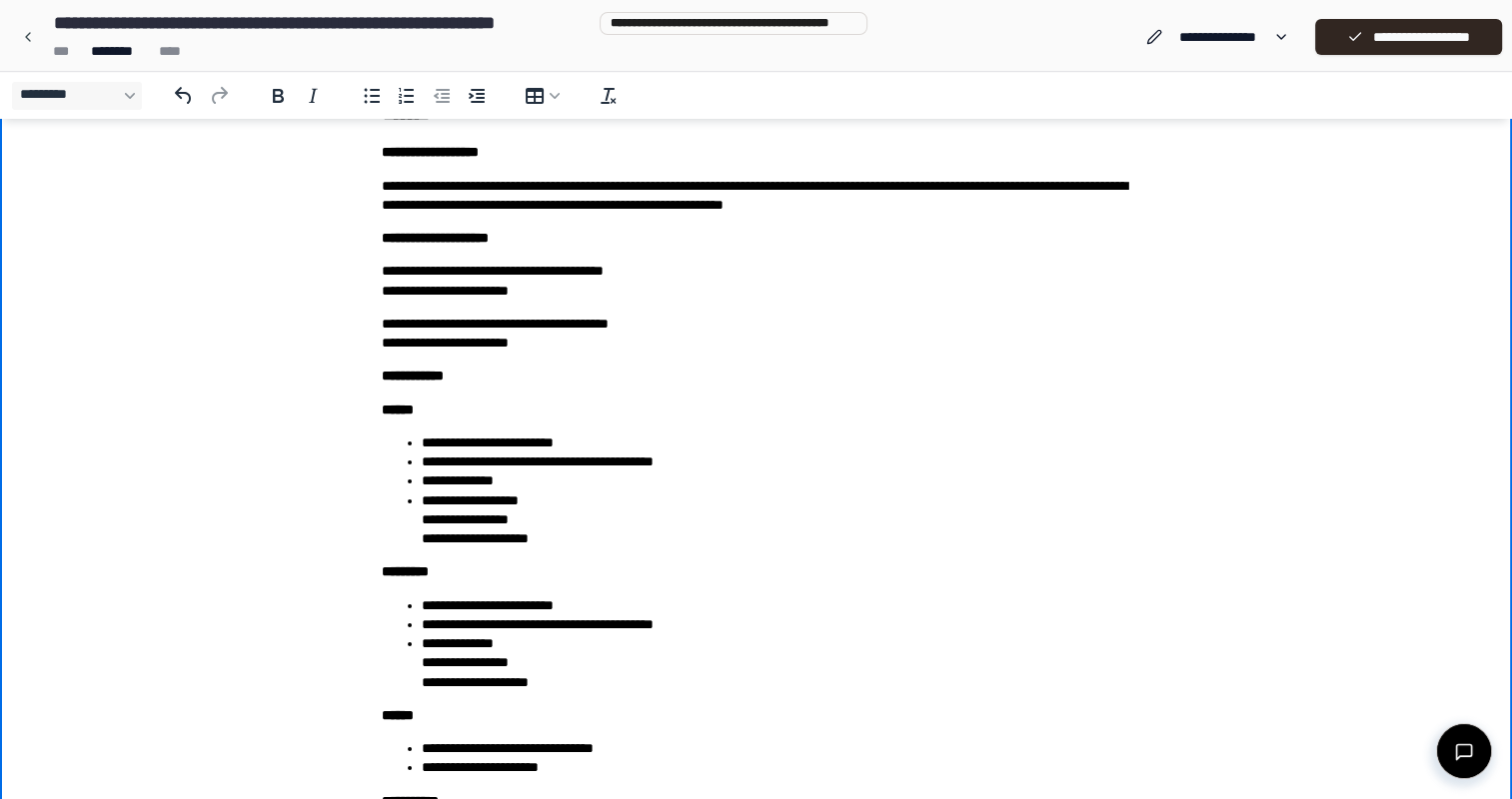 click on "**********" at bounding box center (756, 196) 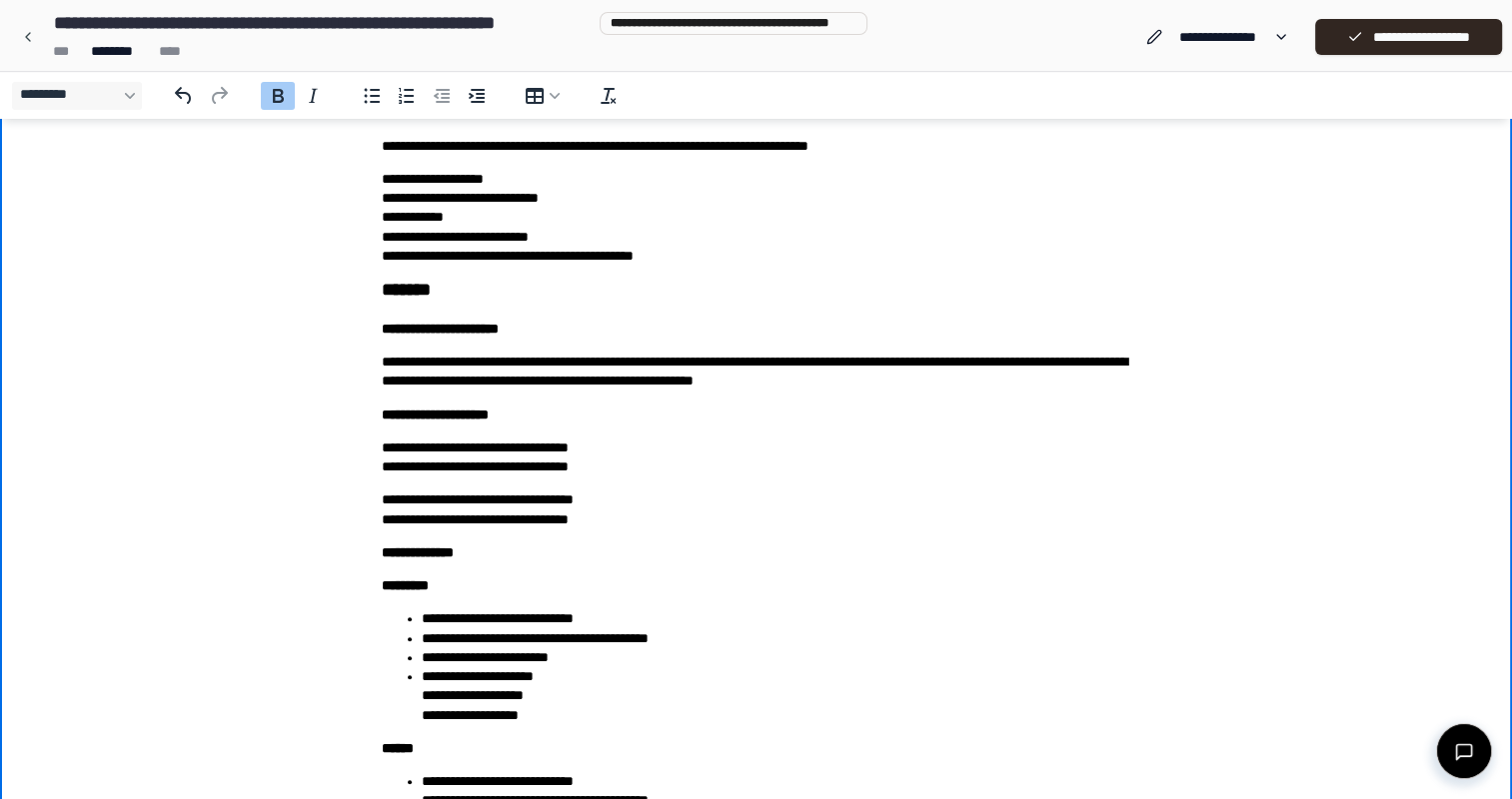 scroll, scrollTop: 999, scrollLeft: 0, axis: vertical 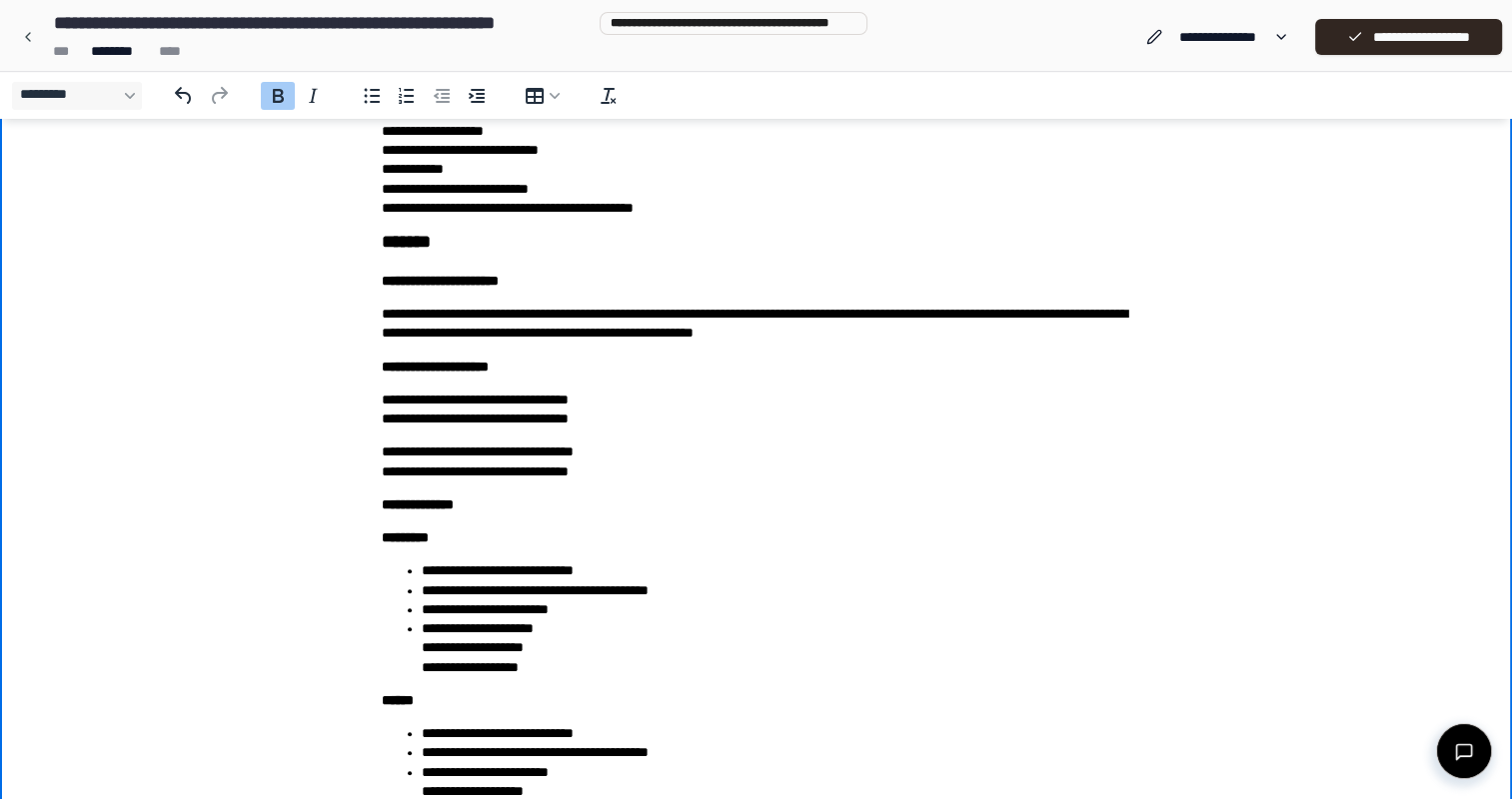 click on "**********" at bounding box center [756, 324] 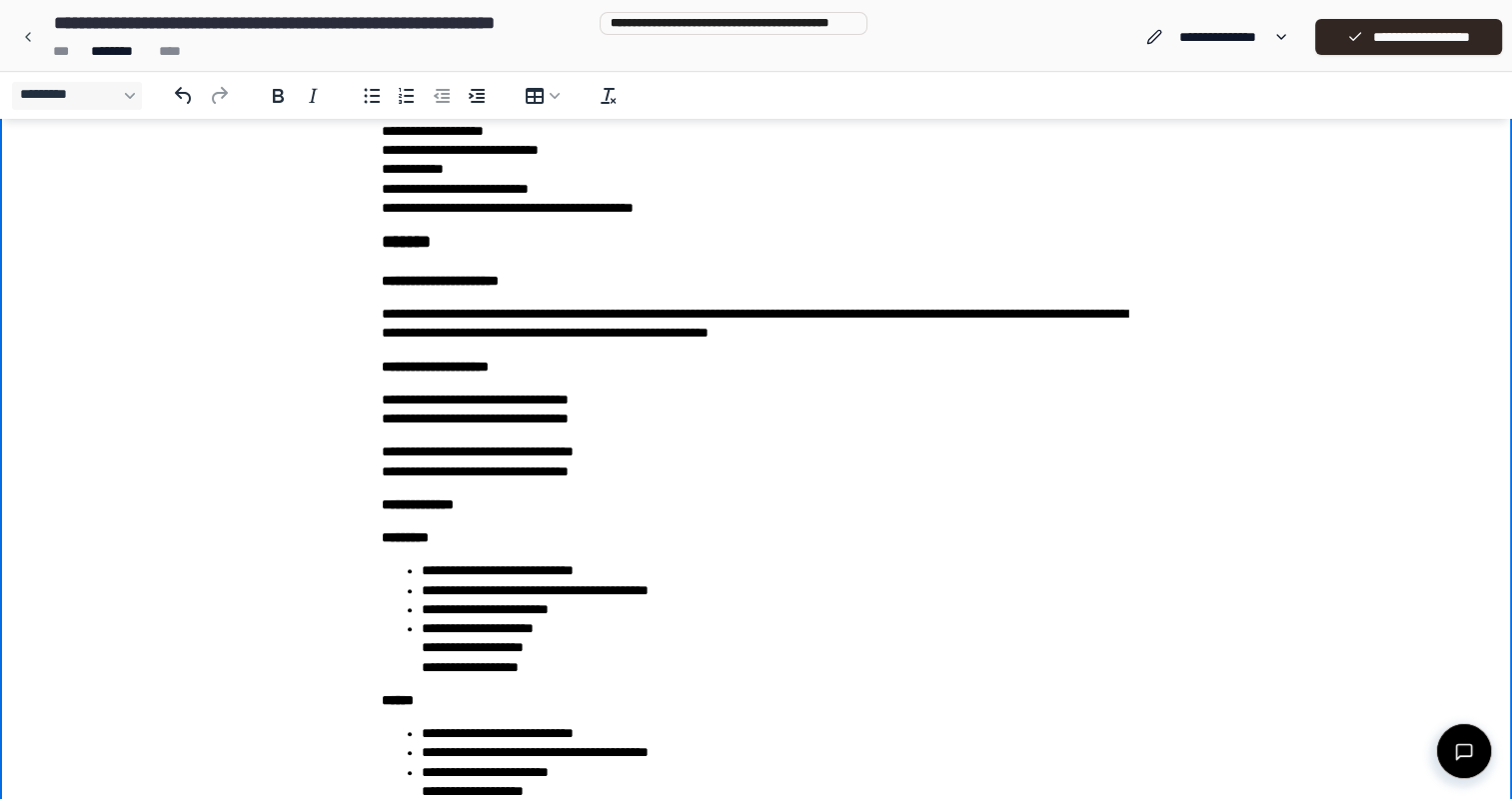click on "**********" at bounding box center (756, 324) 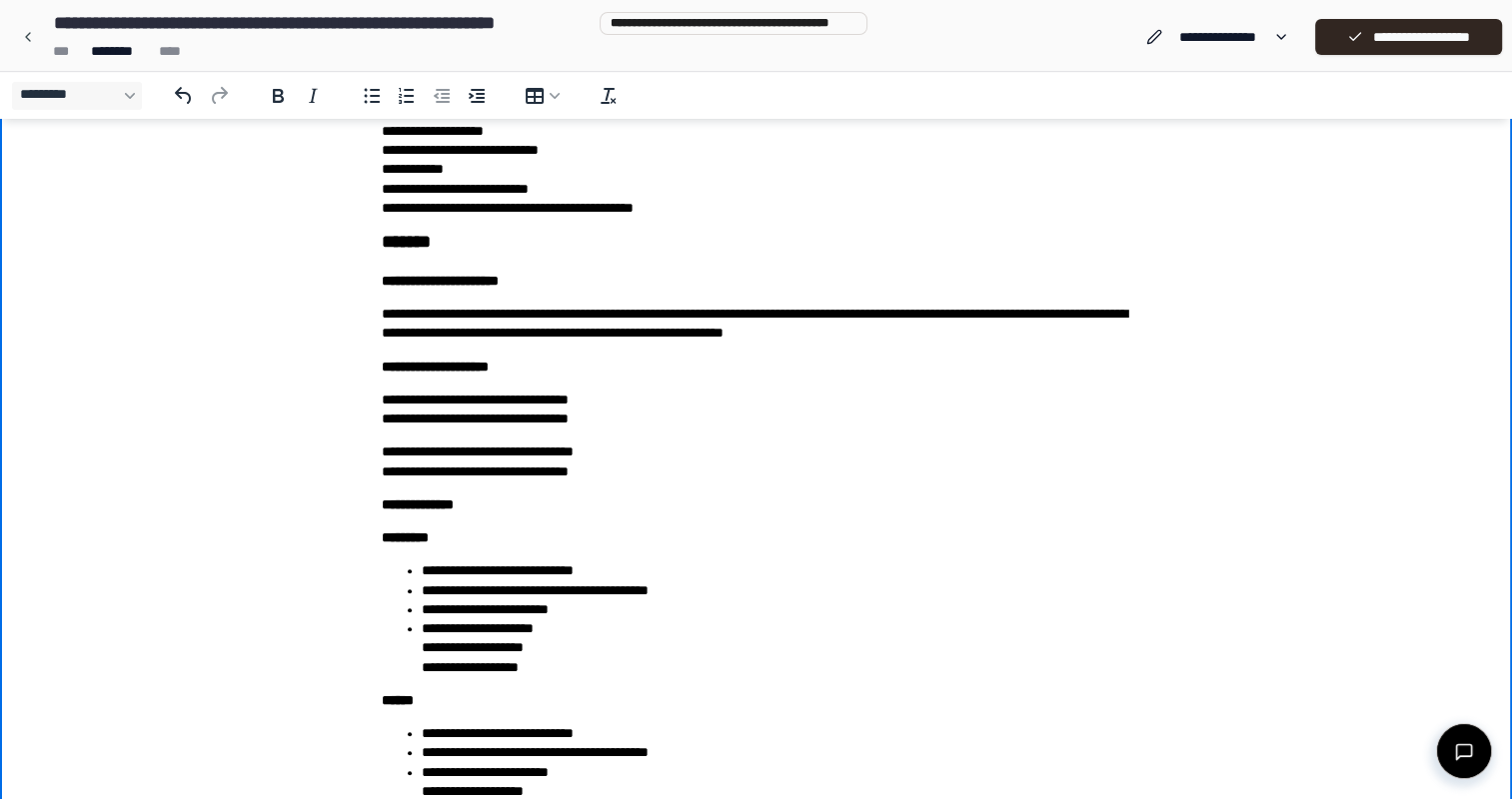 click on "**********" at bounding box center [756, 324] 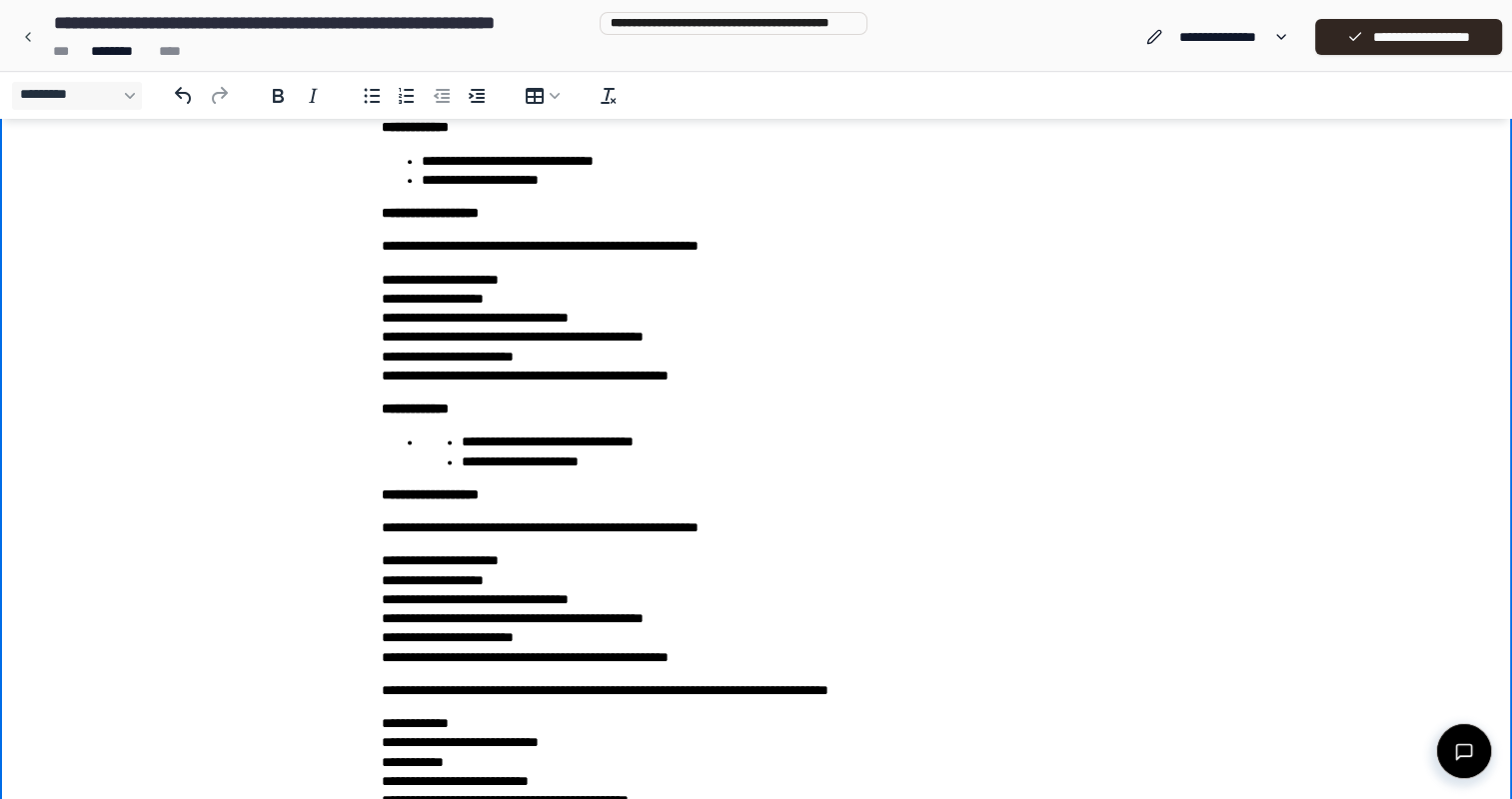 scroll, scrollTop: 2616, scrollLeft: 0, axis: vertical 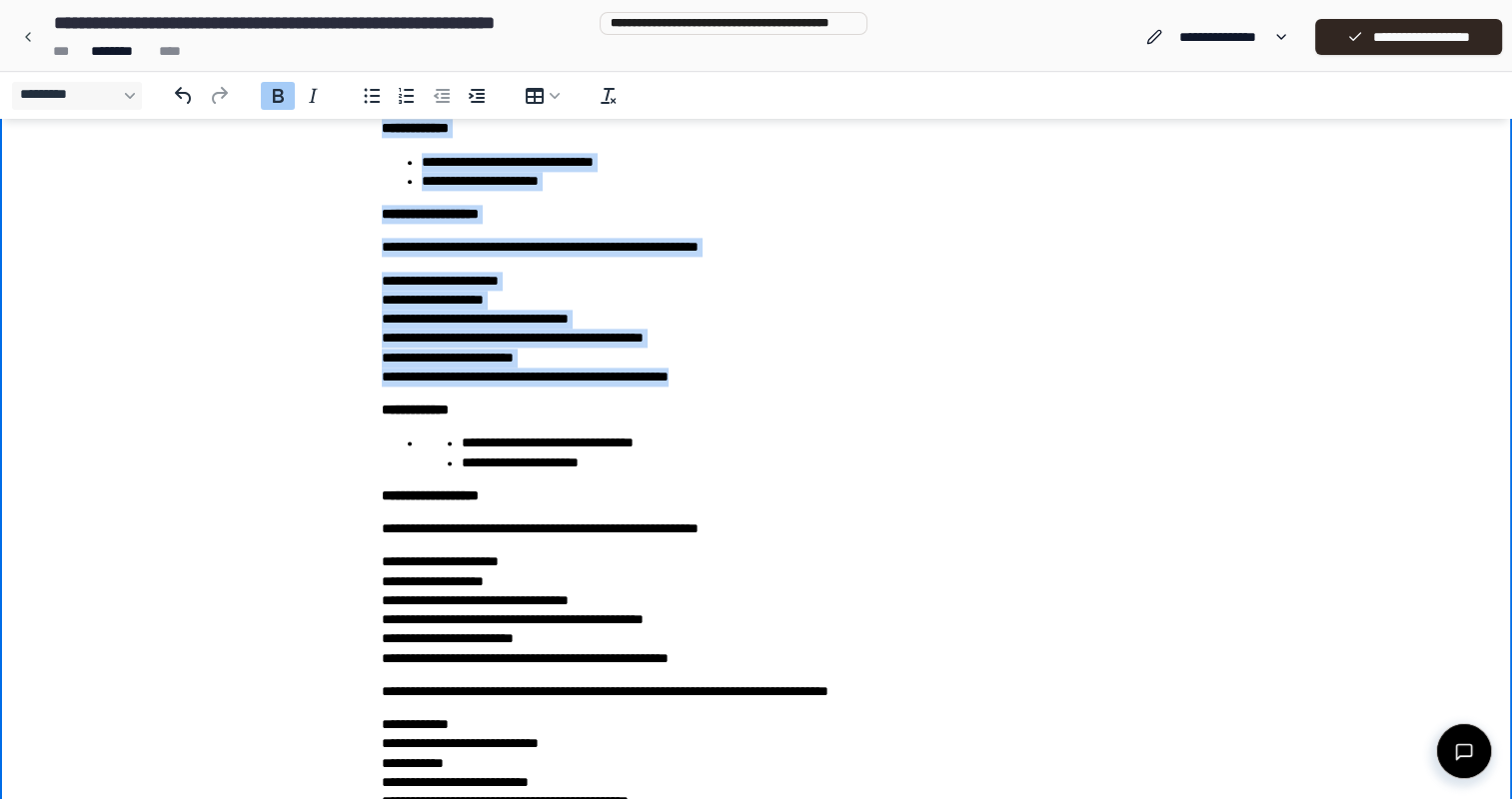 drag, startPoint x: 379, startPoint y: 131, endPoint x: 804, endPoint y: 375, distance: 490.06224 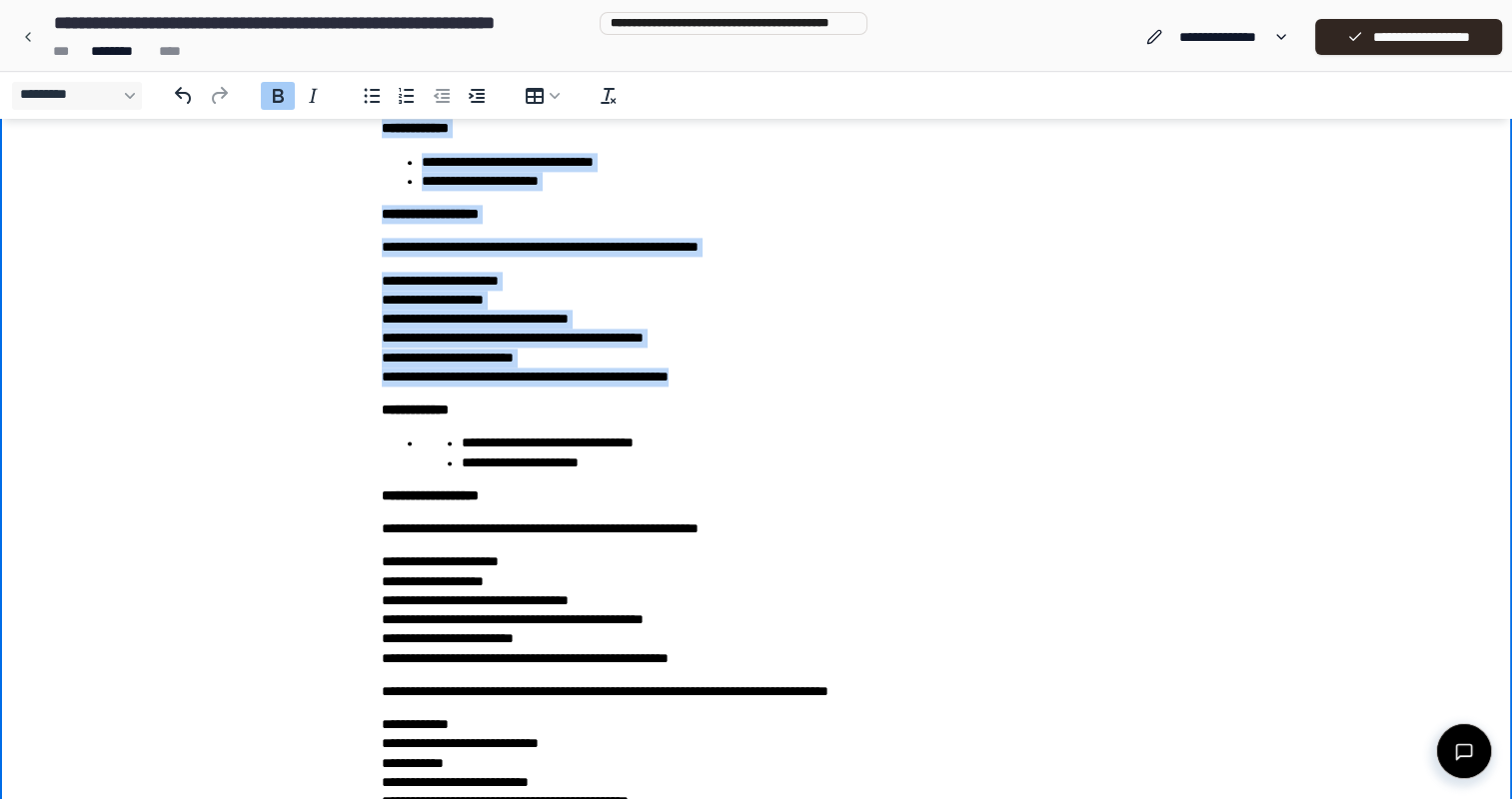 click on "**********" at bounding box center [756, -828] 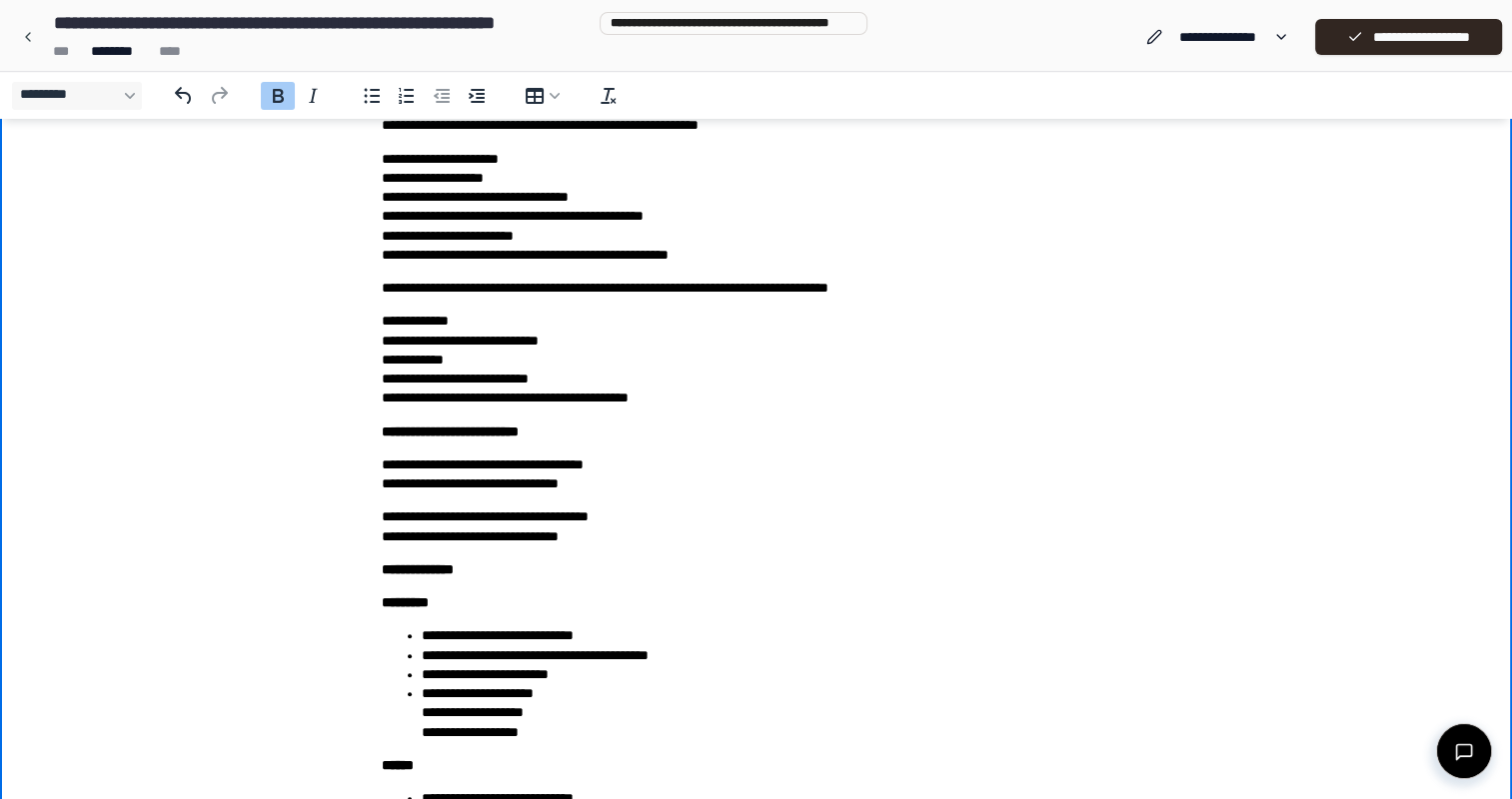 scroll, scrollTop: 1936, scrollLeft: 0, axis: vertical 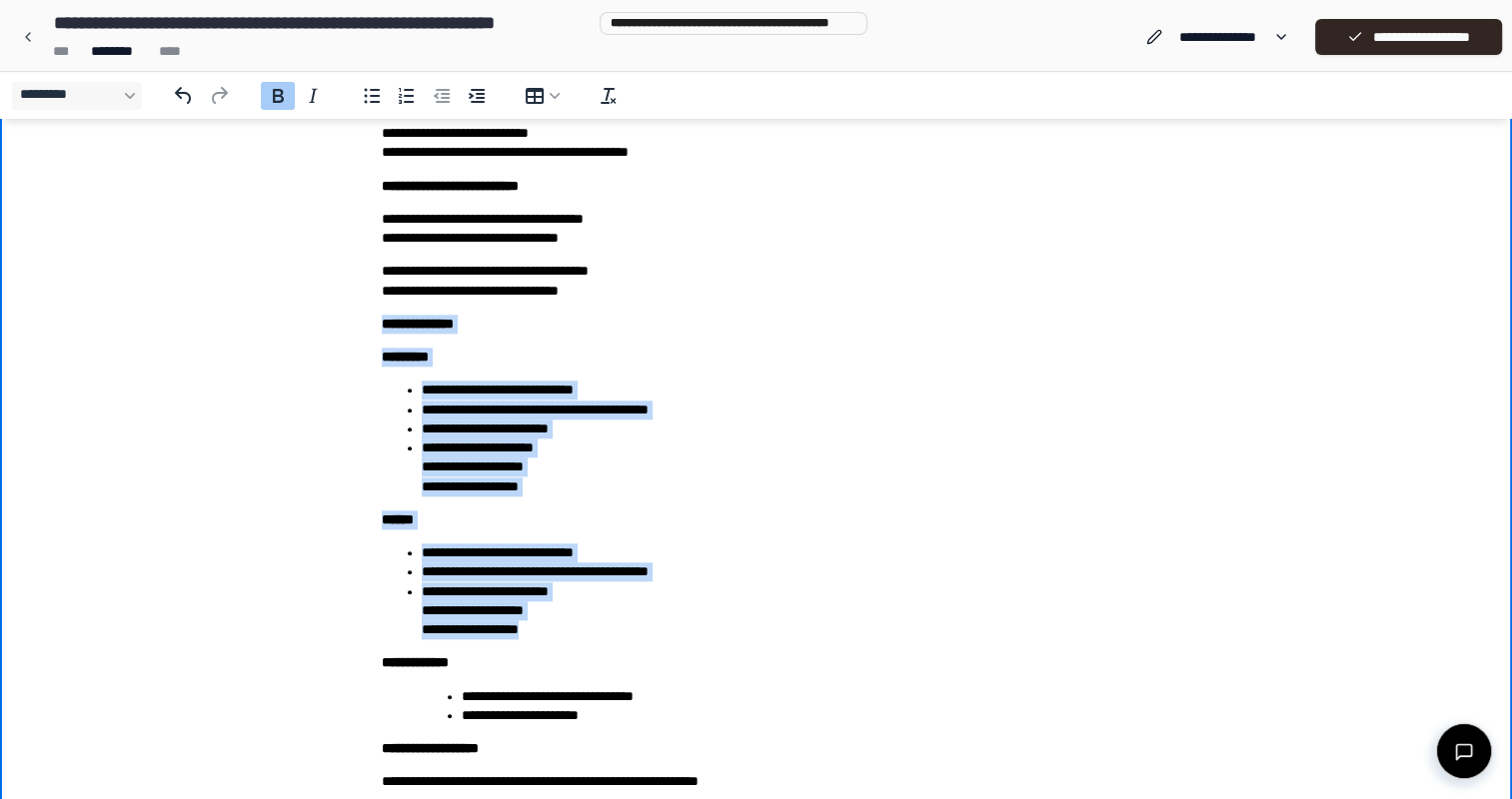drag, startPoint x: 380, startPoint y: 319, endPoint x: 561, endPoint y: 624, distance: 354.66322 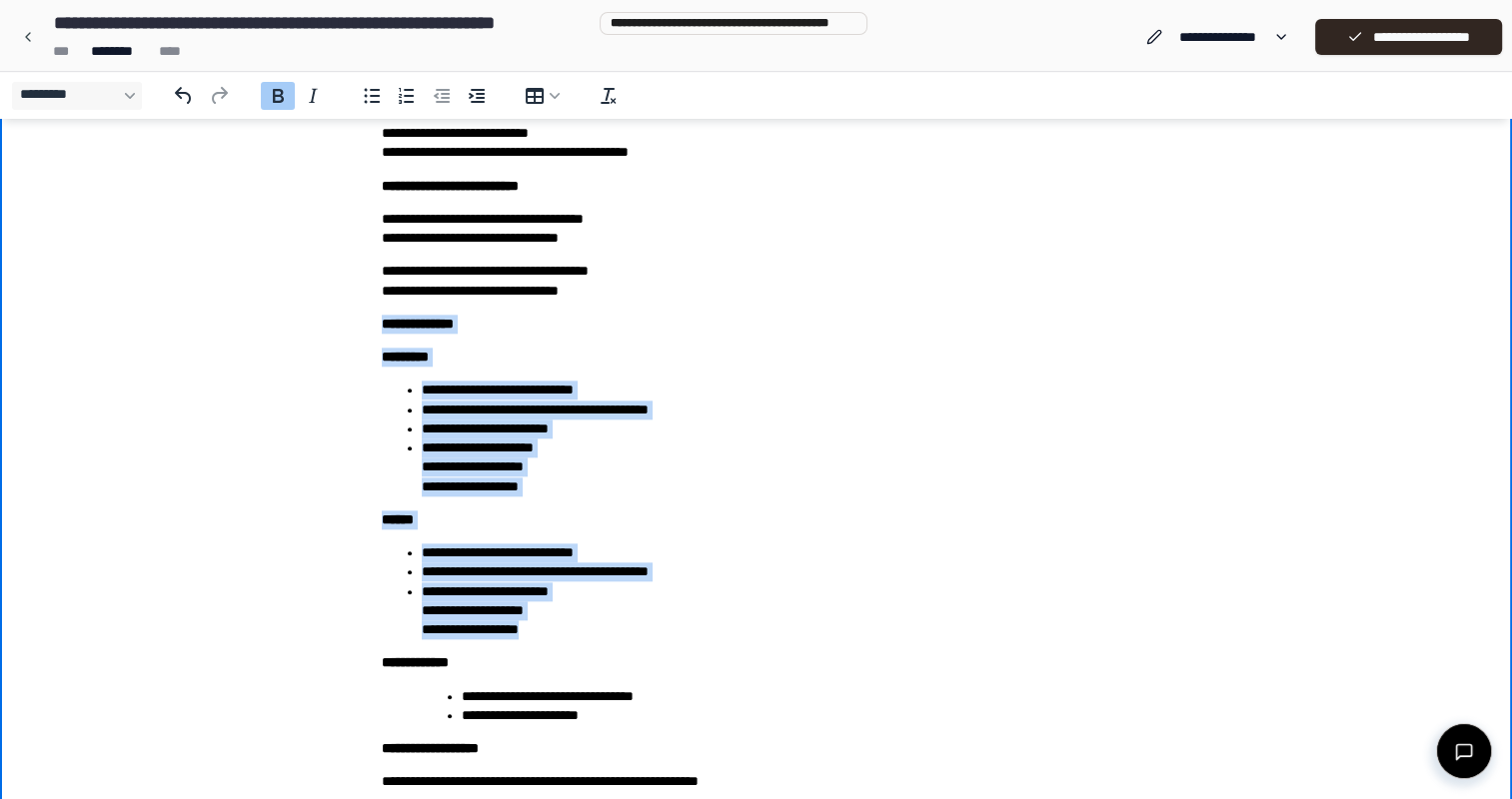 click on "**********" at bounding box center [756, -434] 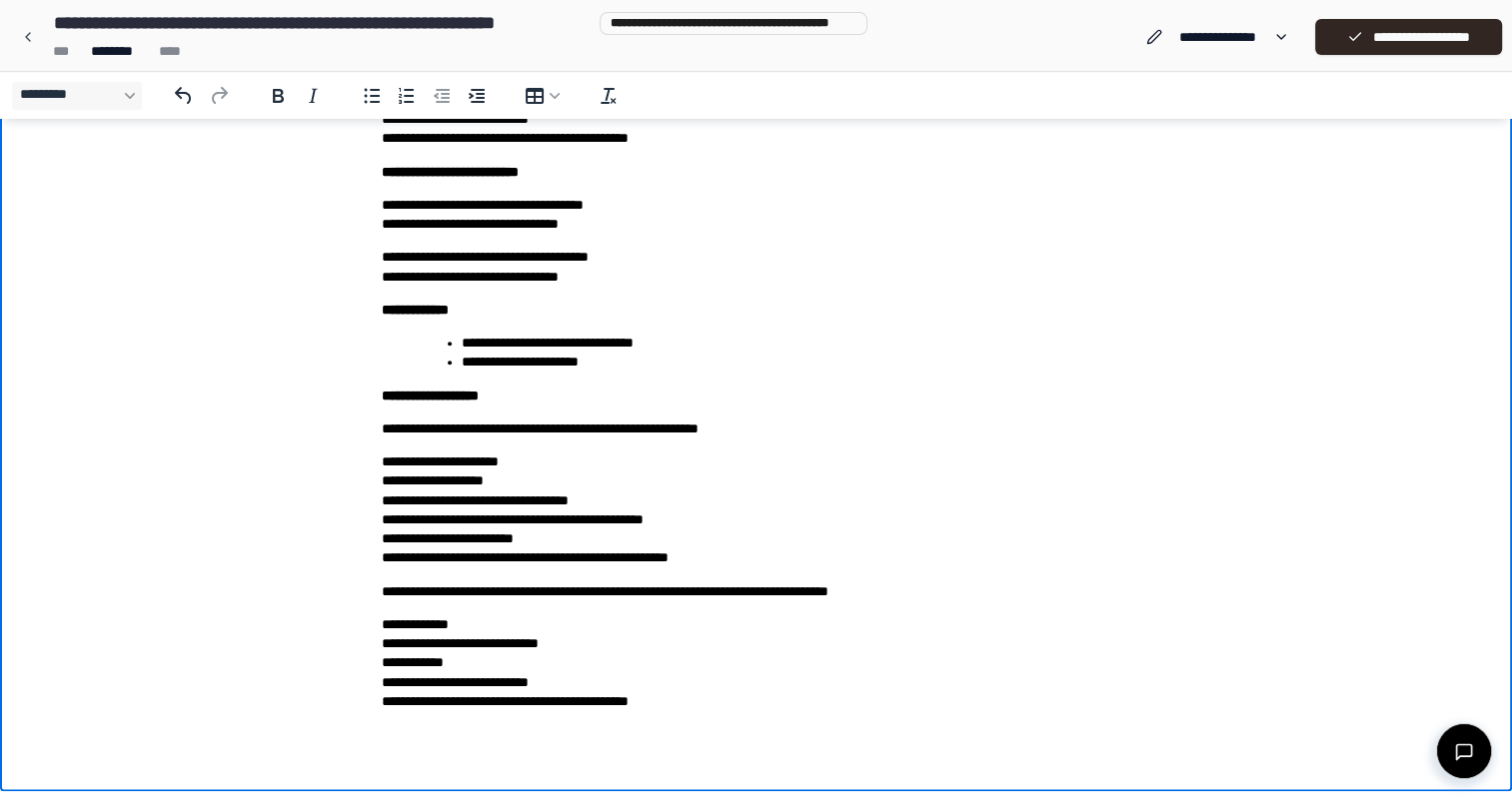 scroll, scrollTop: 1996, scrollLeft: 0, axis: vertical 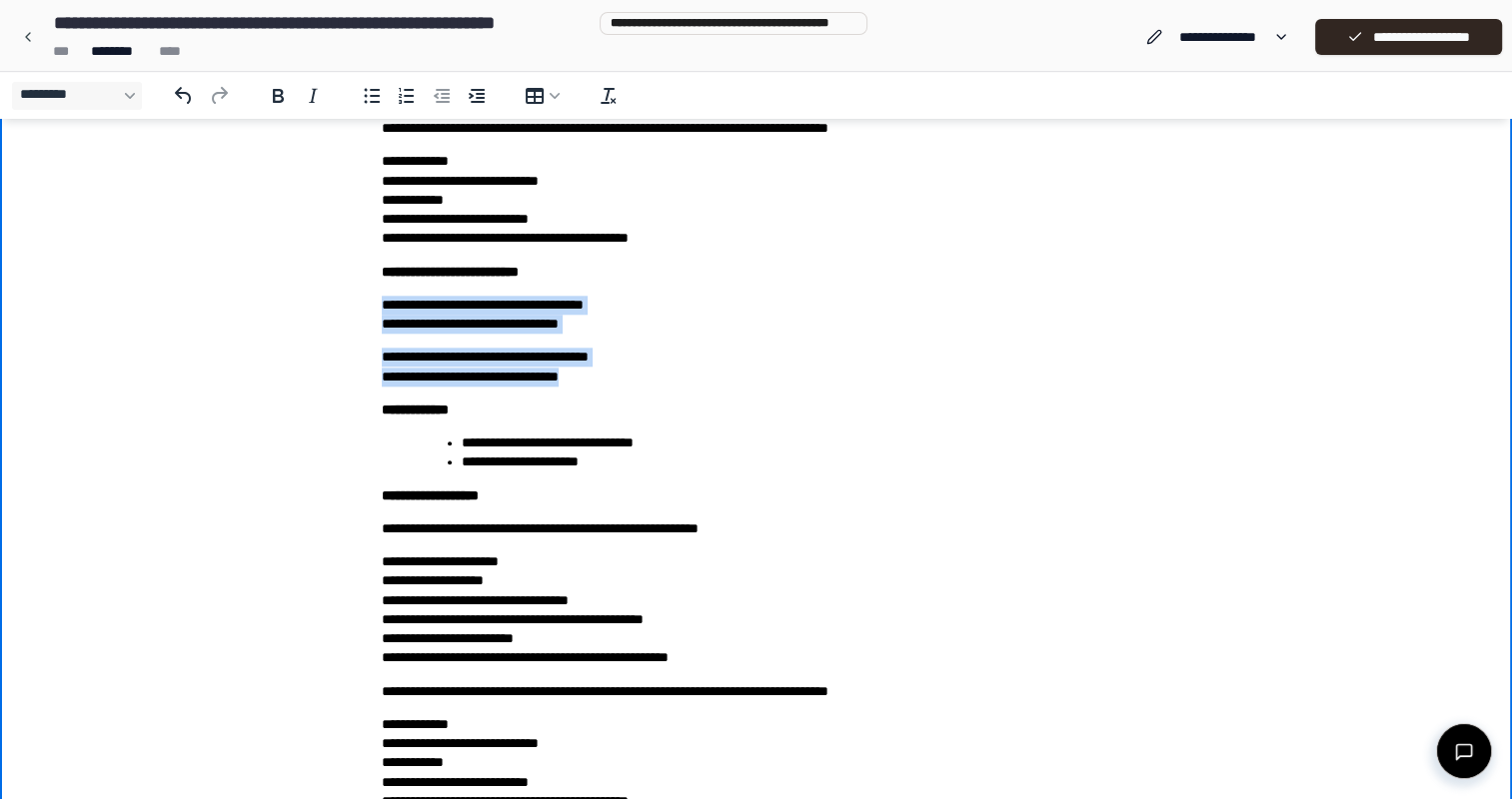 drag, startPoint x: 379, startPoint y: 298, endPoint x: 637, endPoint y: 381, distance: 271.02214 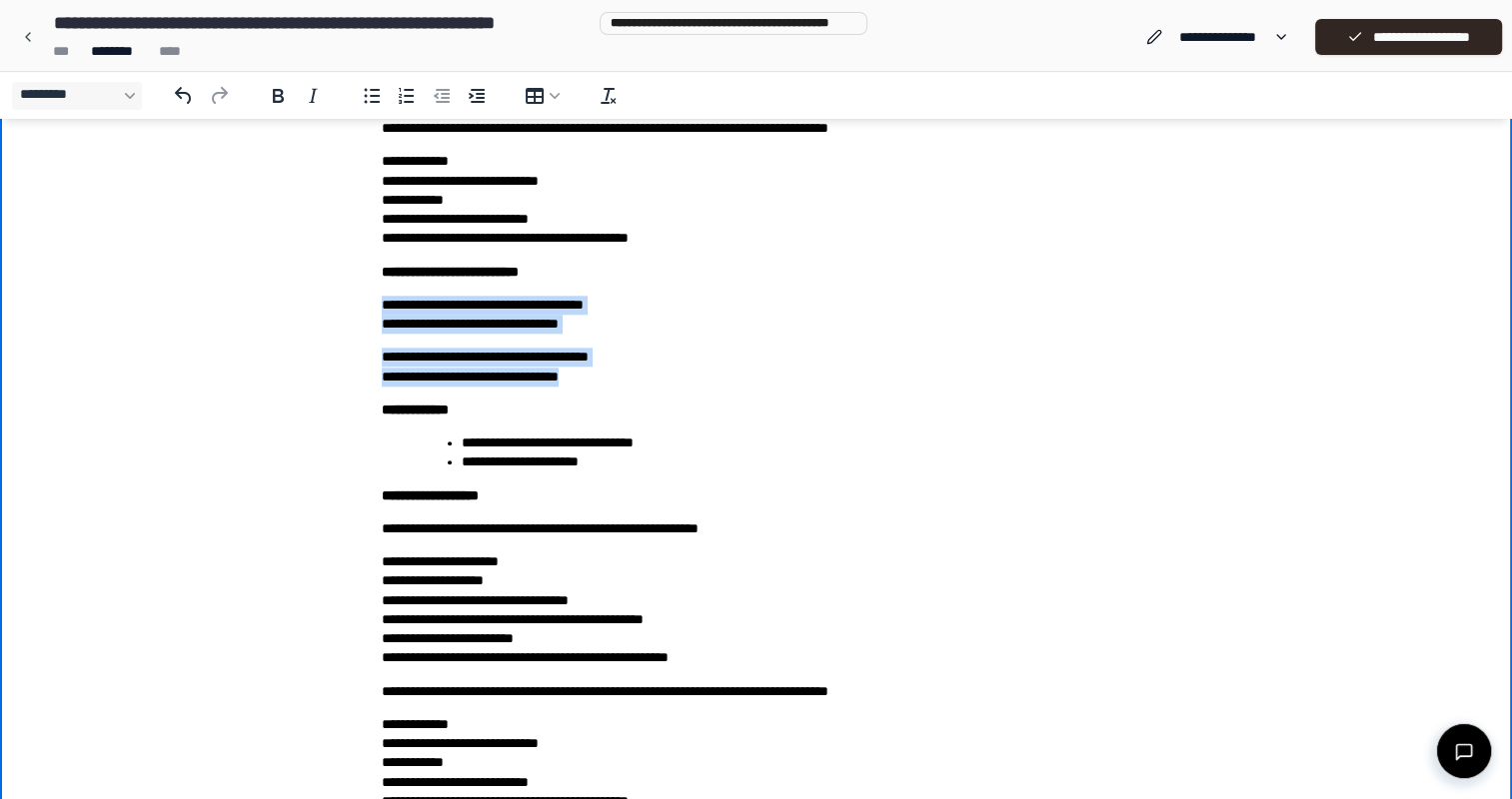 click on "**********" at bounding box center [756, -518] 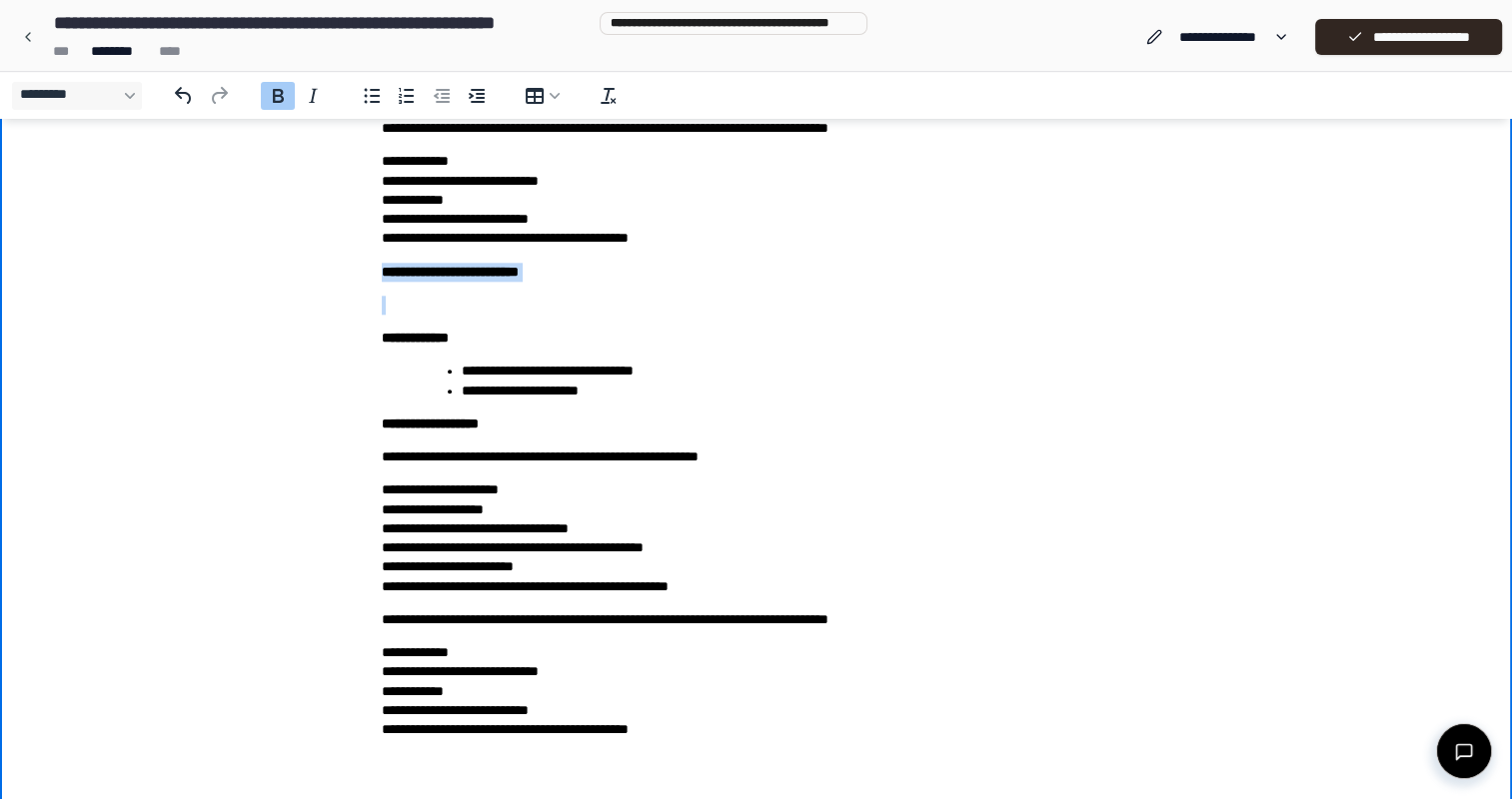 drag, startPoint x: 388, startPoint y: 267, endPoint x: 459, endPoint y: 312, distance: 84.0595 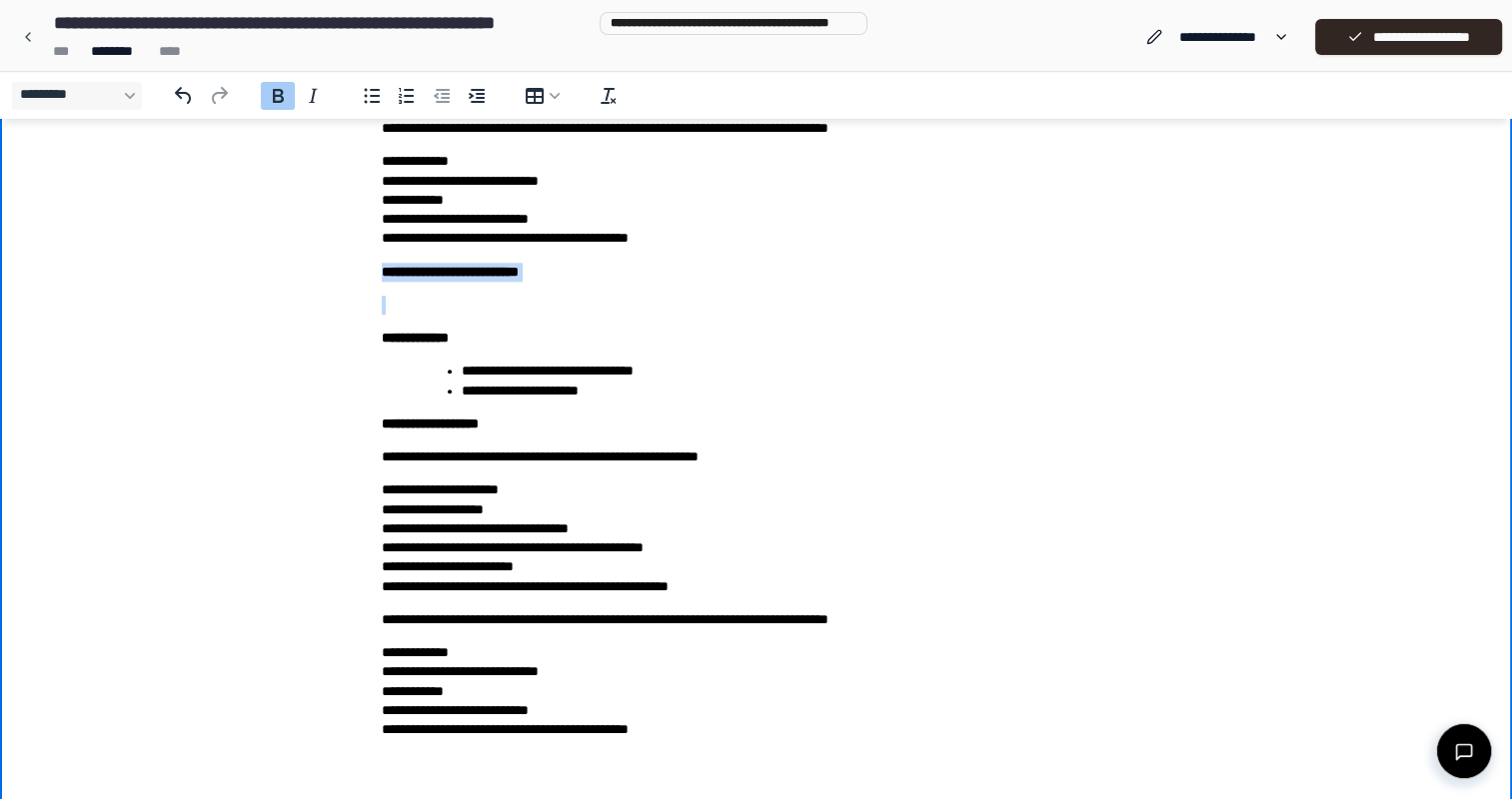 click on "**********" at bounding box center (756, -554) 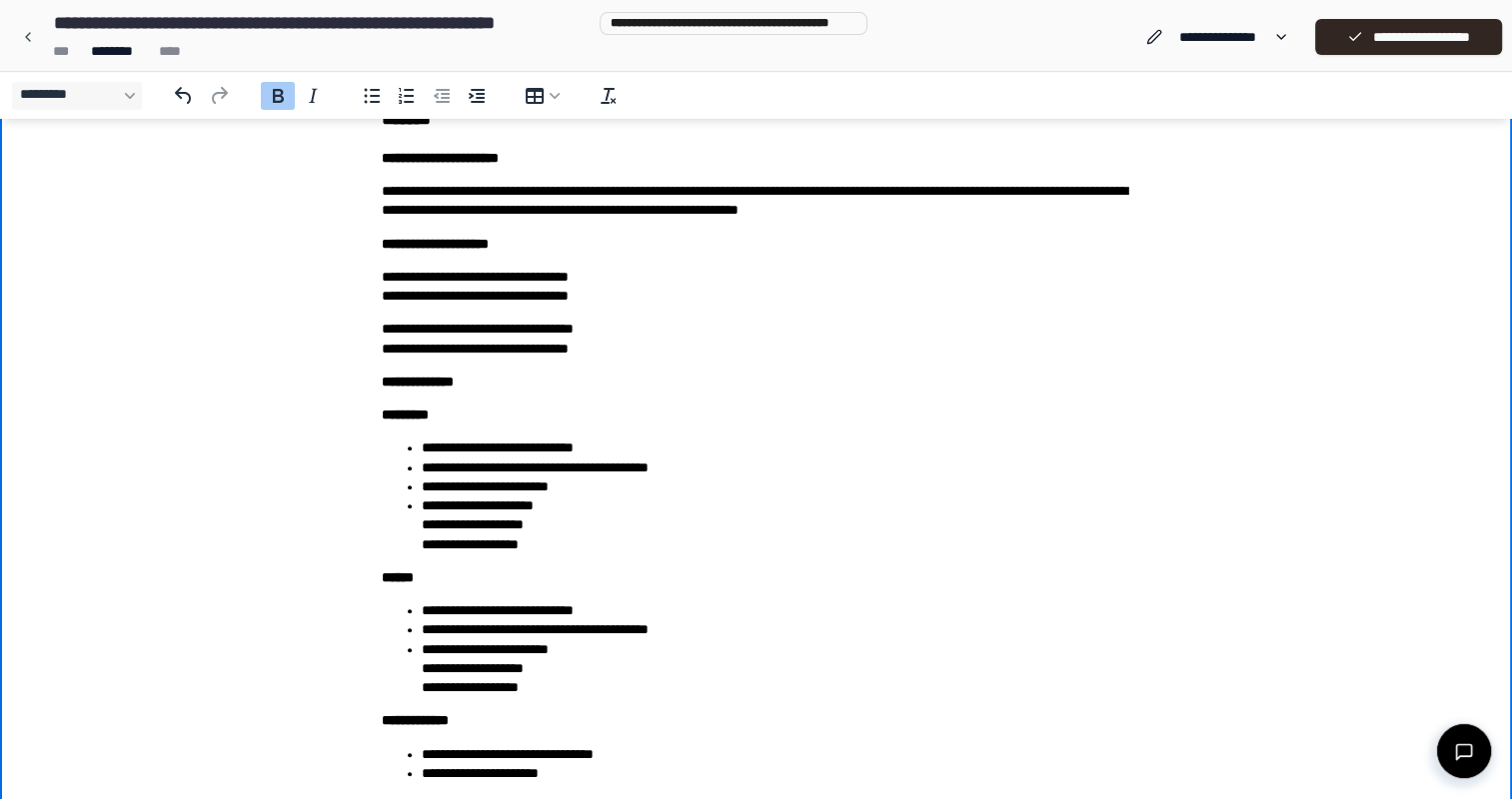 scroll, scrollTop: 1059, scrollLeft: 0, axis: vertical 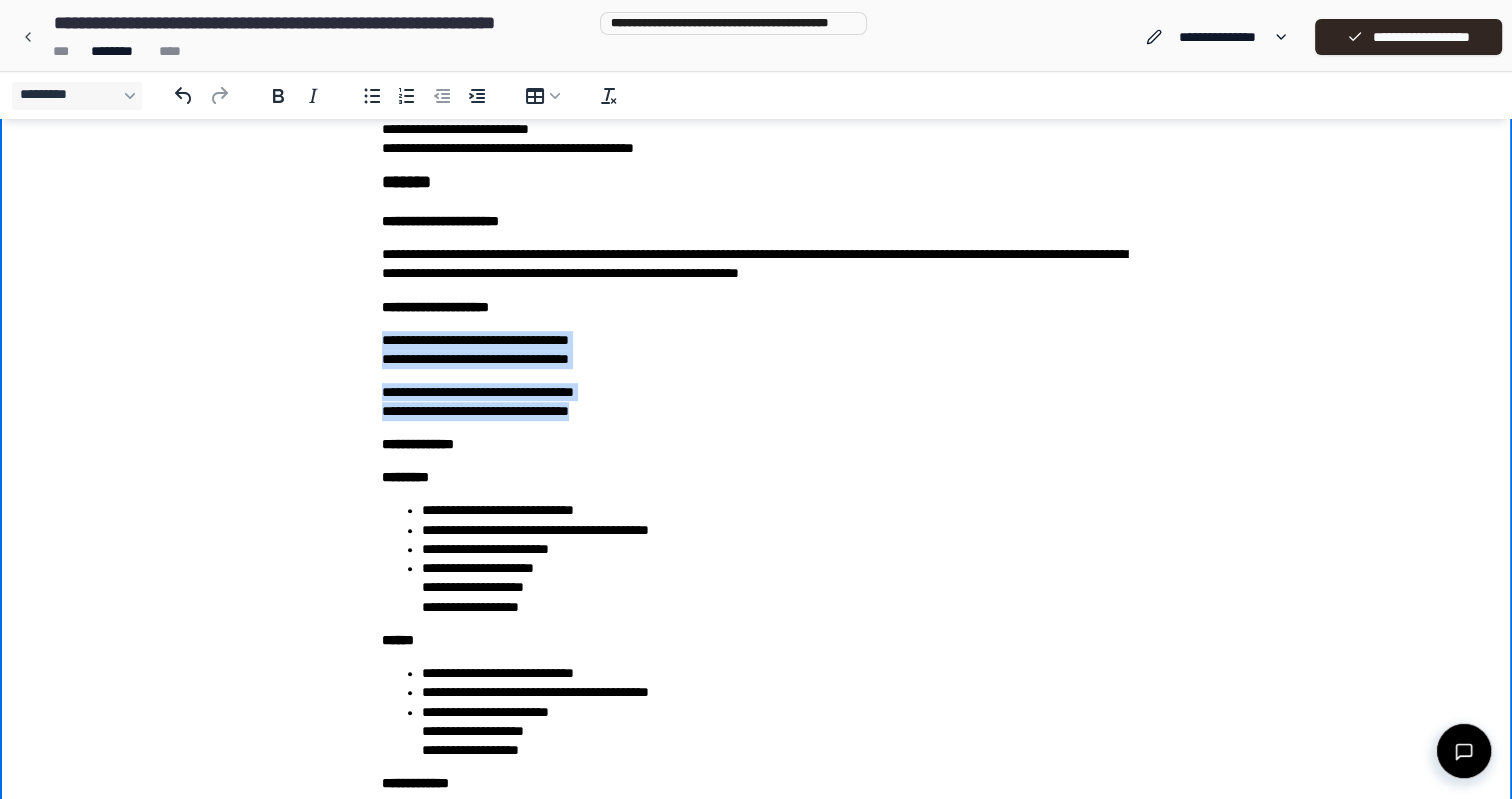 drag, startPoint x: 375, startPoint y: 340, endPoint x: 636, endPoint y: 403, distance: 268.4958 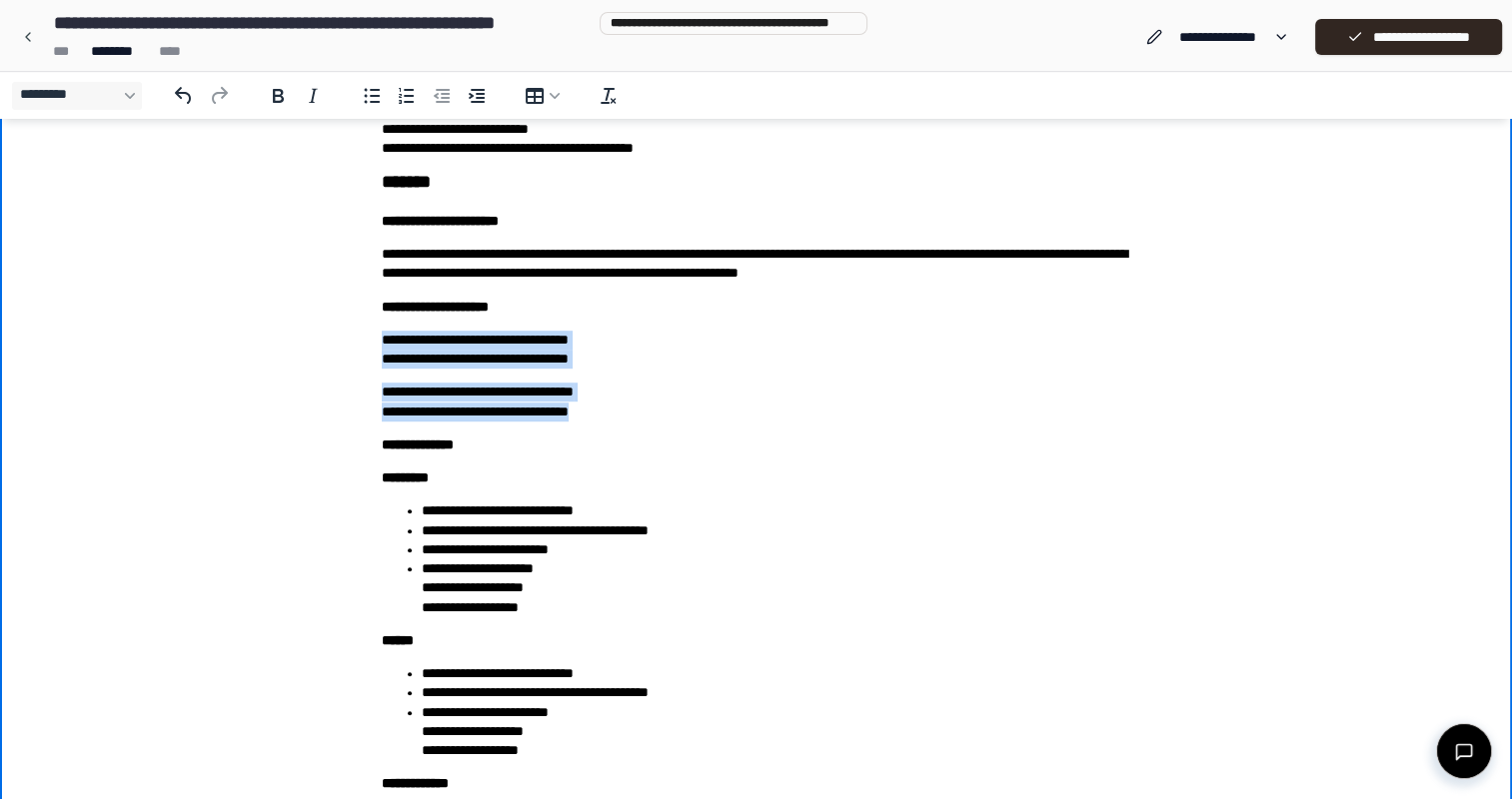 click on "**********" at bounding box center (756, 350) 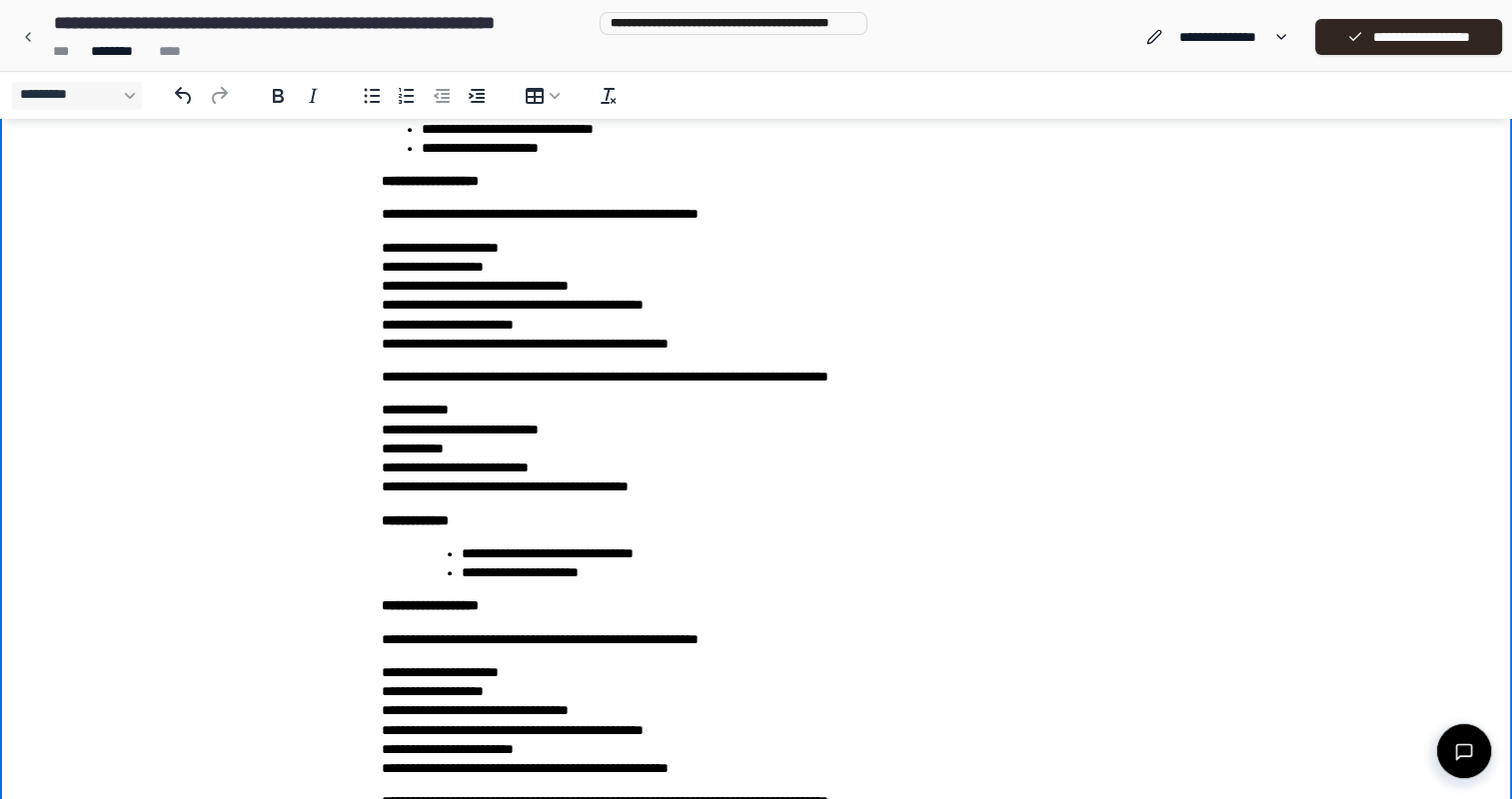scroll, scrollTop: 1898, scrollLeft: 0, axis: vertical 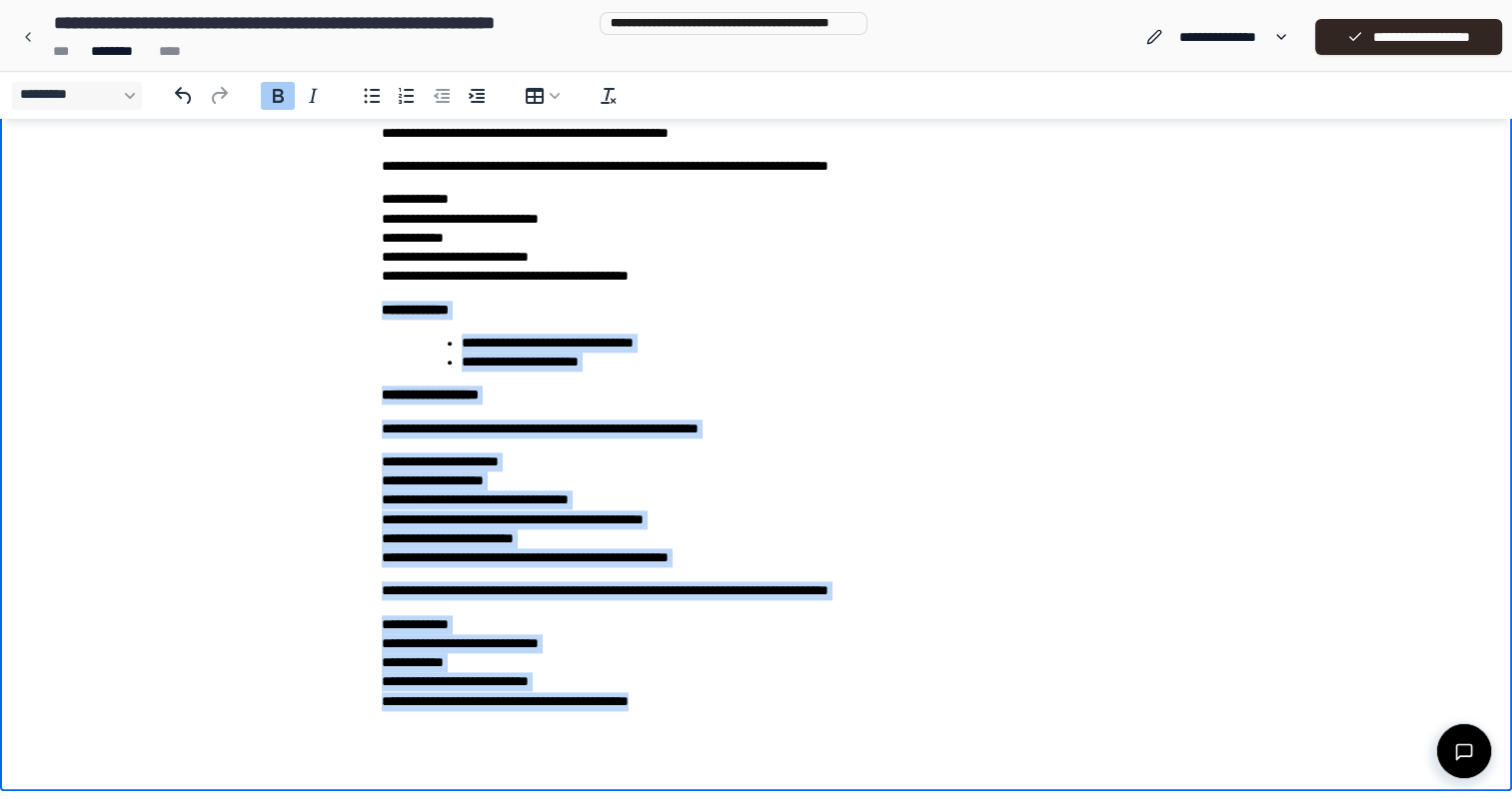 drag, startPoint x: 373, startPoint y: 308, endPoint x: 882, endPoint y: 816, distance: 719.1279 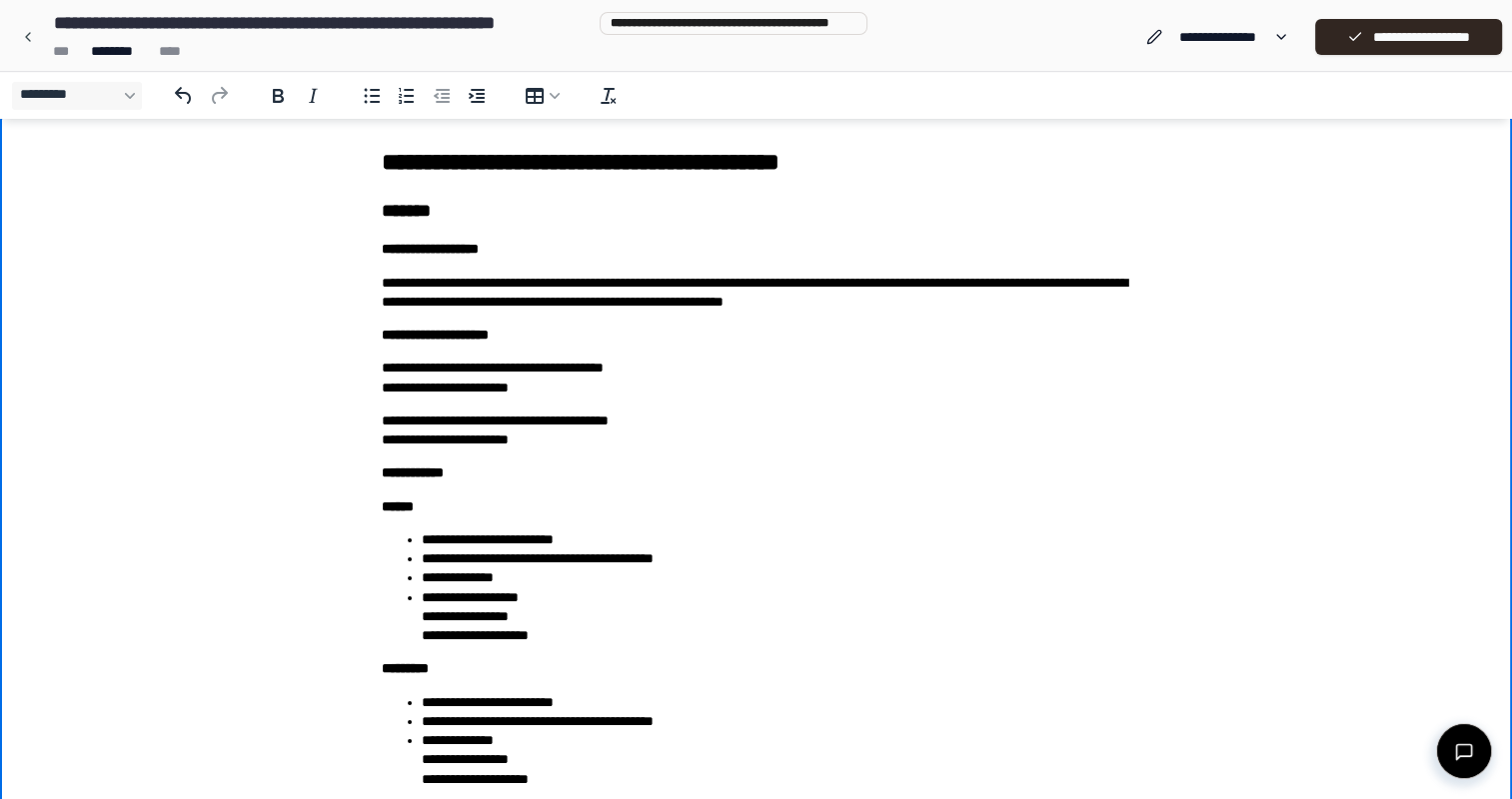 scroll, scrollTop: 0, scrollLeft: 0, axis: both 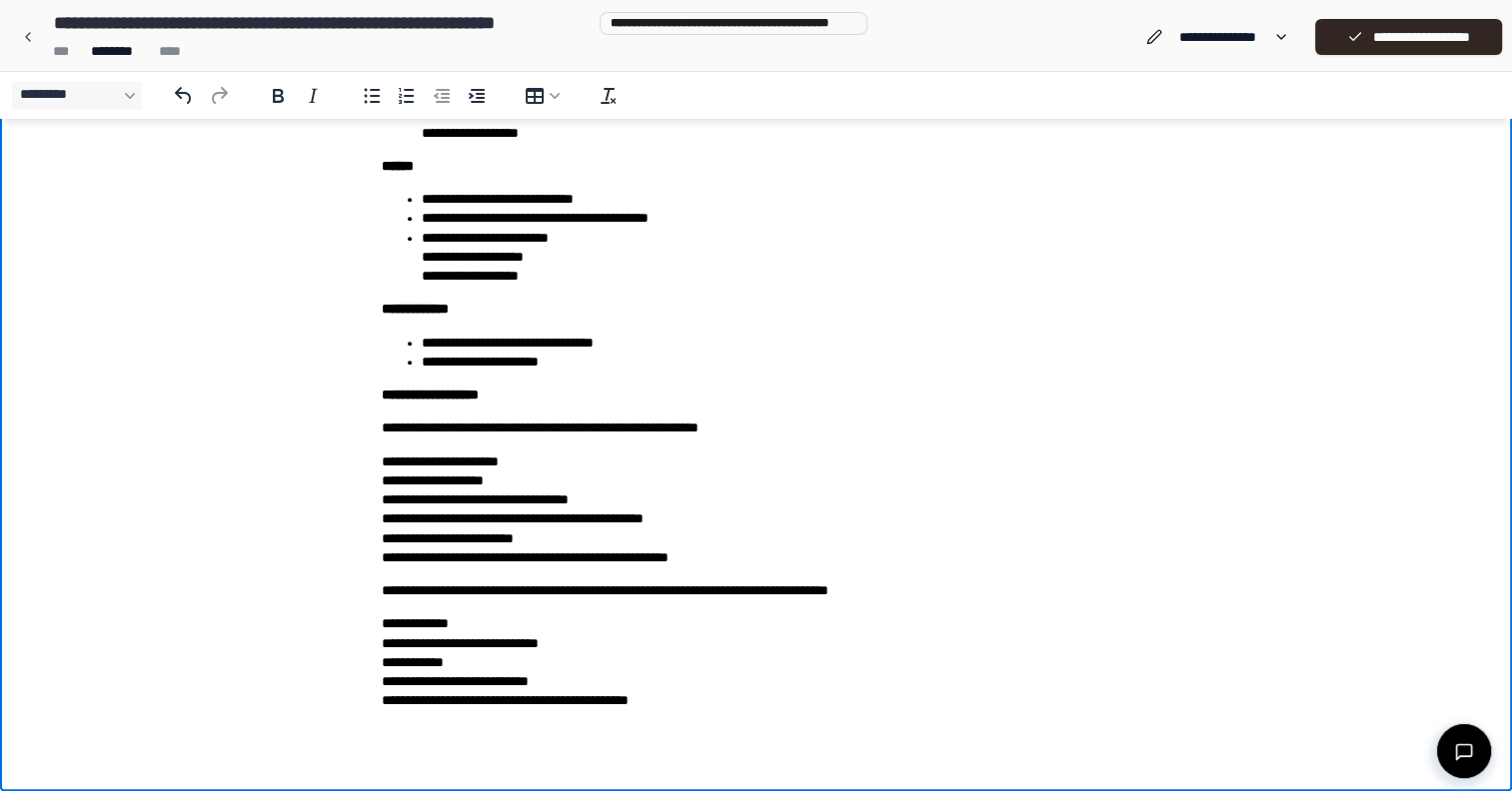 click on "**********" at bounding box center [756, 510] 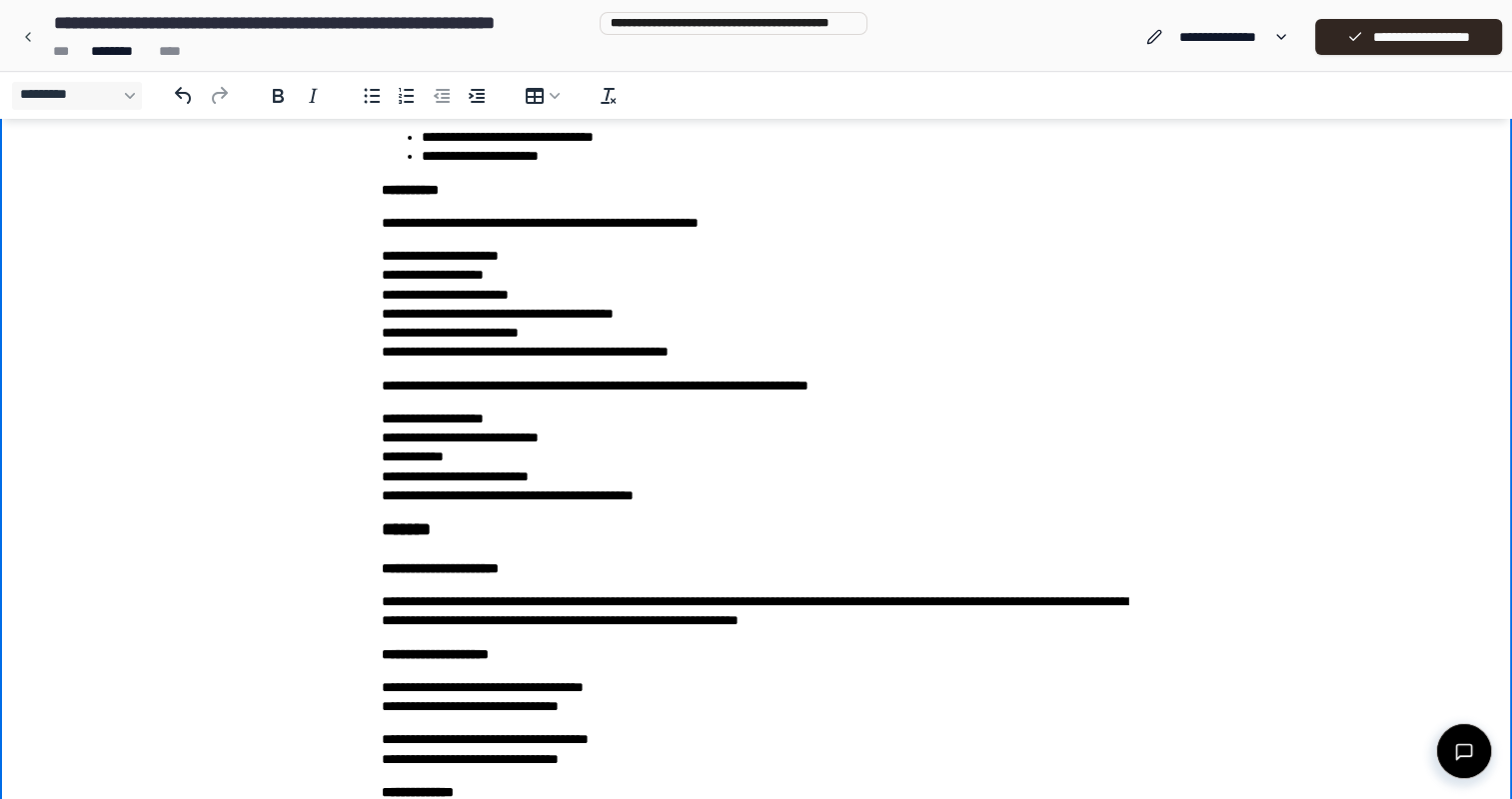 scroll, scrollTop: 634, scrollLeft: 0, axis: vertical 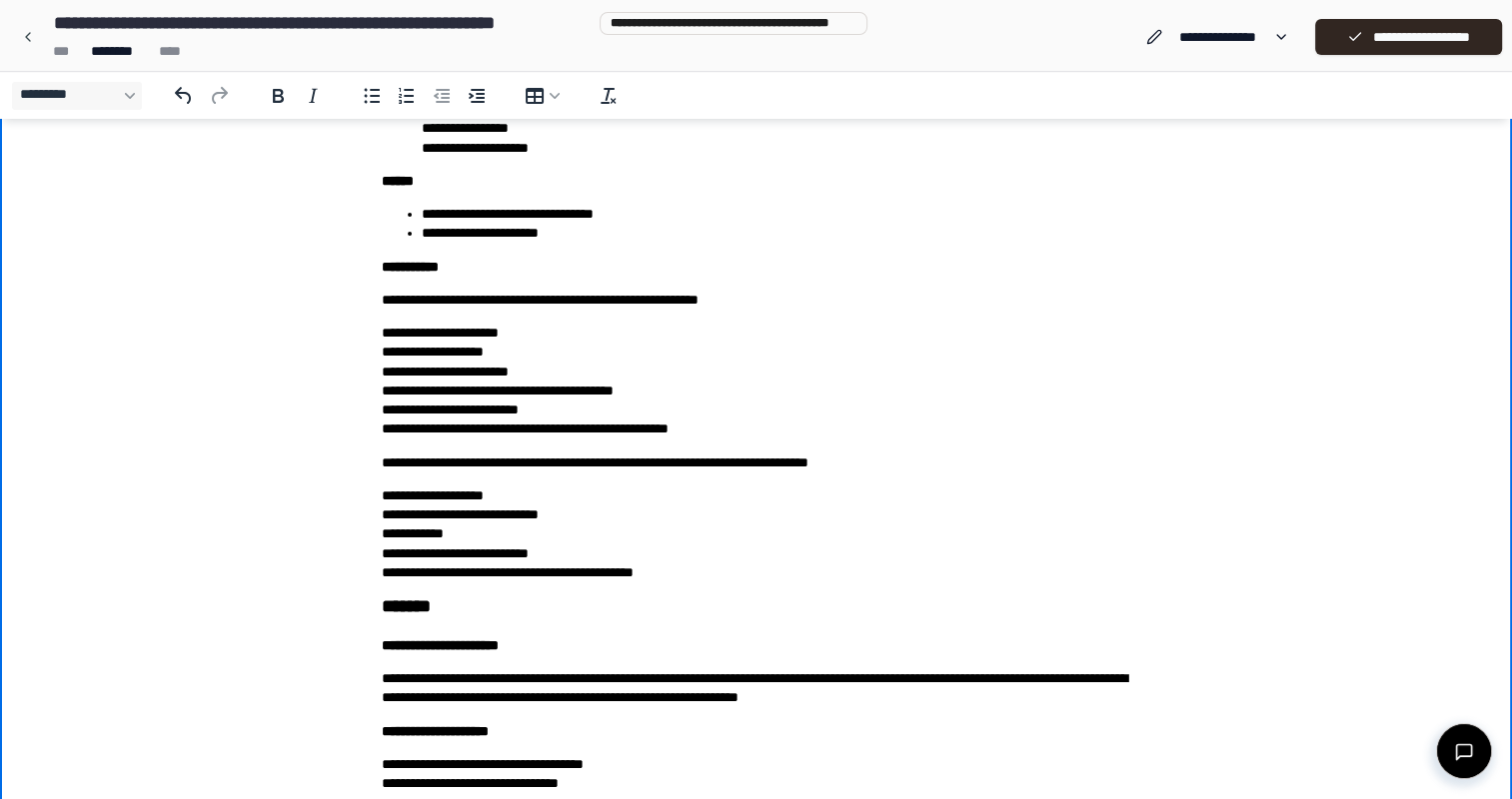 click on "**********" at bounding box center [756, 382] 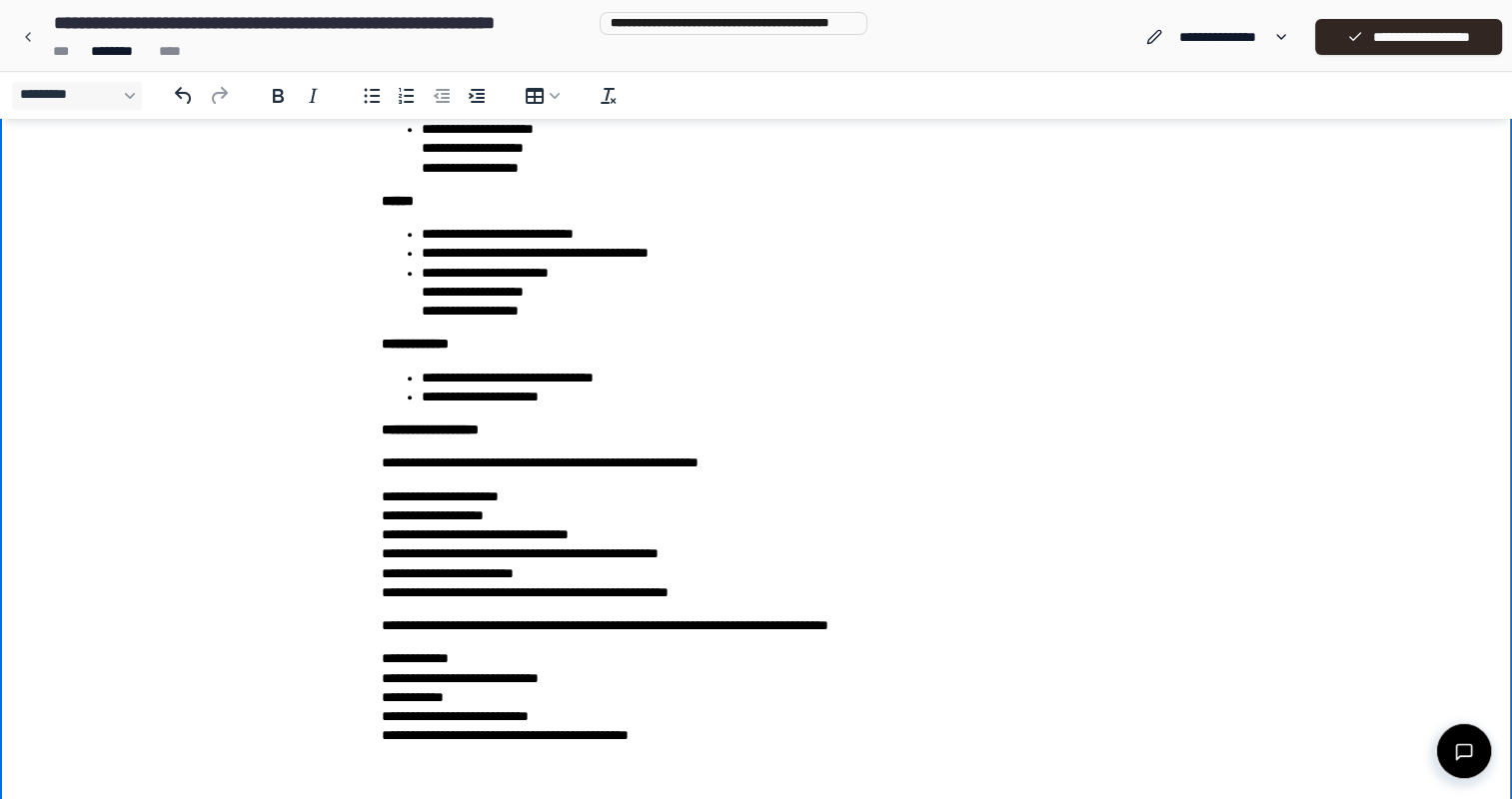 scroll, scrollTop: 1533, scrollLeft: 0, axis: vertical 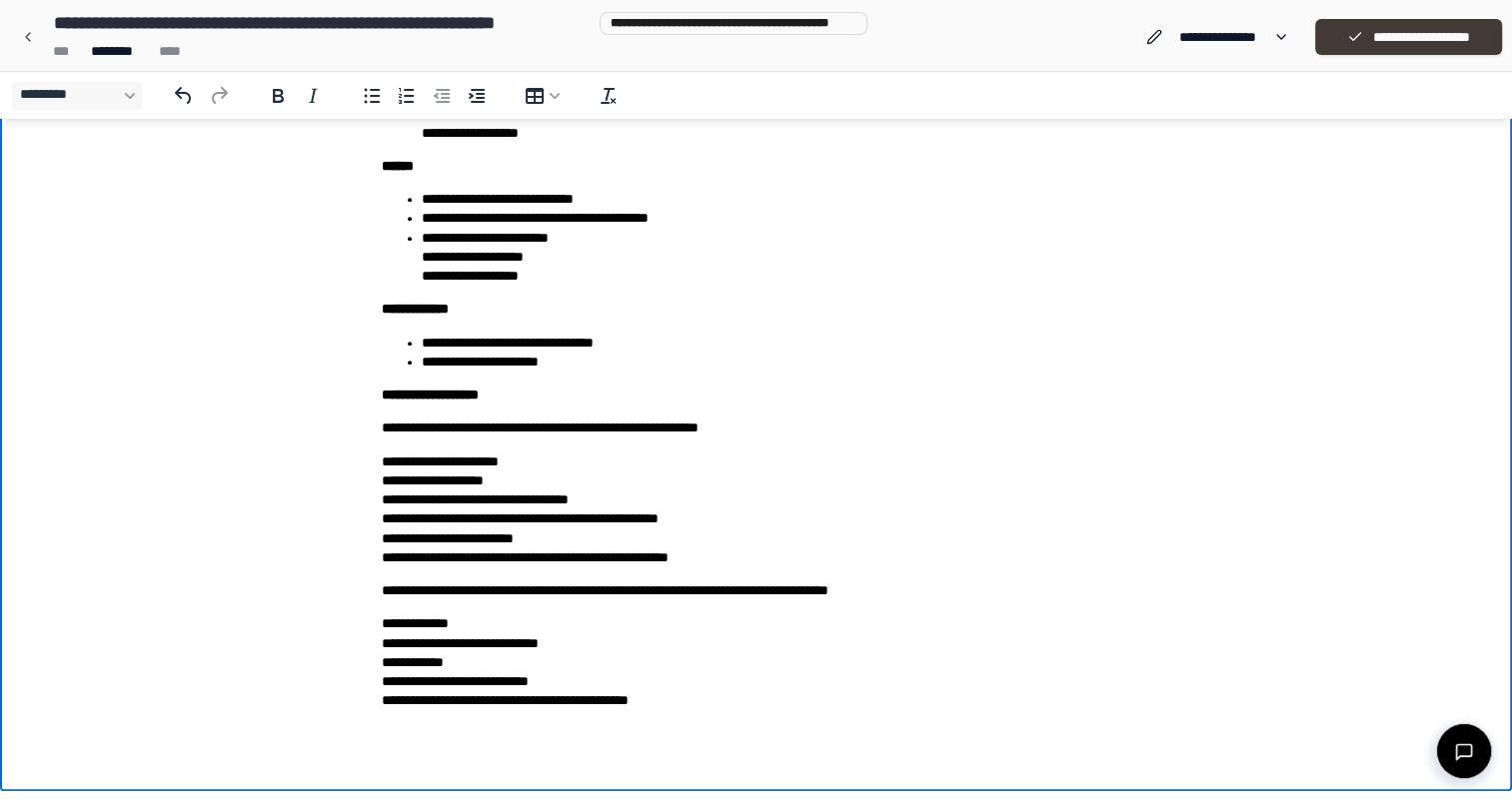 click on "**********" at bounding box center (1408, 37) 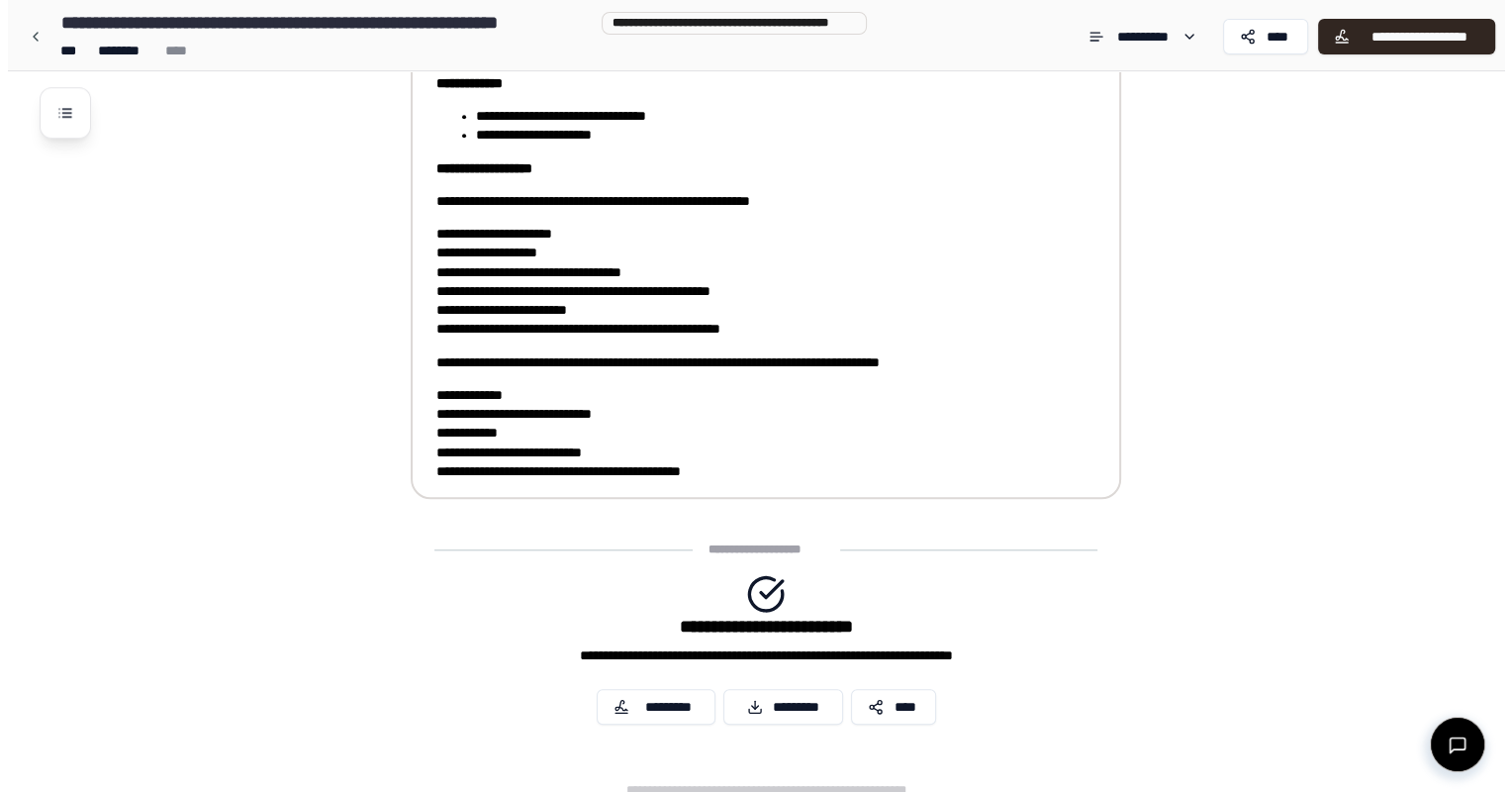 scroll, scrollTop: 1729, scrollLeft: 0, axis: vertical 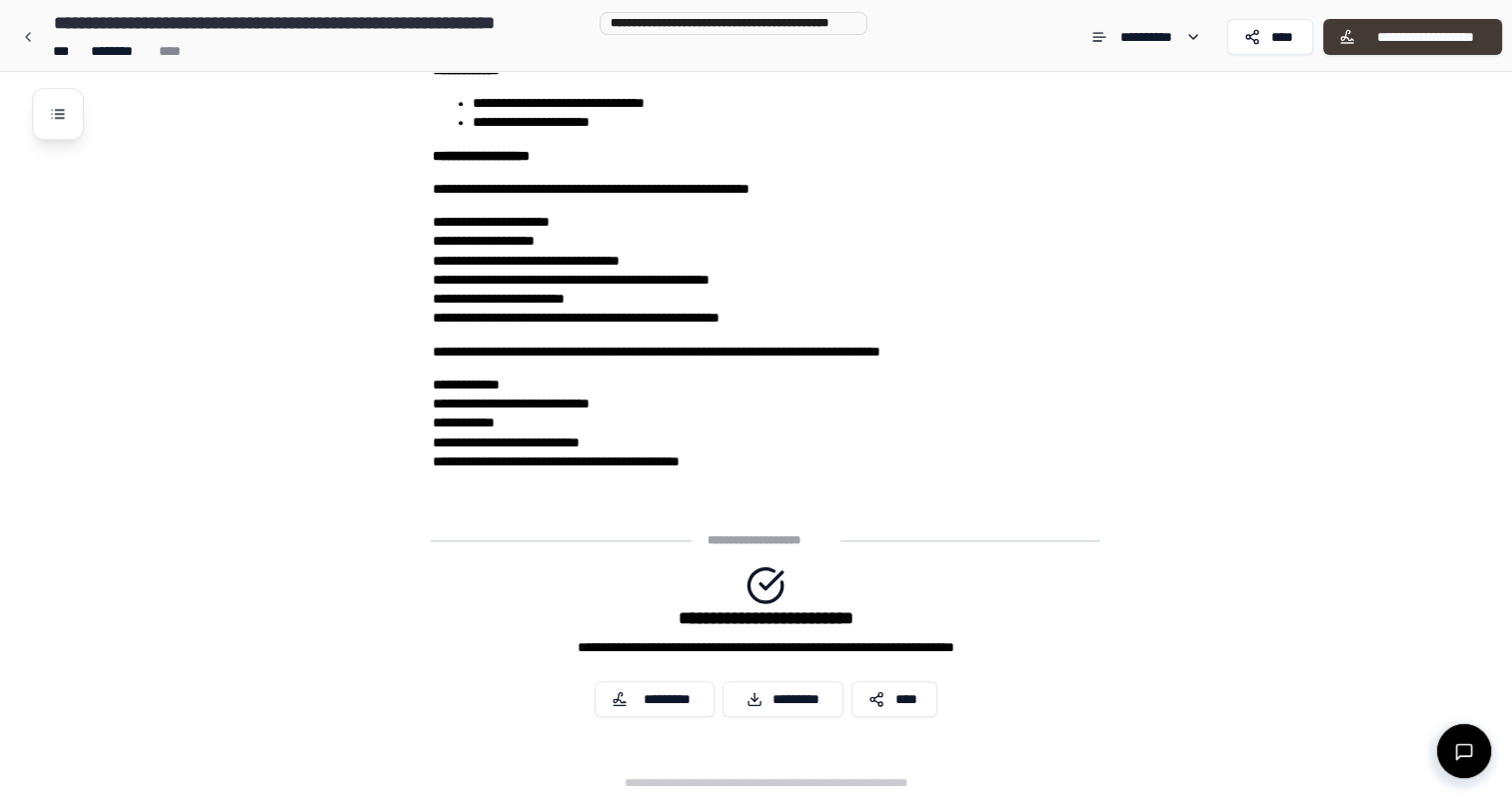 click on "**********" at bounding box center [1425, 37] 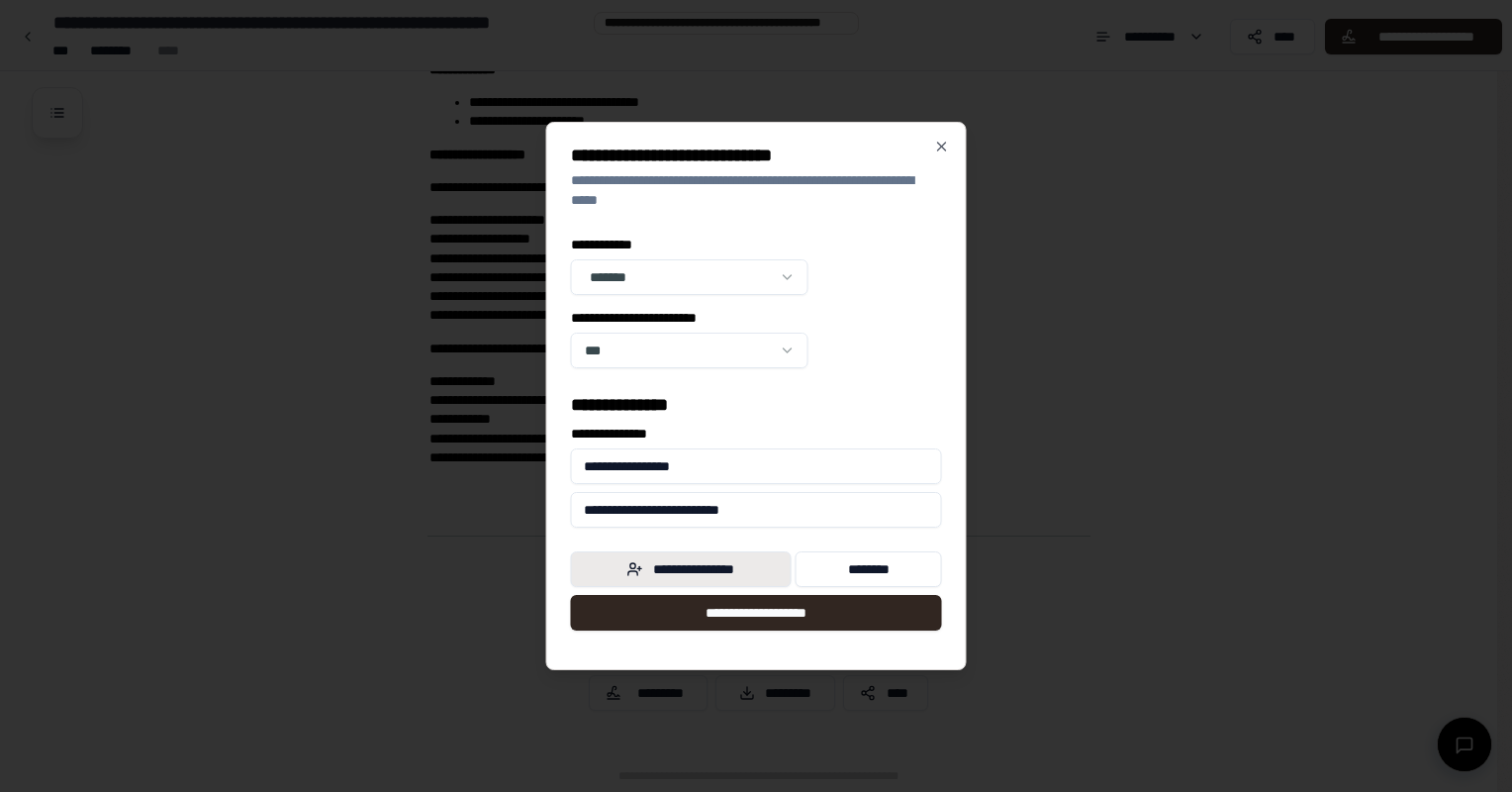 click on "**********" at bounding box center [681, 569] 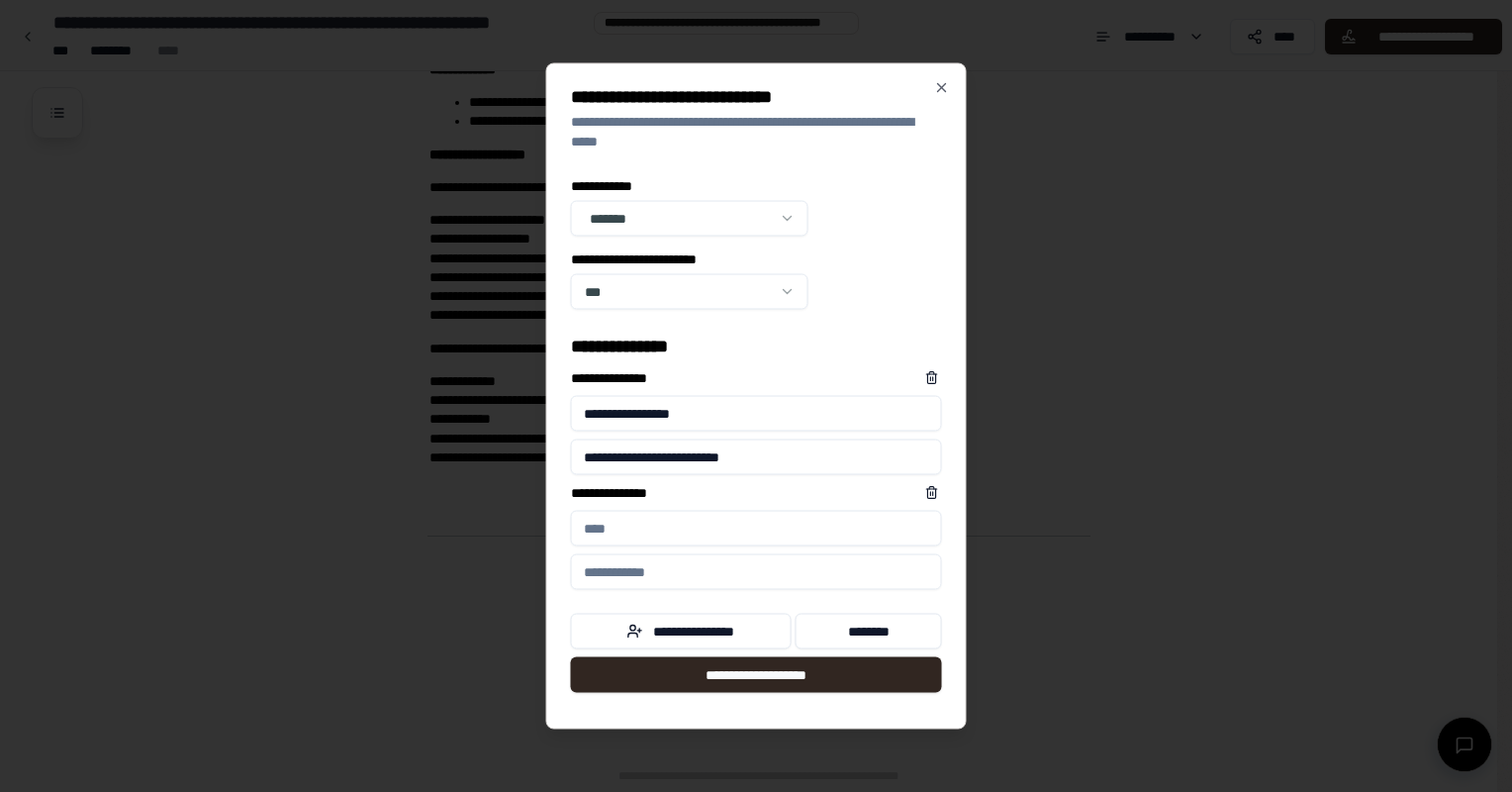 click on "**********" at bounding box center [756, 529] 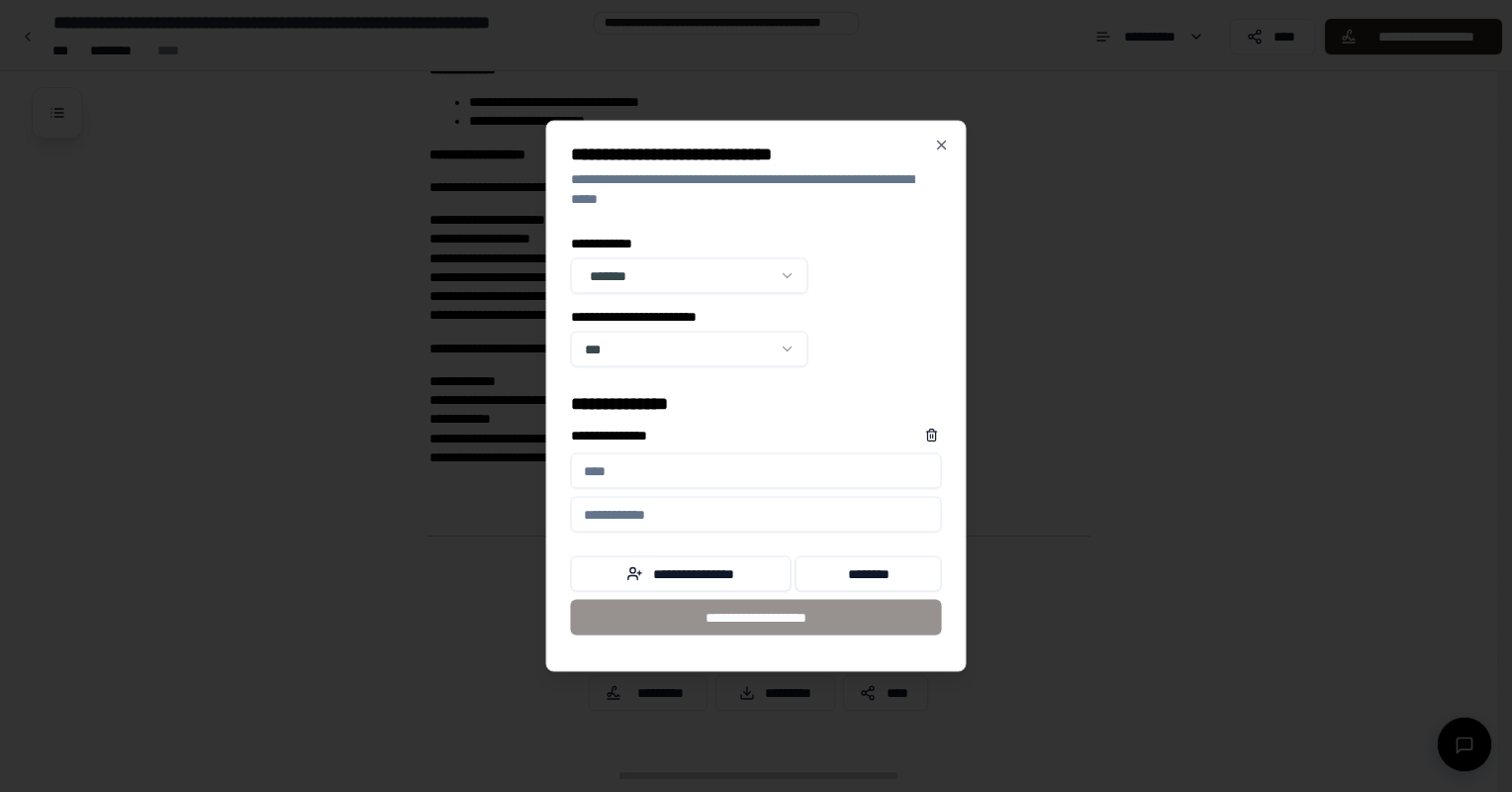 click on "**********" at bounding box center (756, 404) 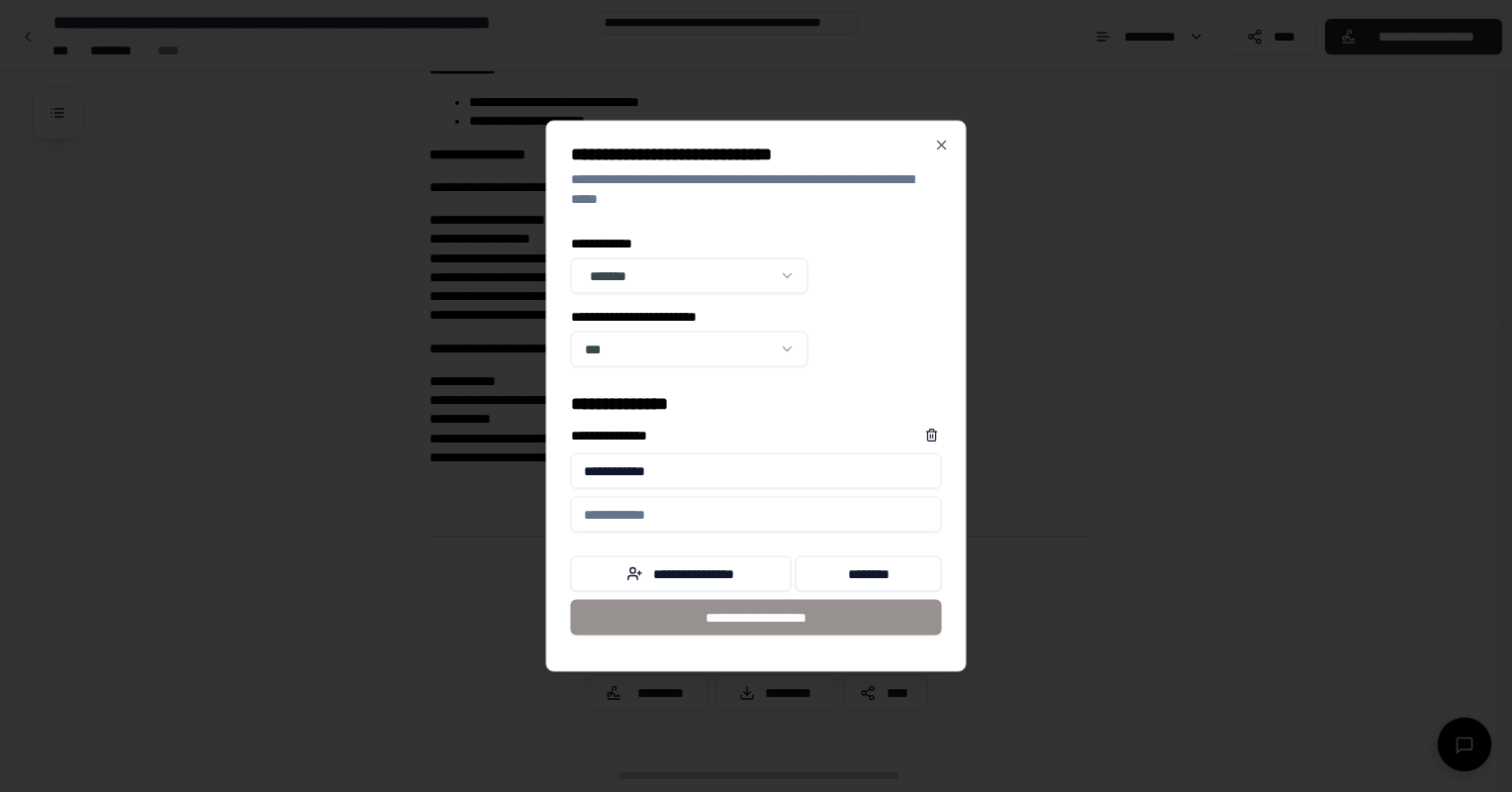 type on "**********" 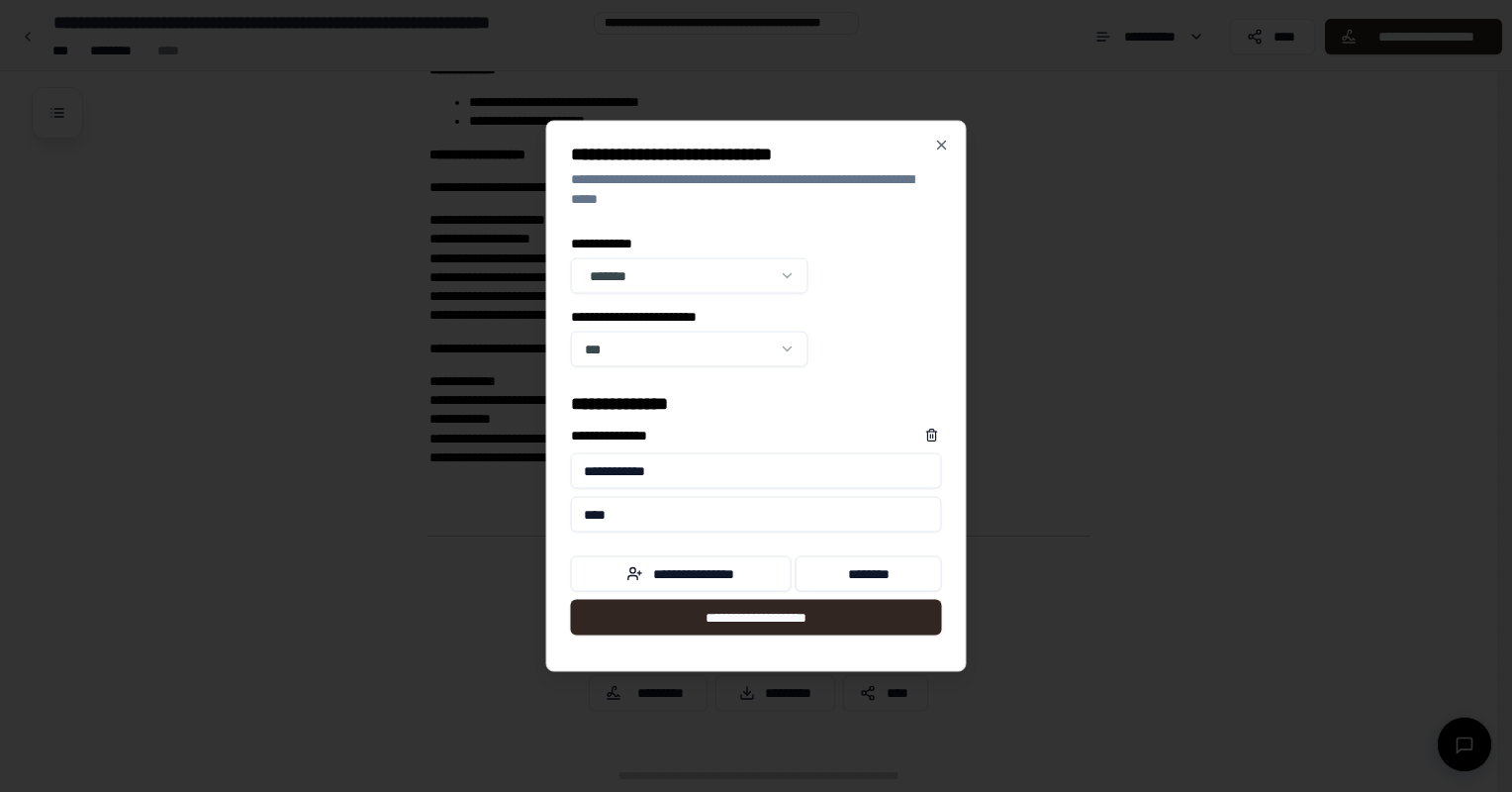 type on "**********" 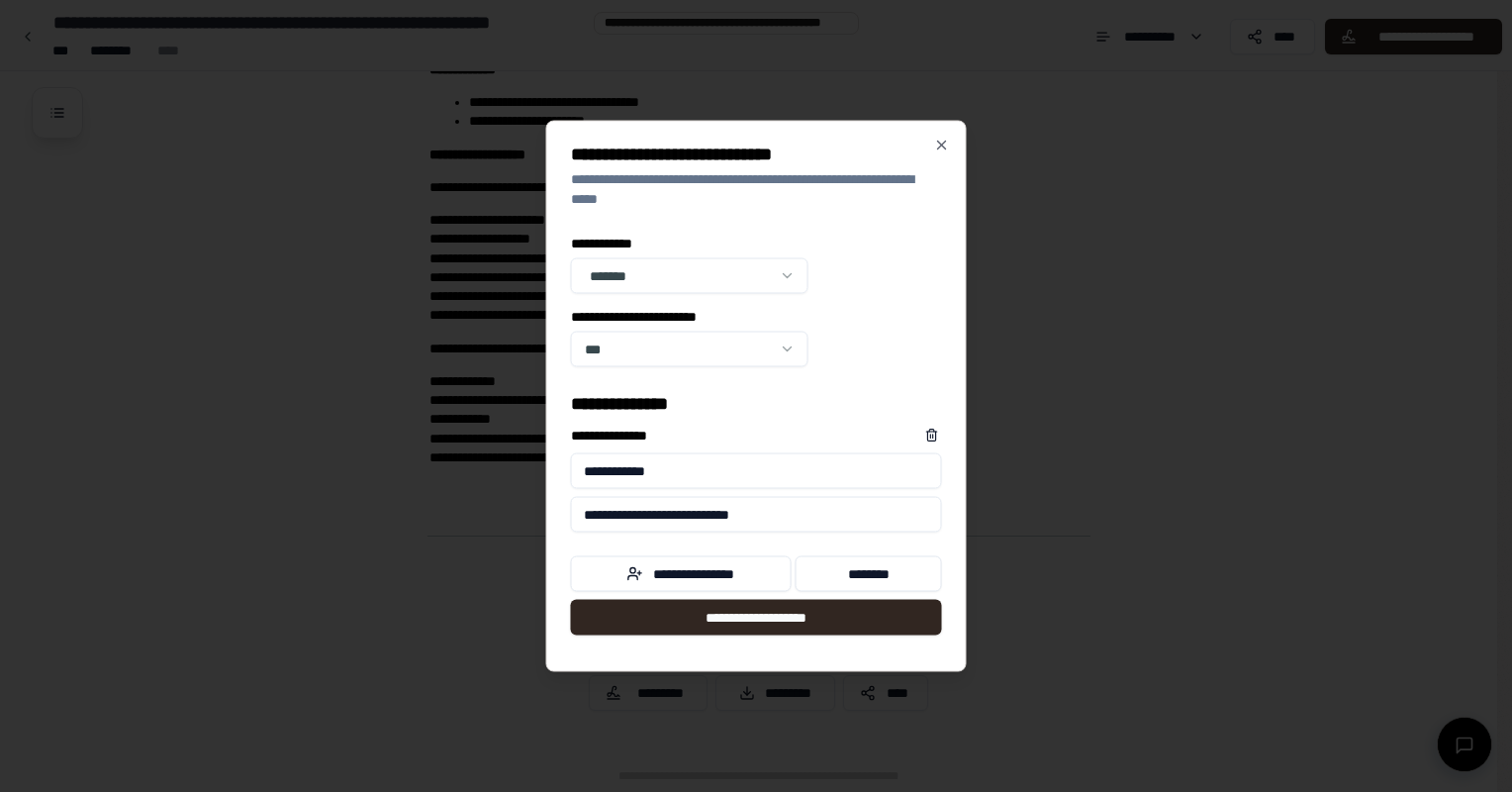 type 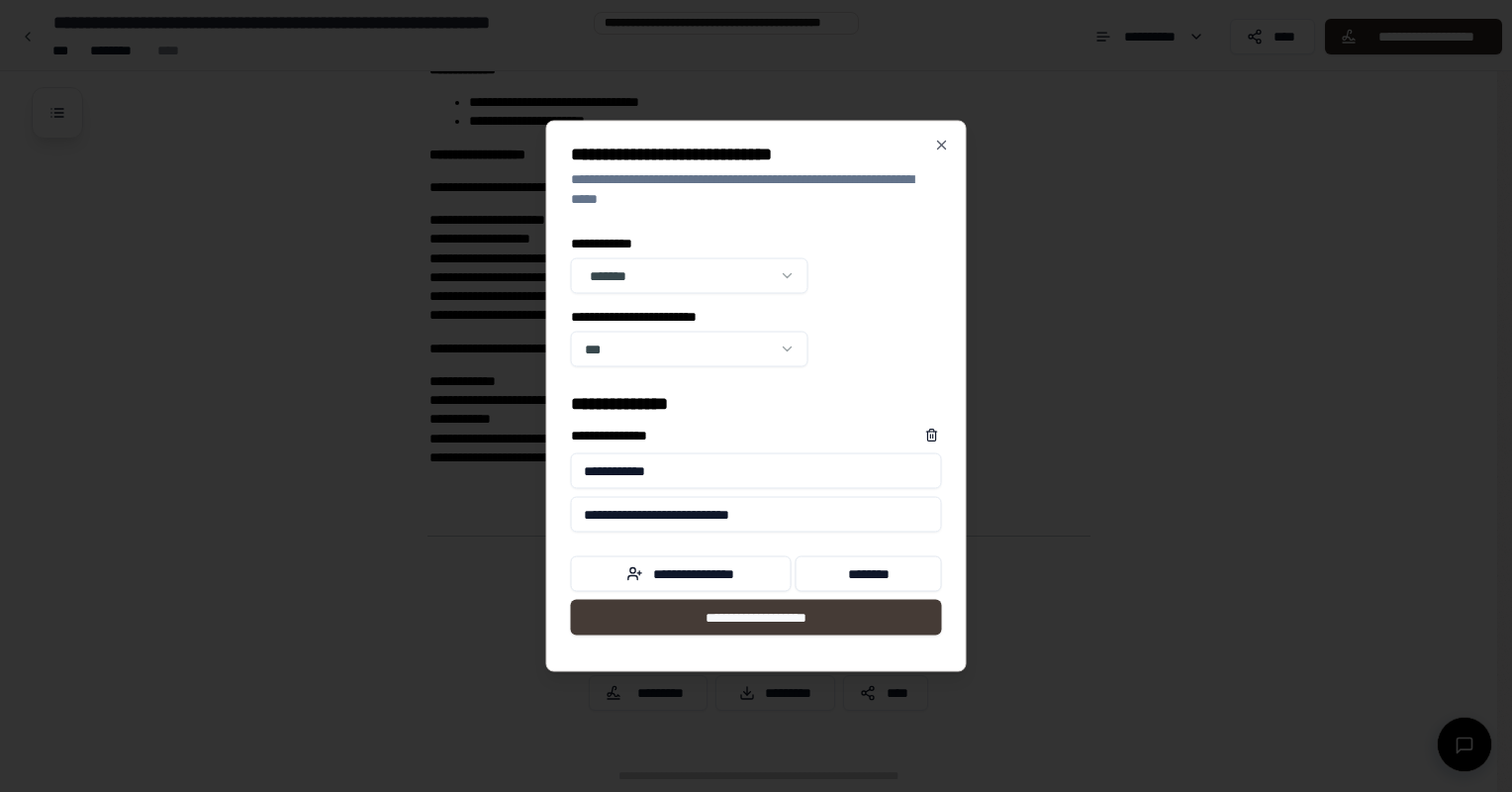 click on "**********" at bounding box center (756, 618) 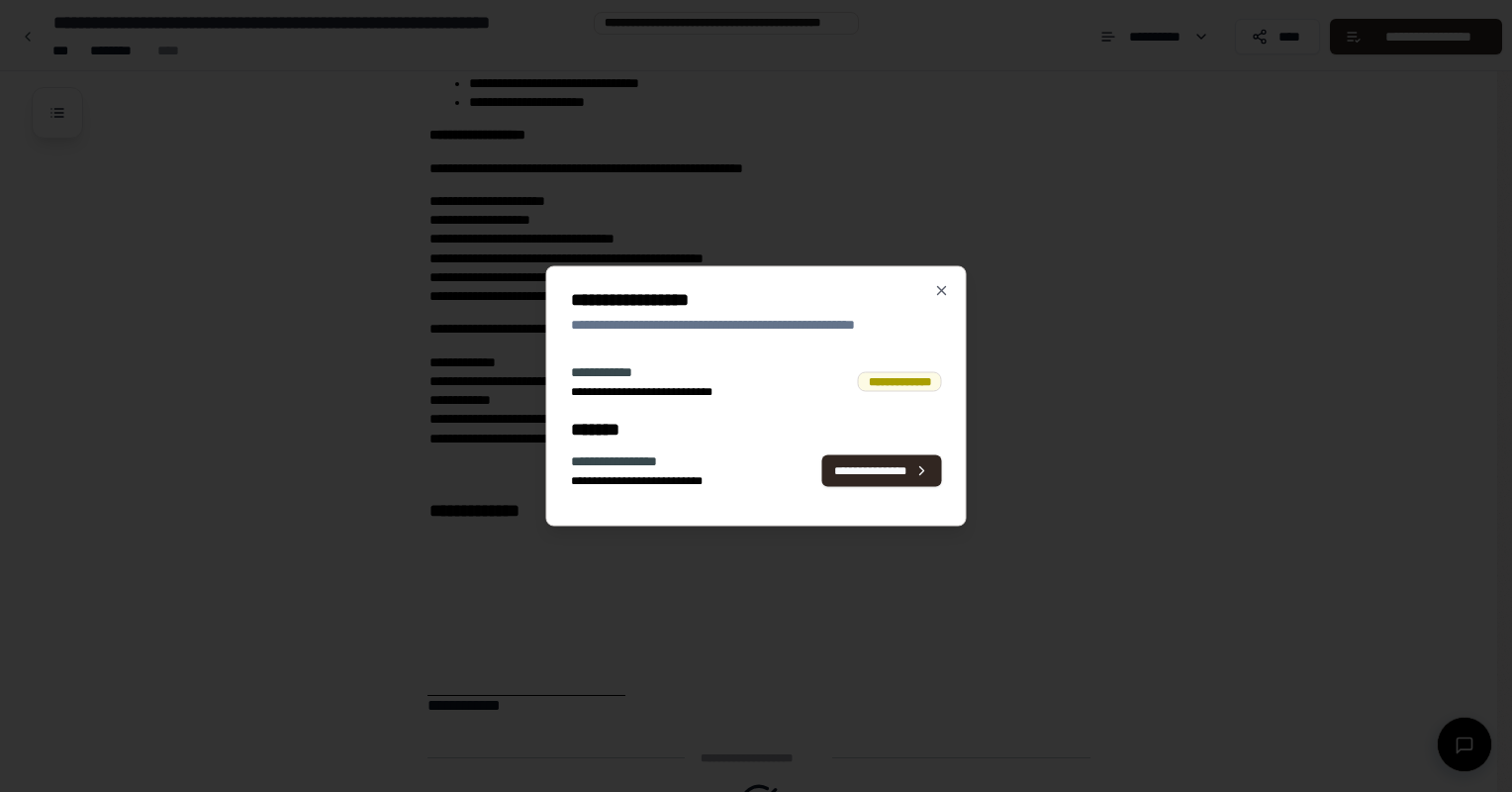 scroll, scrollTop: 1949, scrollLeft: 0, axis: vertical 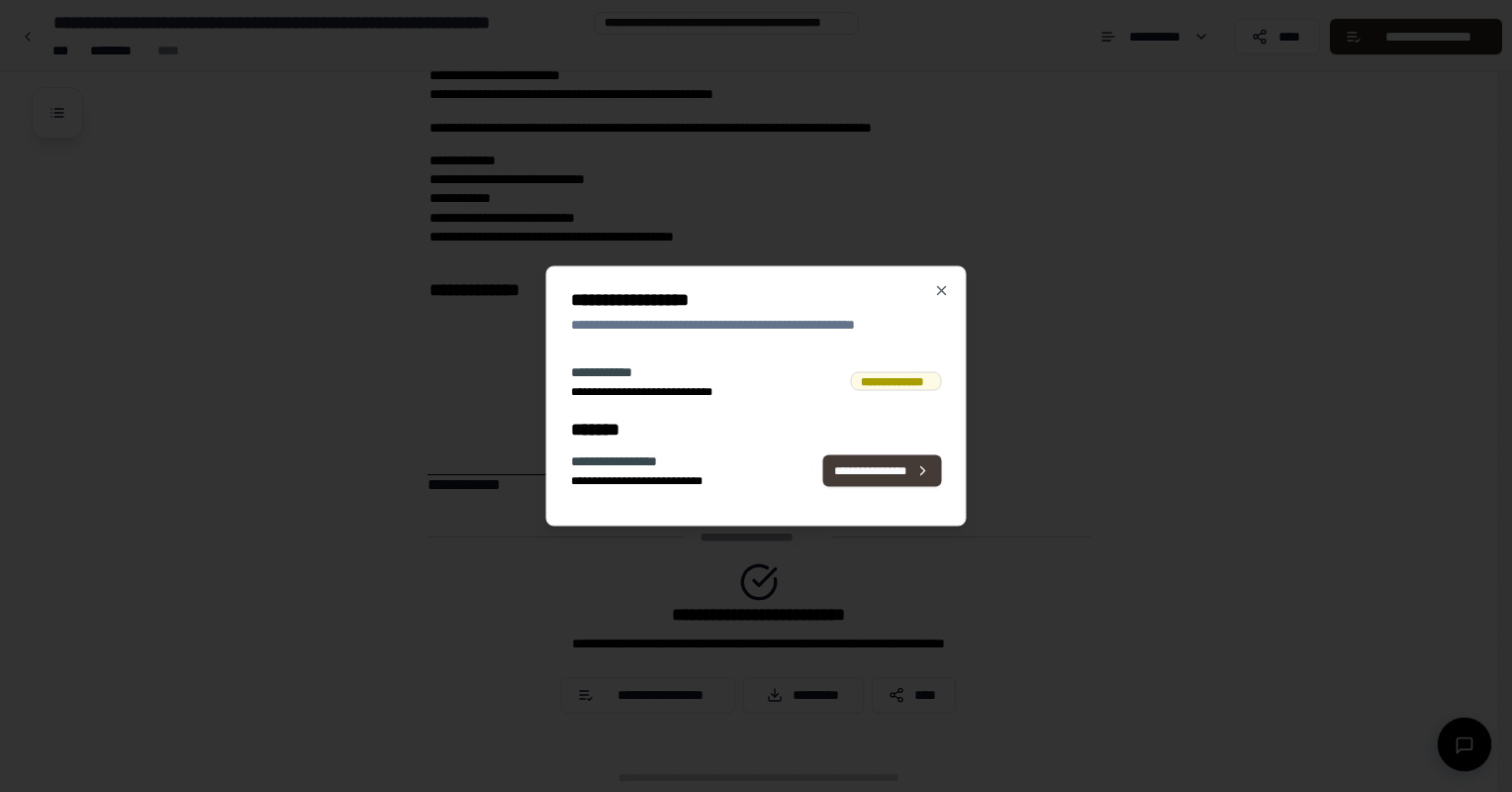 click on "**********" at bounding box center (883, 470) 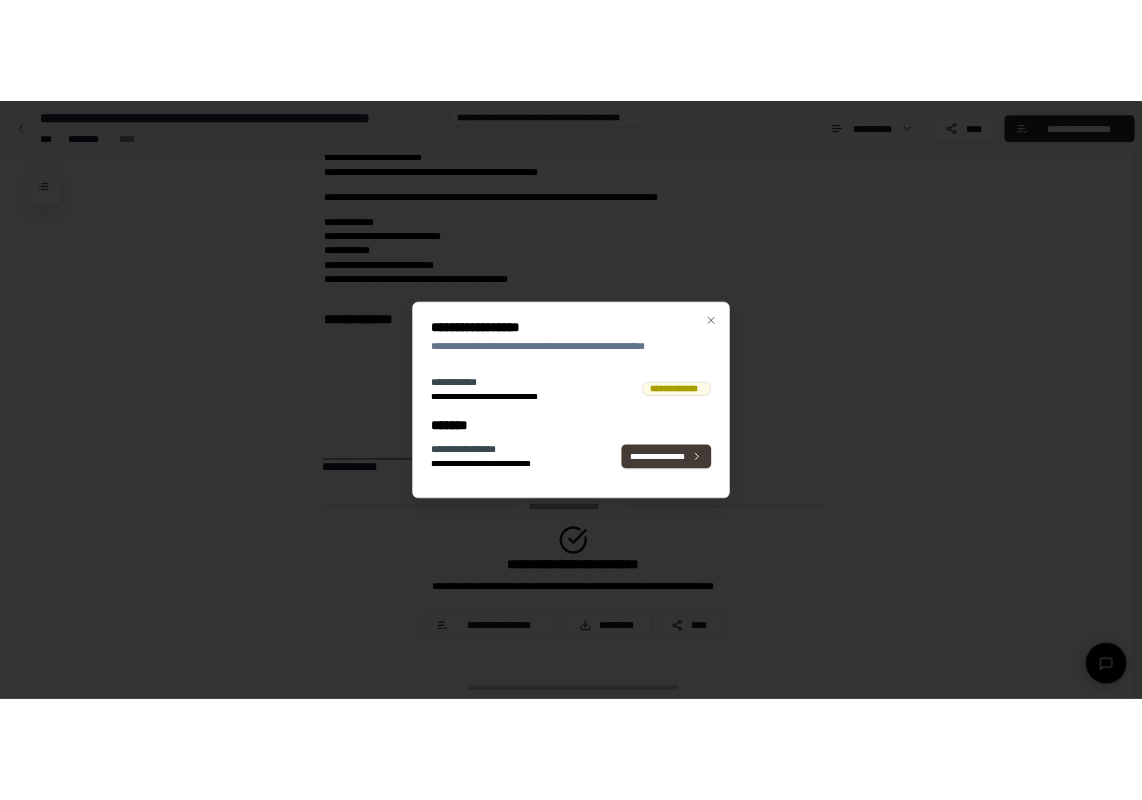 scroll, scrollTop: 0, scrollLeft: 0, axis: both 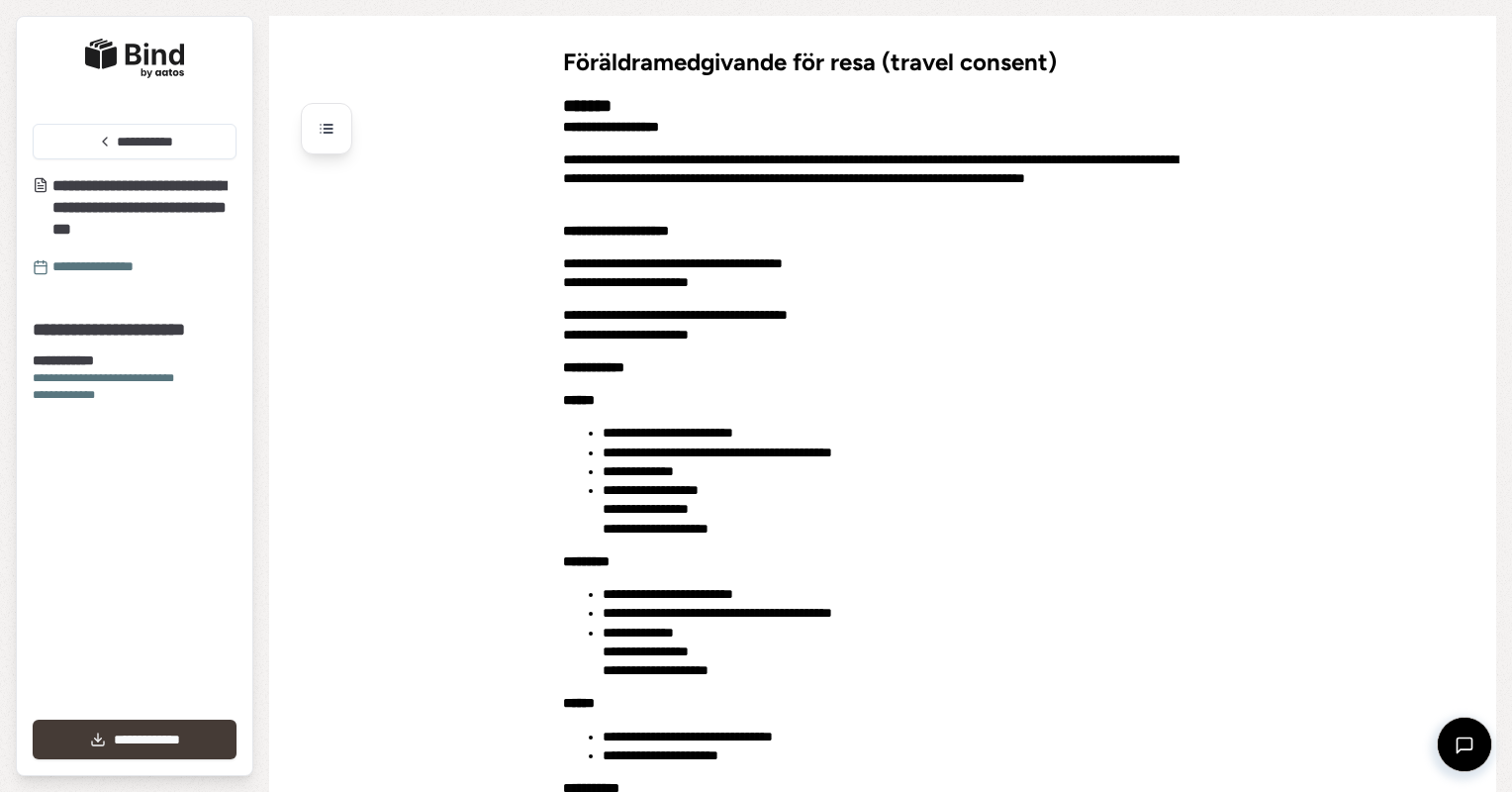 click on "**********" at bounding box center [135, 740] 